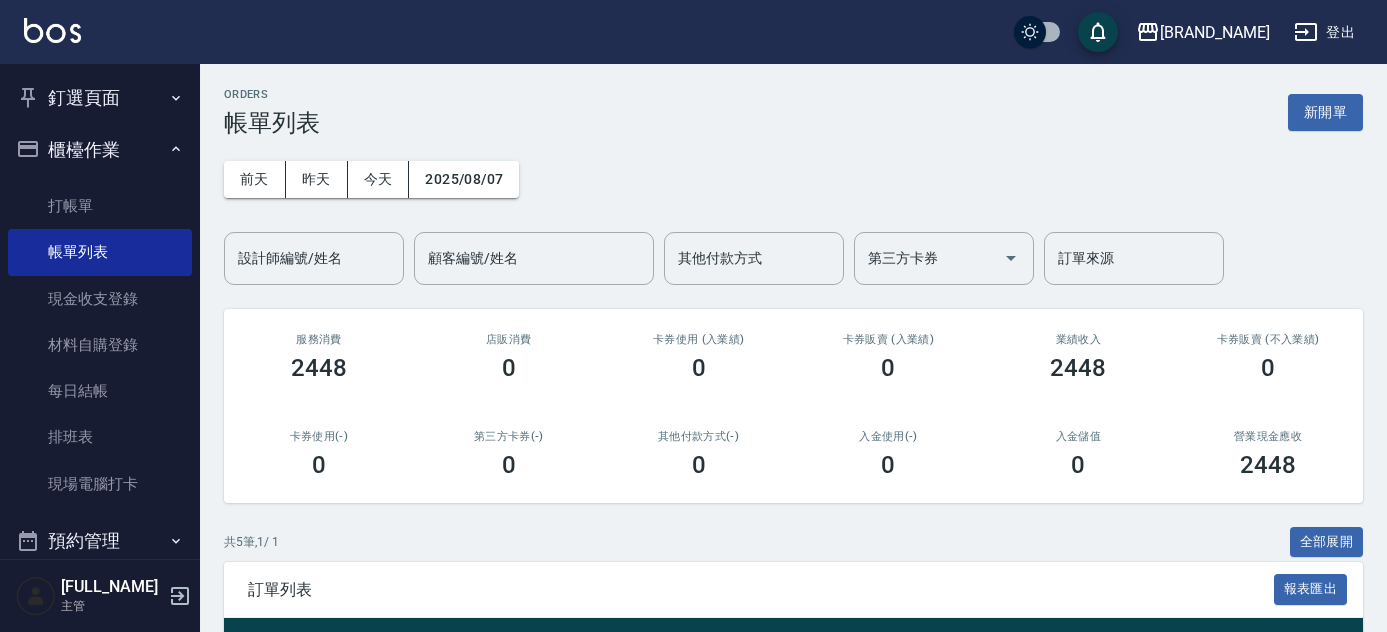 scroll, scrollTop: 161, scrollLeft: 0, axis: vertical 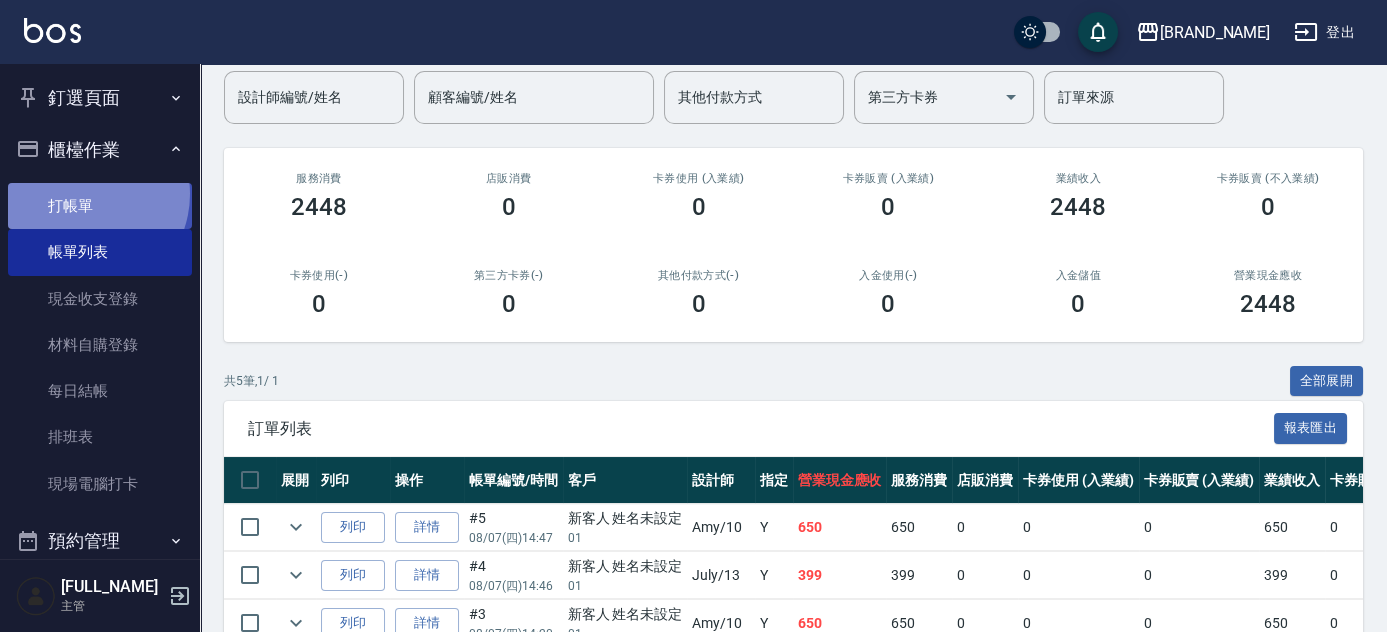 click on "打帳單" at bounding box center [100, 206] 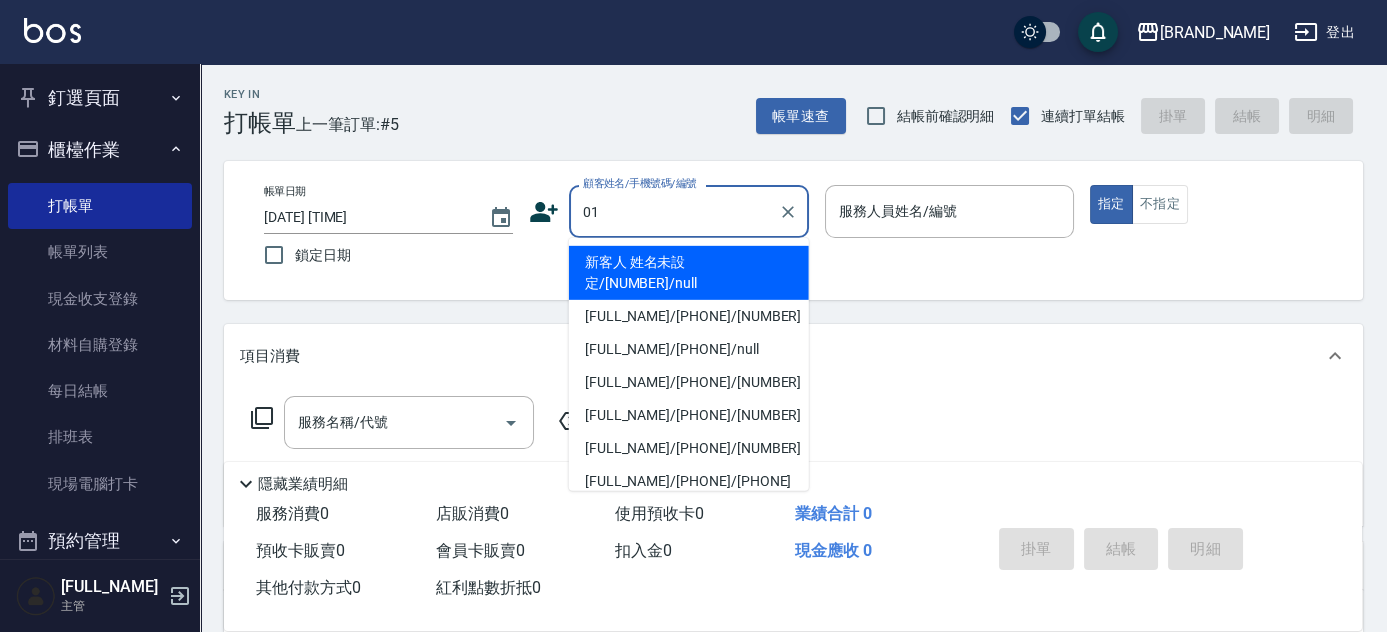 type on "新客人 姓名未設定/[NUMBER]/null" 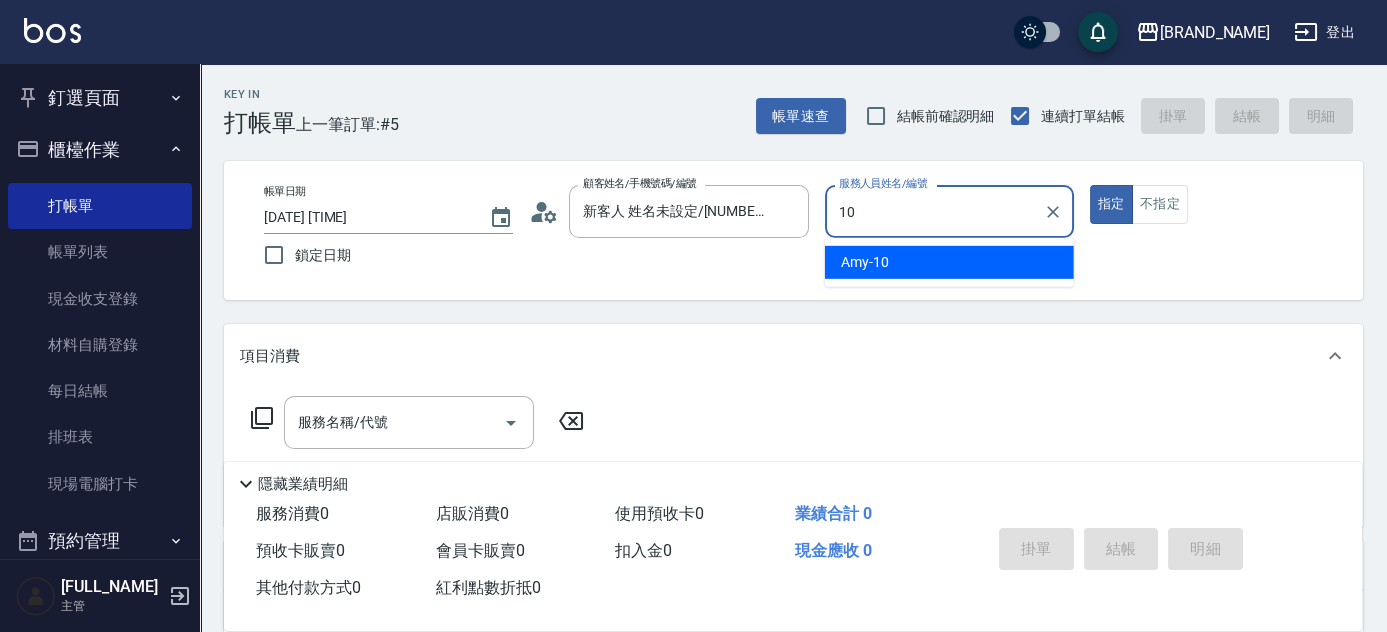 type on "[FULL_NAME]-[PRICE]" 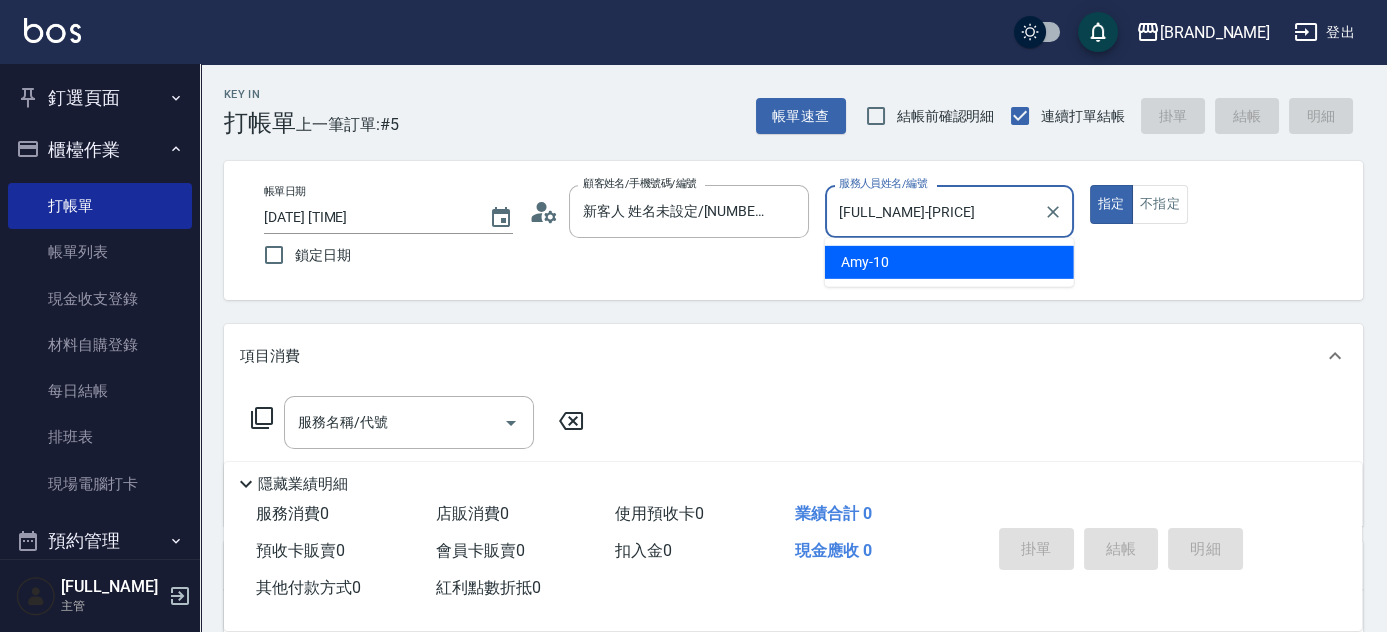 type on "true" 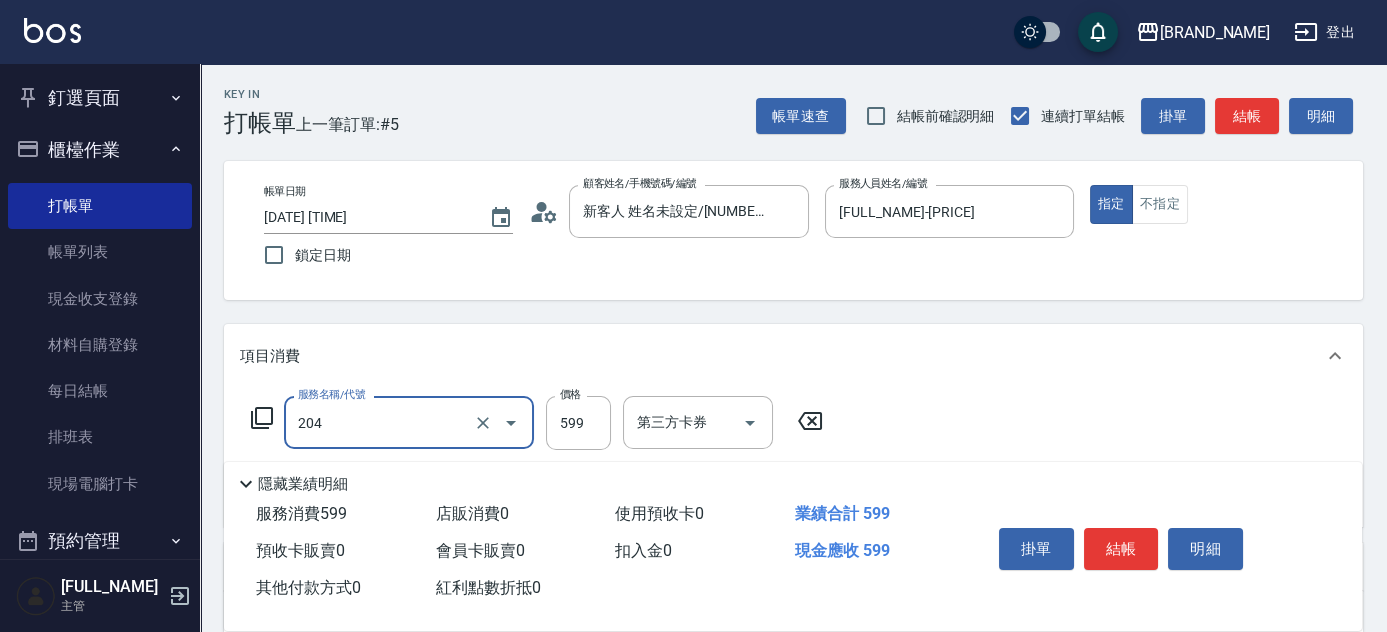 type on "A級洗+剪(204)" 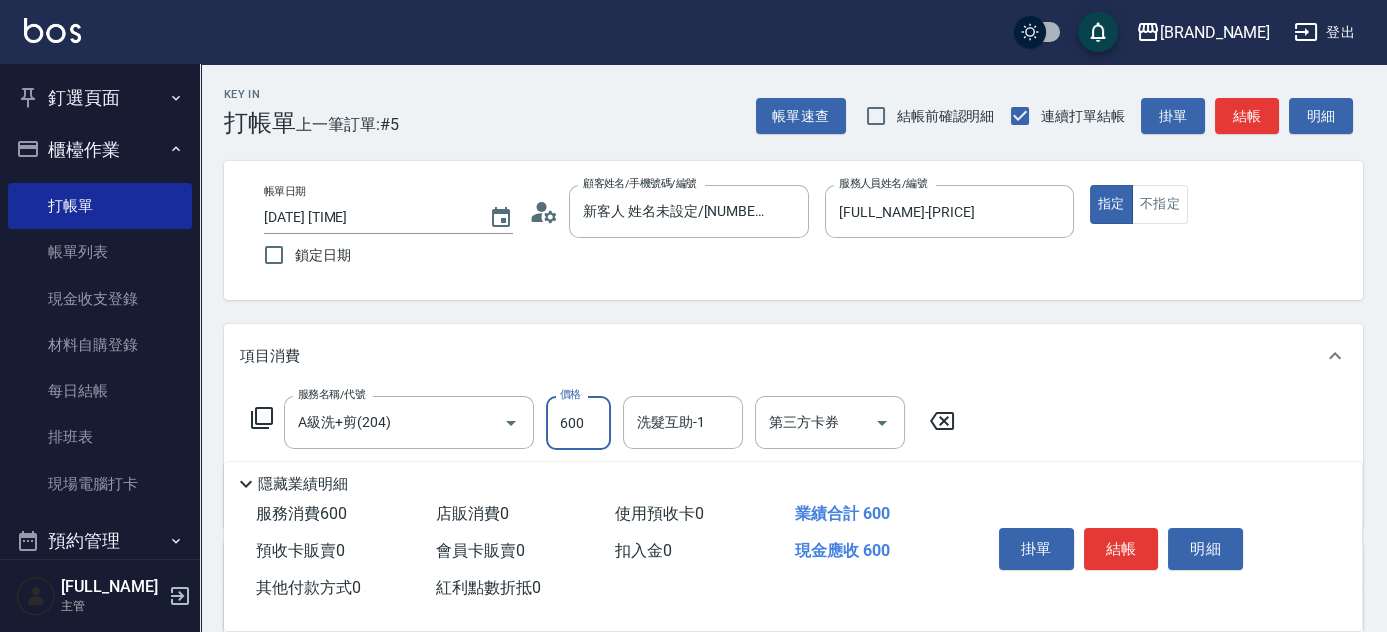 type on "600" 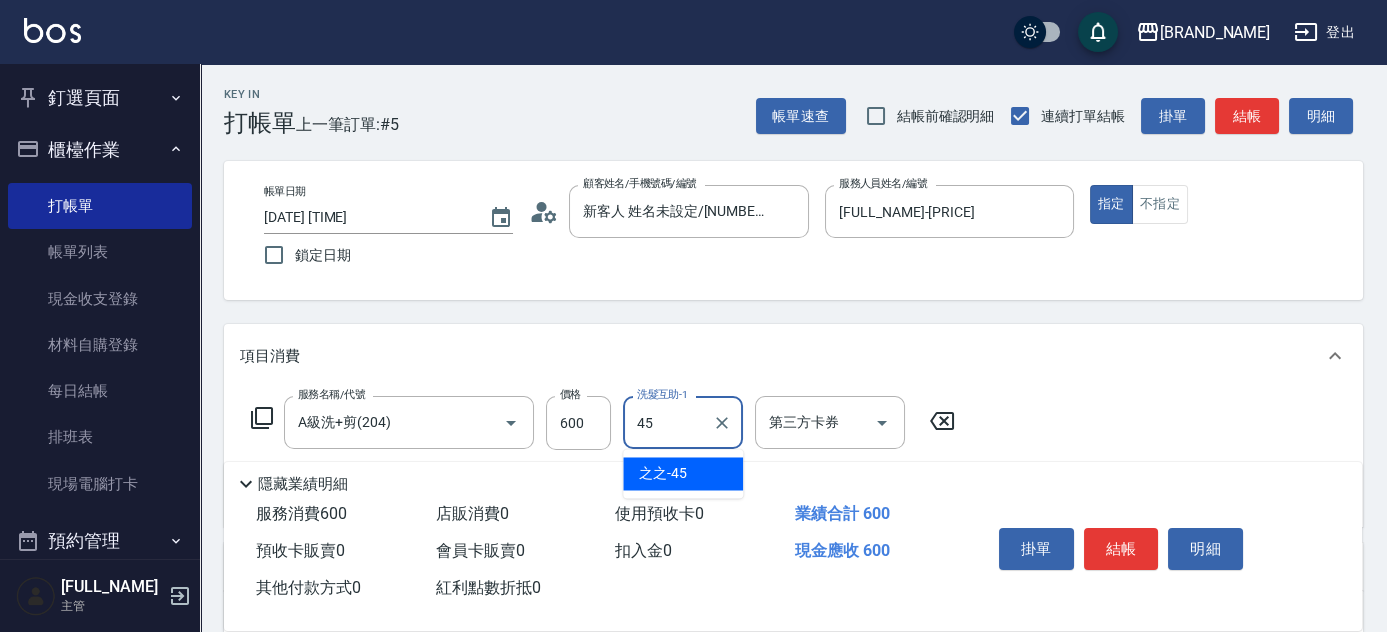 type on "之之-45" 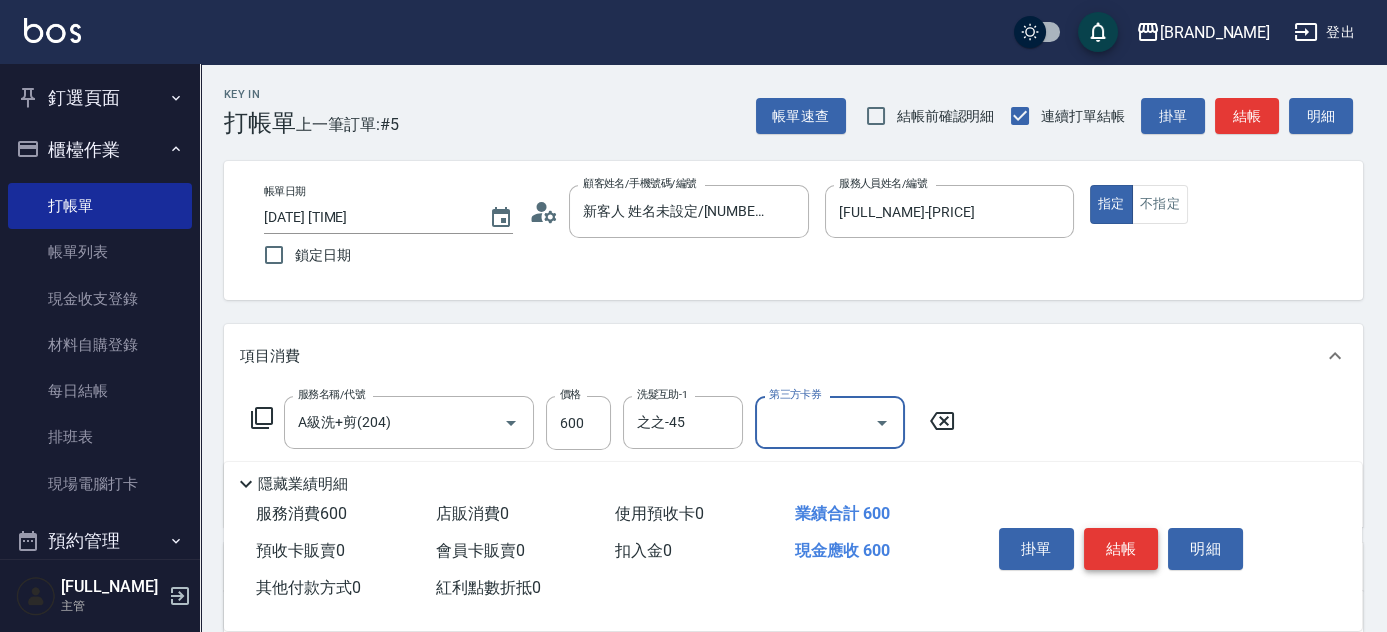 click on "結帳" at bounding box center (1121, 549) 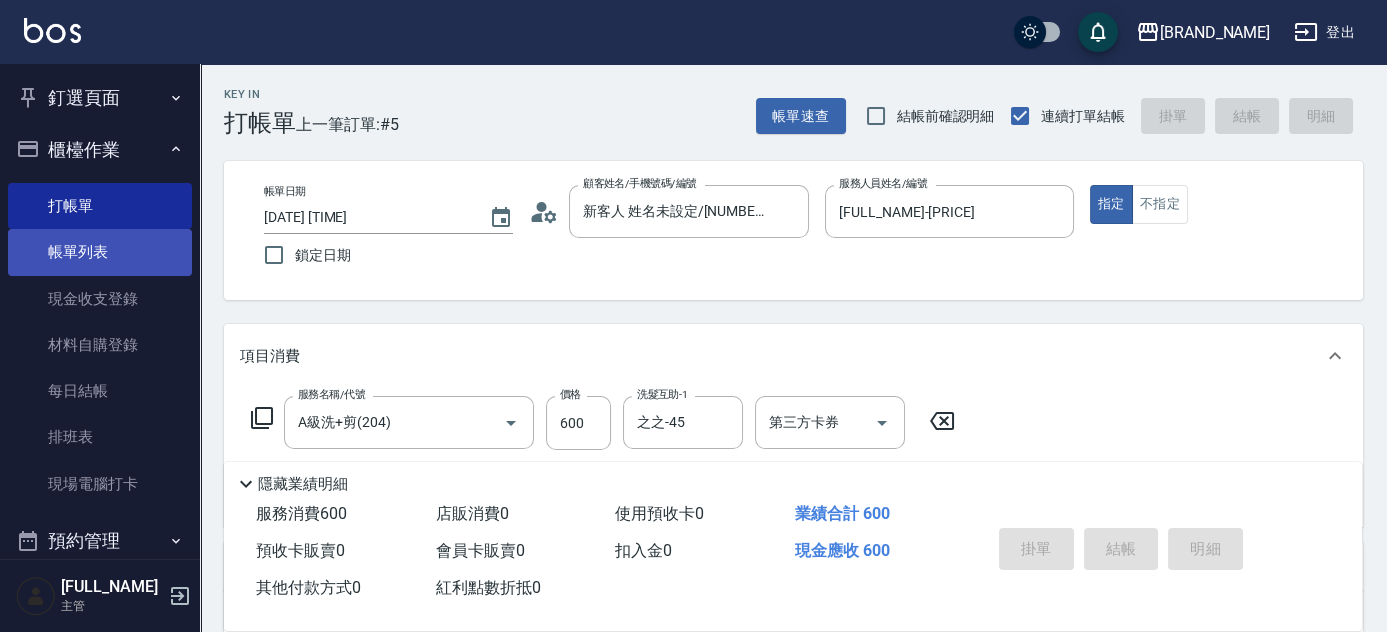 type on "[DATE] [TIME]" 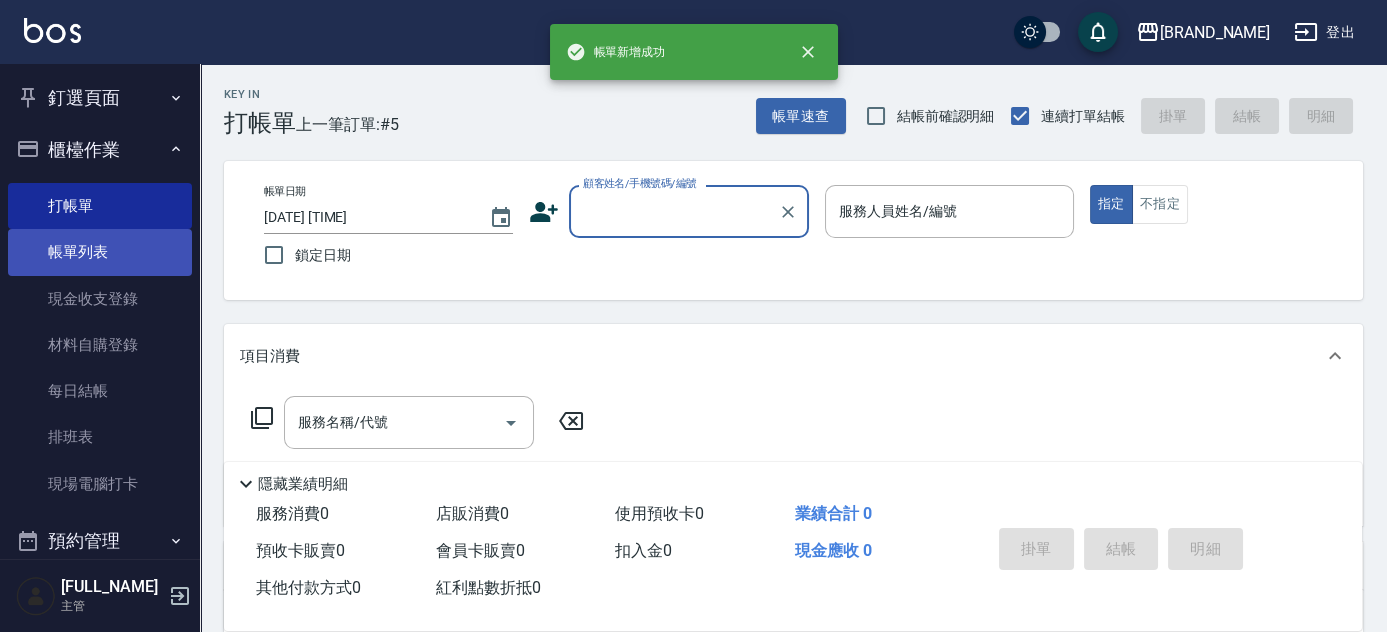 click on "帳單列表" at bounding box center (100, 252) 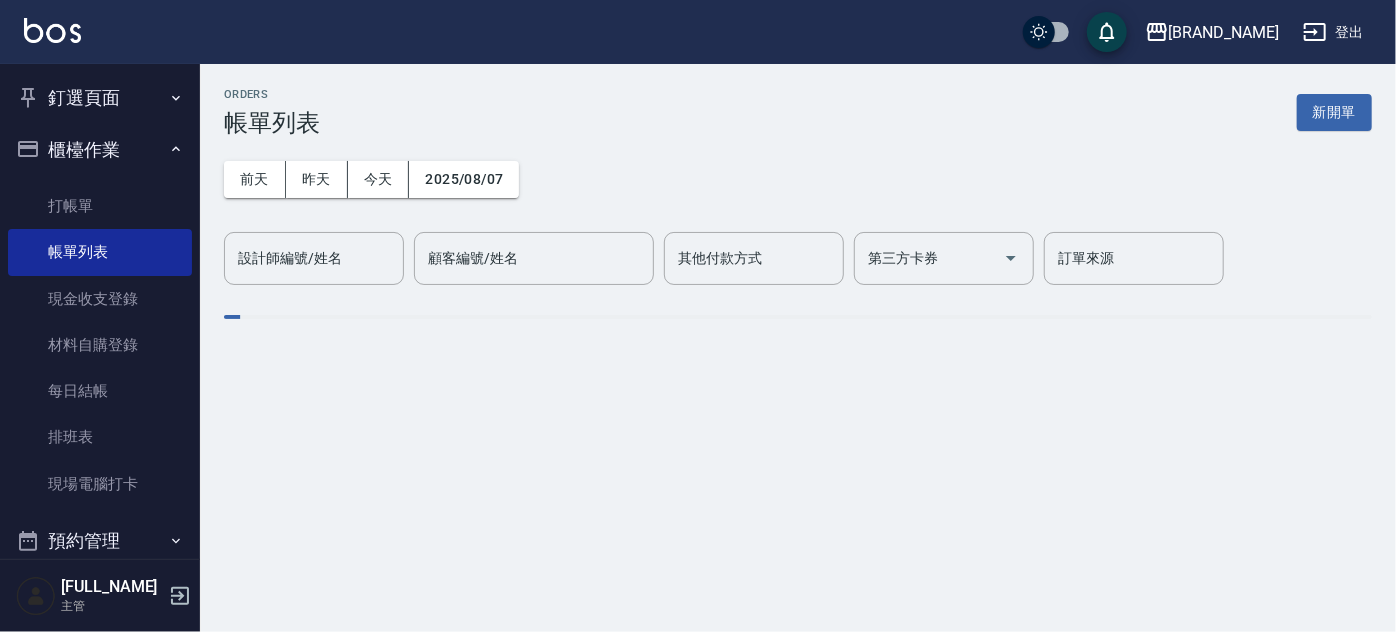 drag, startPoint x: 1386, startPoint y: 246, endPoint x: 1370, endPoint y: 283, distance: 40.311287 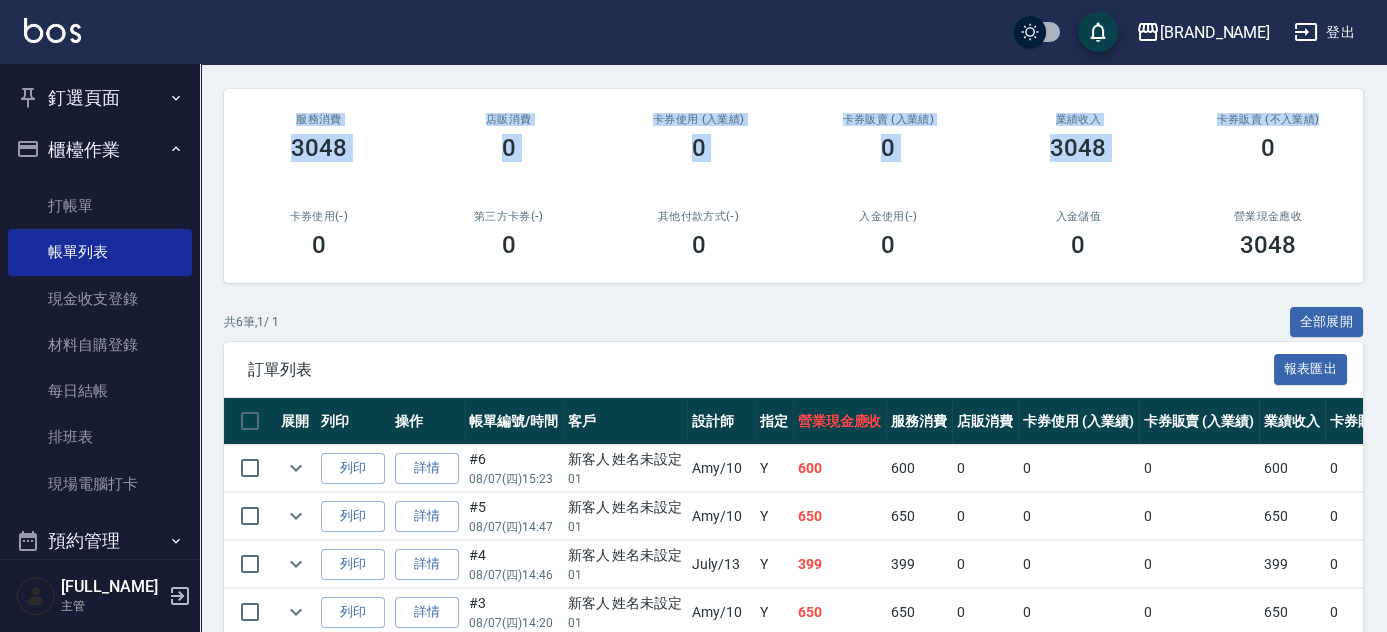 scroll, scrollTop: 222, scrollLeft: 0, axis: vertical 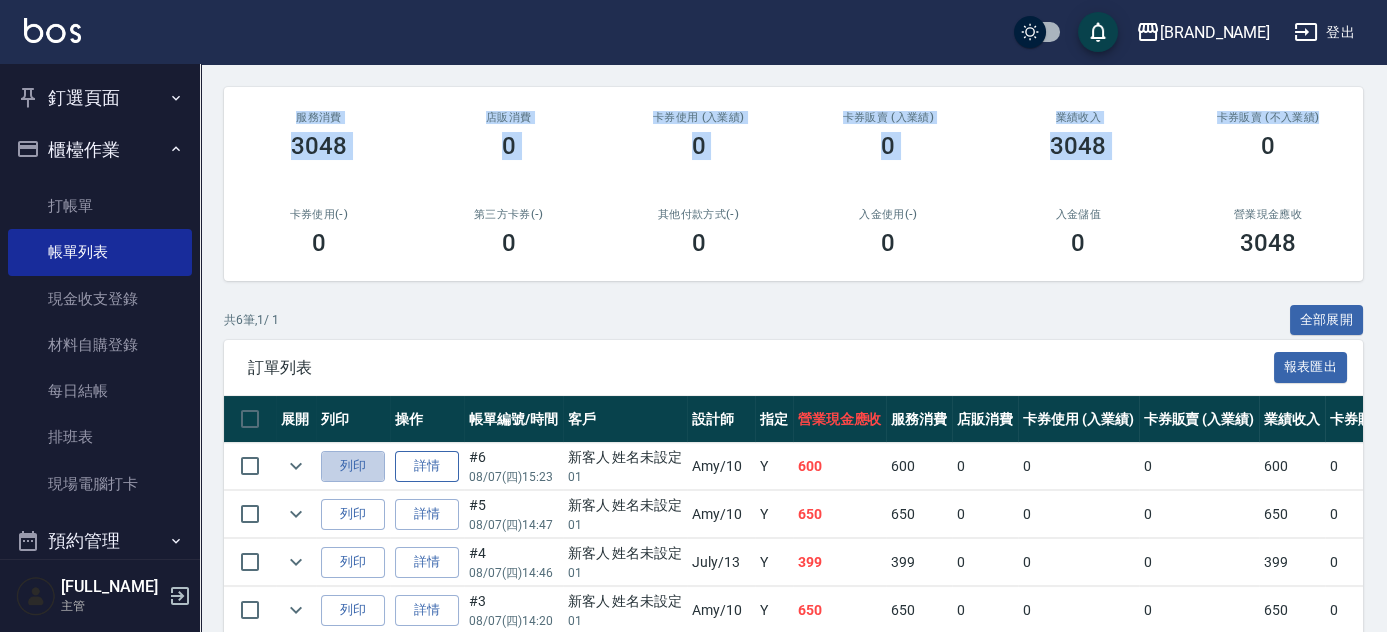 drag, startPoint x: 360, startPoint y: 463, endPoint x: 412, endPoint y: 459, distance: 52.153618 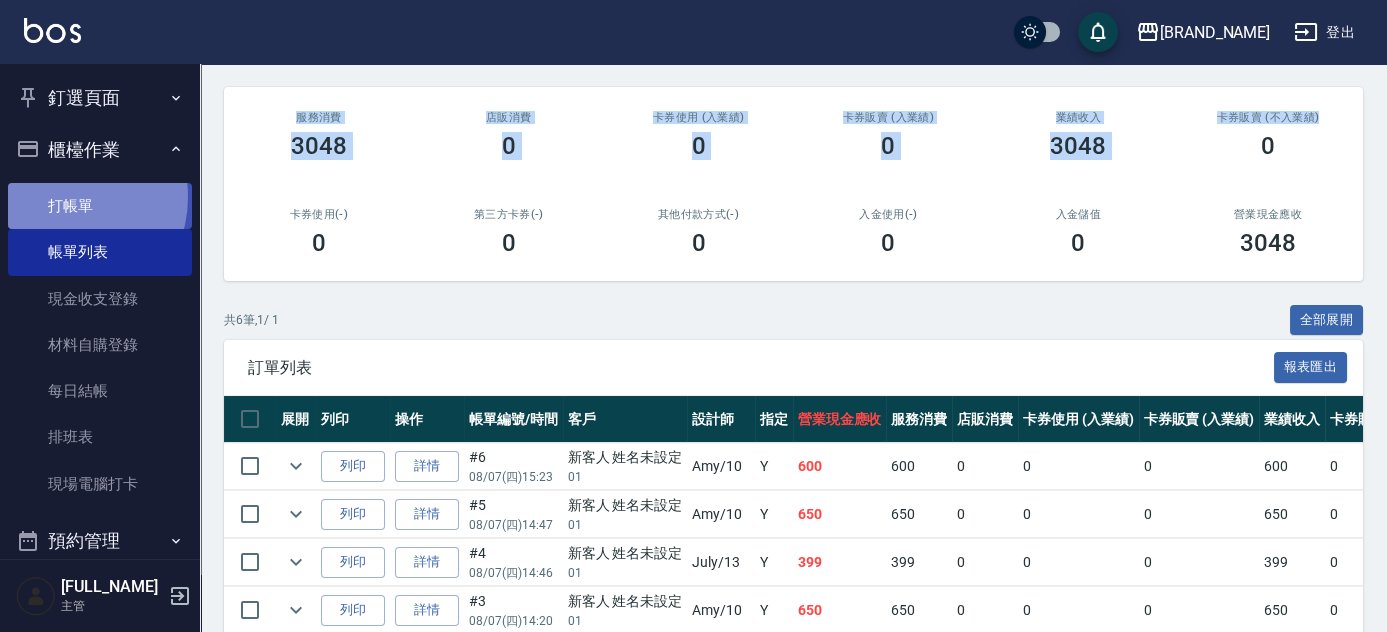 drag, startPoint x: 60, startPoint y: 197, endPoint x: 68, endPoint y: 206, distance: 12.0415945 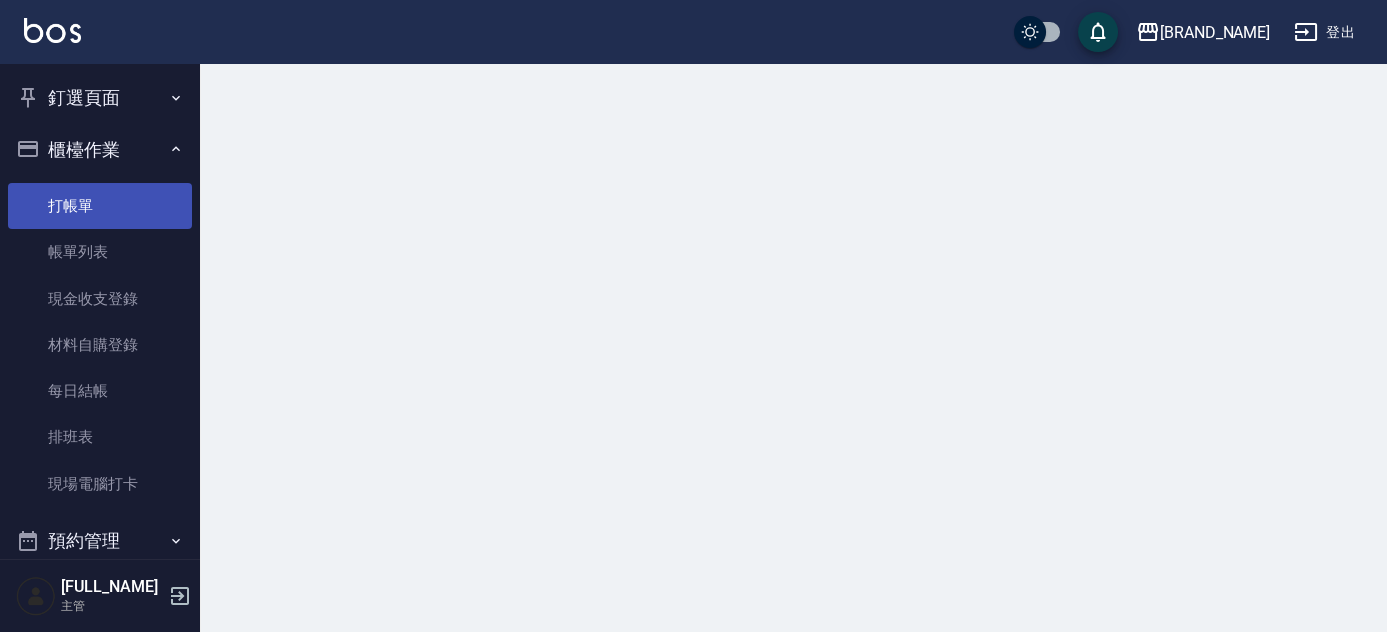scroll, scrollTop: 0, scrollLeft: 0, axis: both 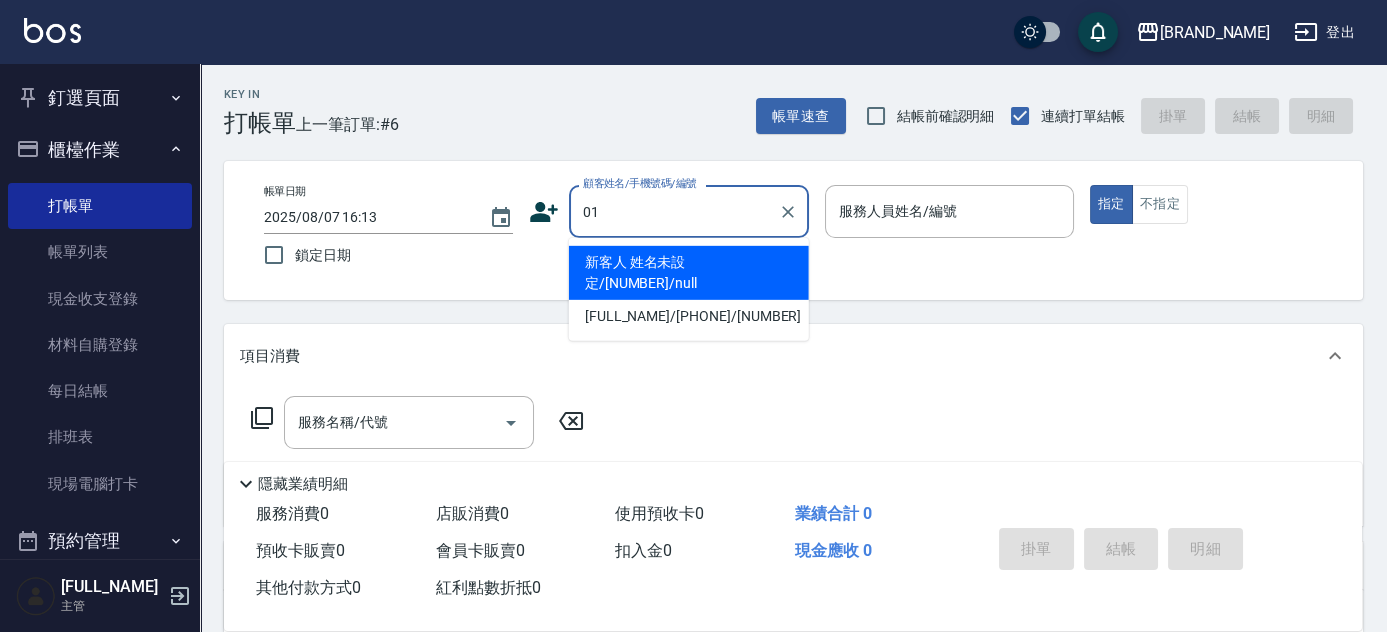 type on "新客人 姓名未設定/[NUMBER]/null" 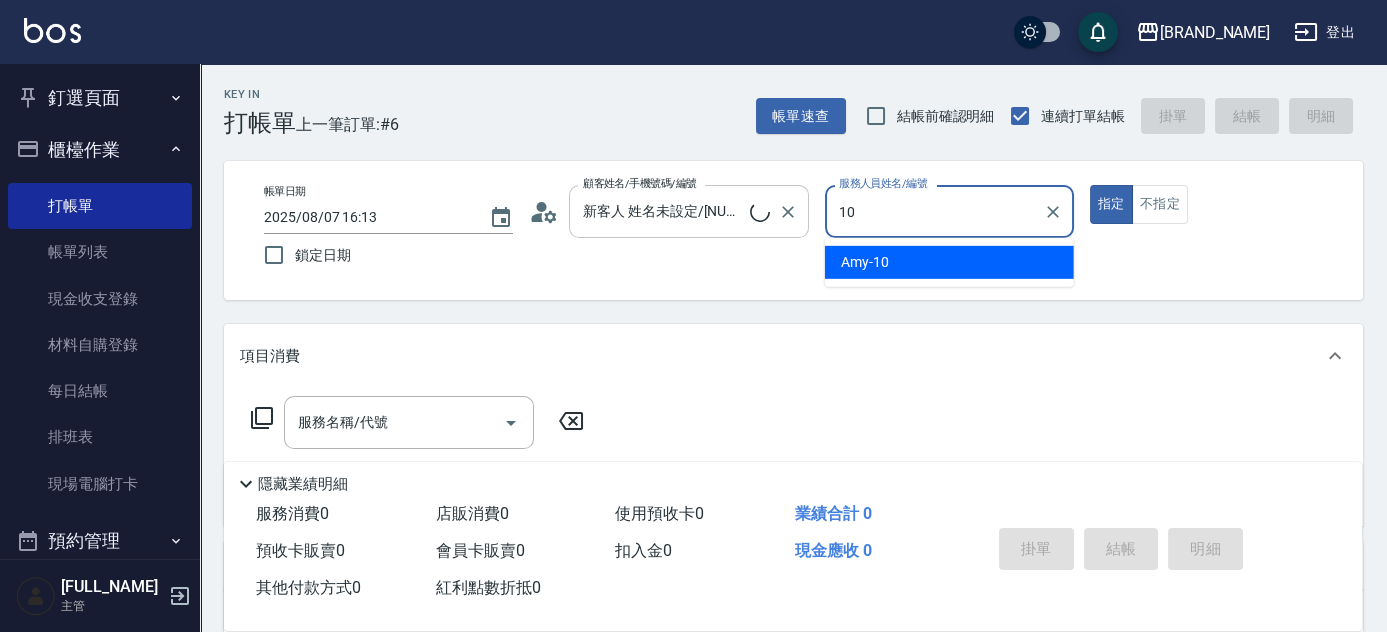 type on "[FULL_NAME]-[PRICE]" 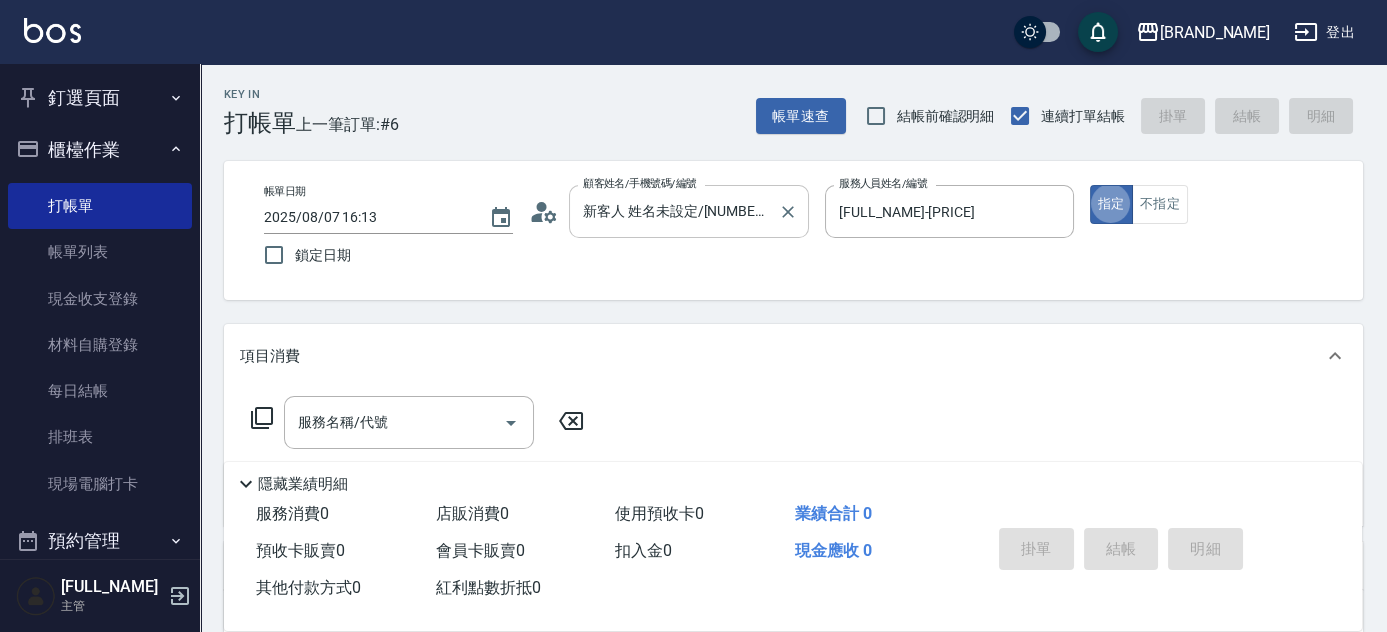 type on "true" 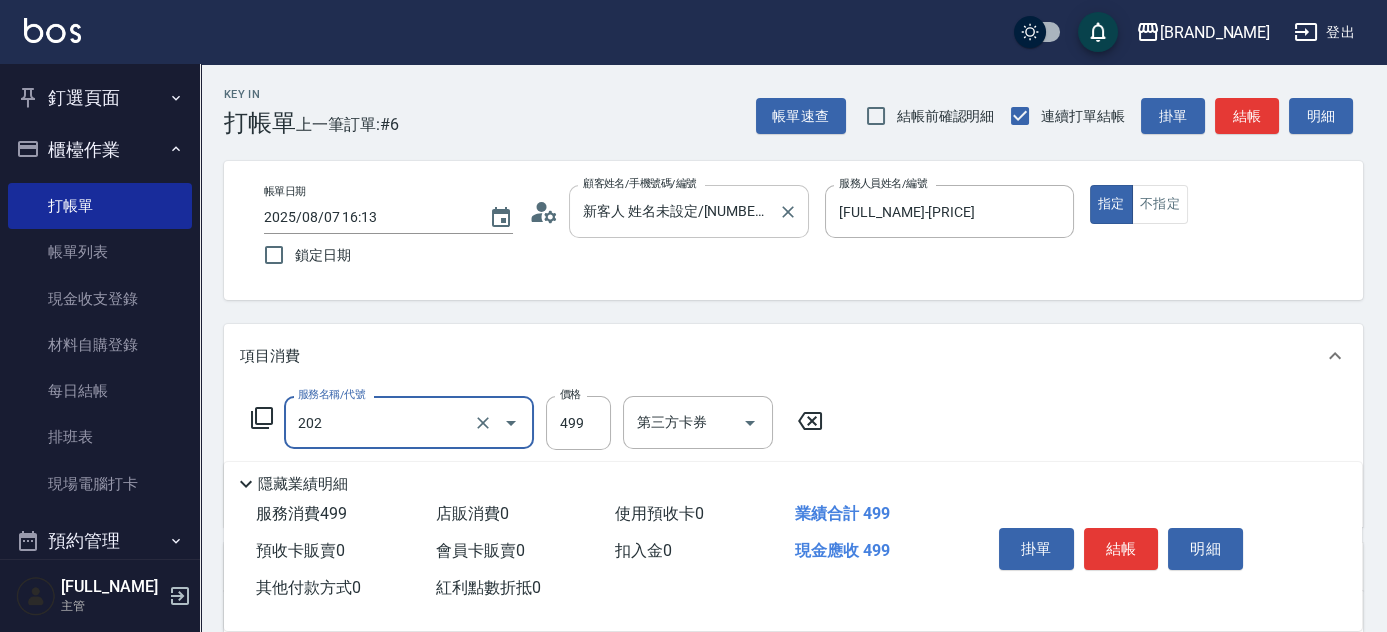 type on "A級單剪(202)" 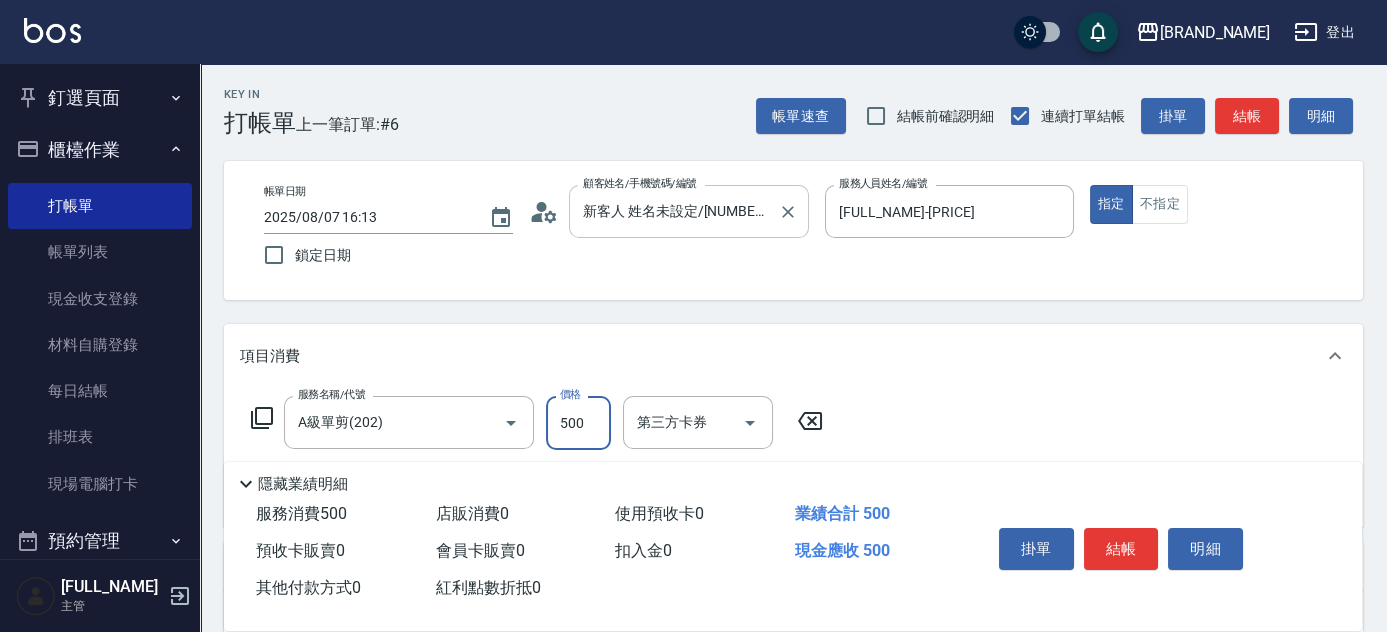 type on "500" 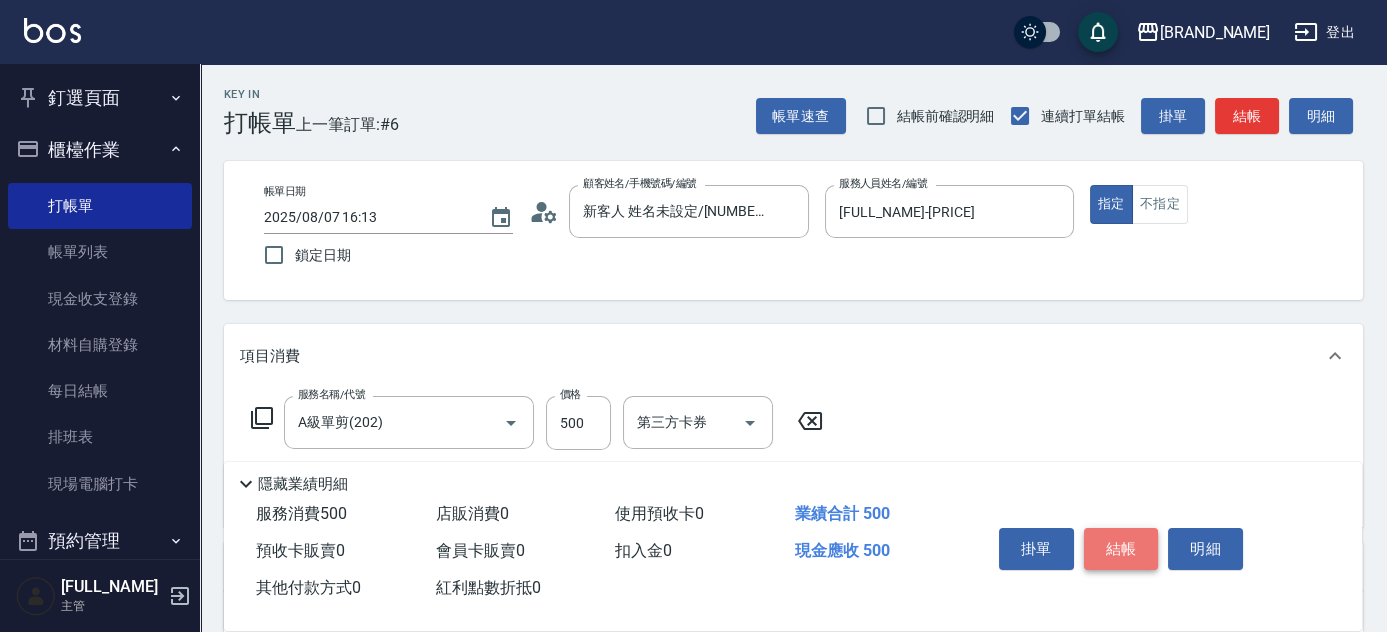 click on "結帳" at bounding box center (1121, 549) 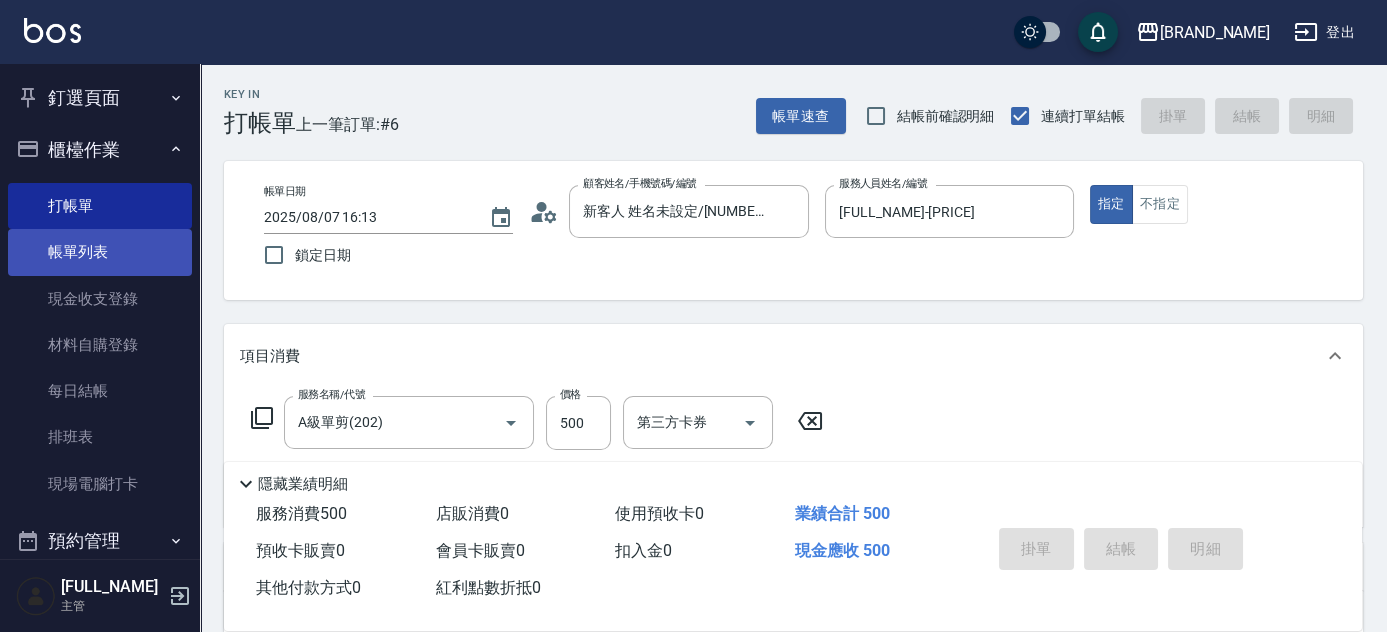 type 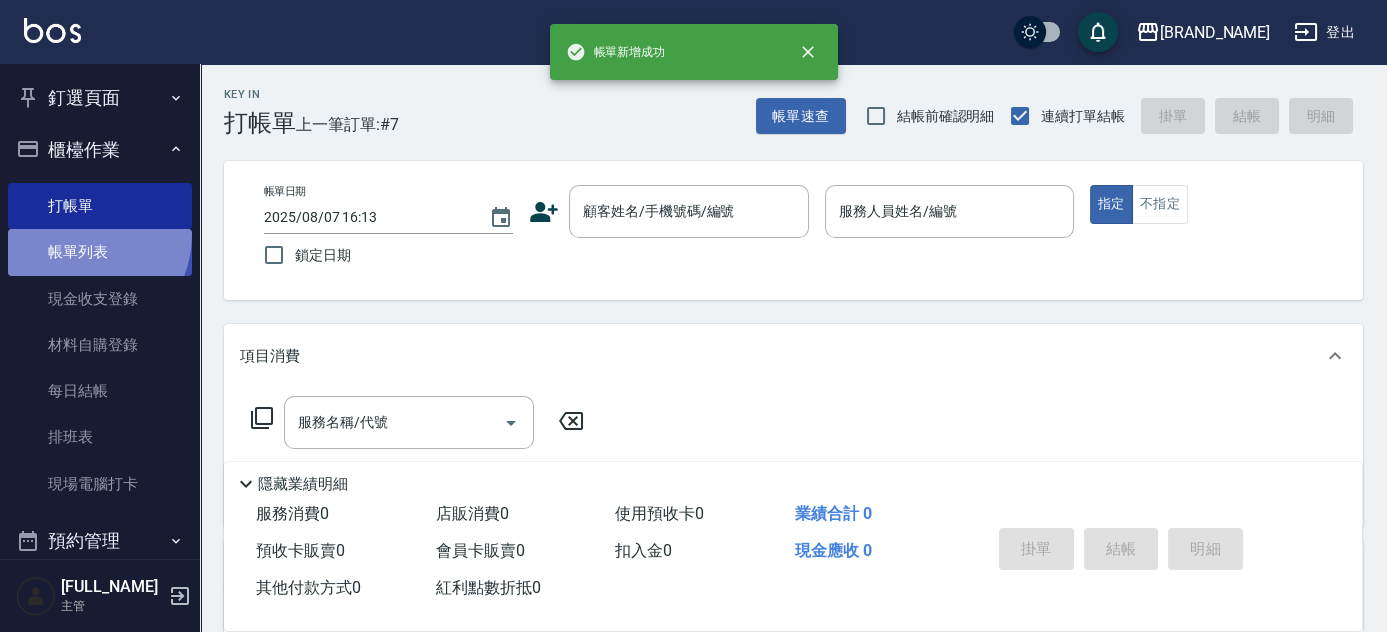 click on "帳單列表" at bounding box center (100, 252) 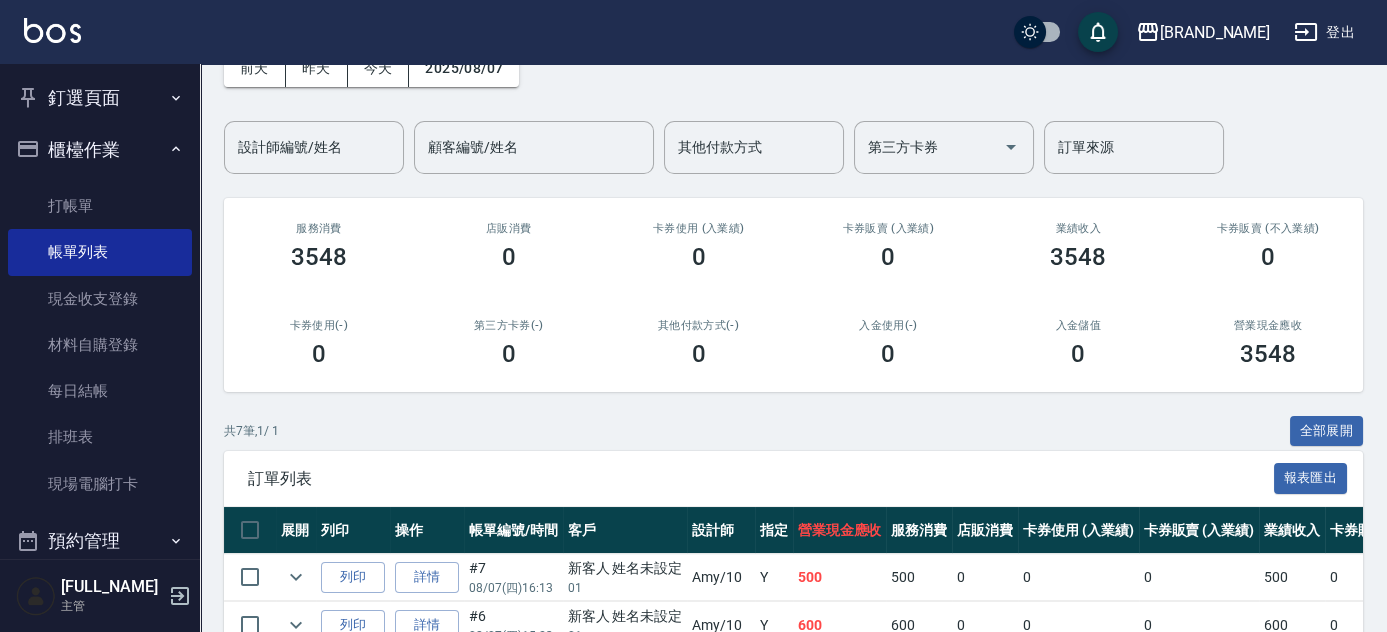 scroll, scrollTop: 140, scrollLeft: 0, axis: vertical 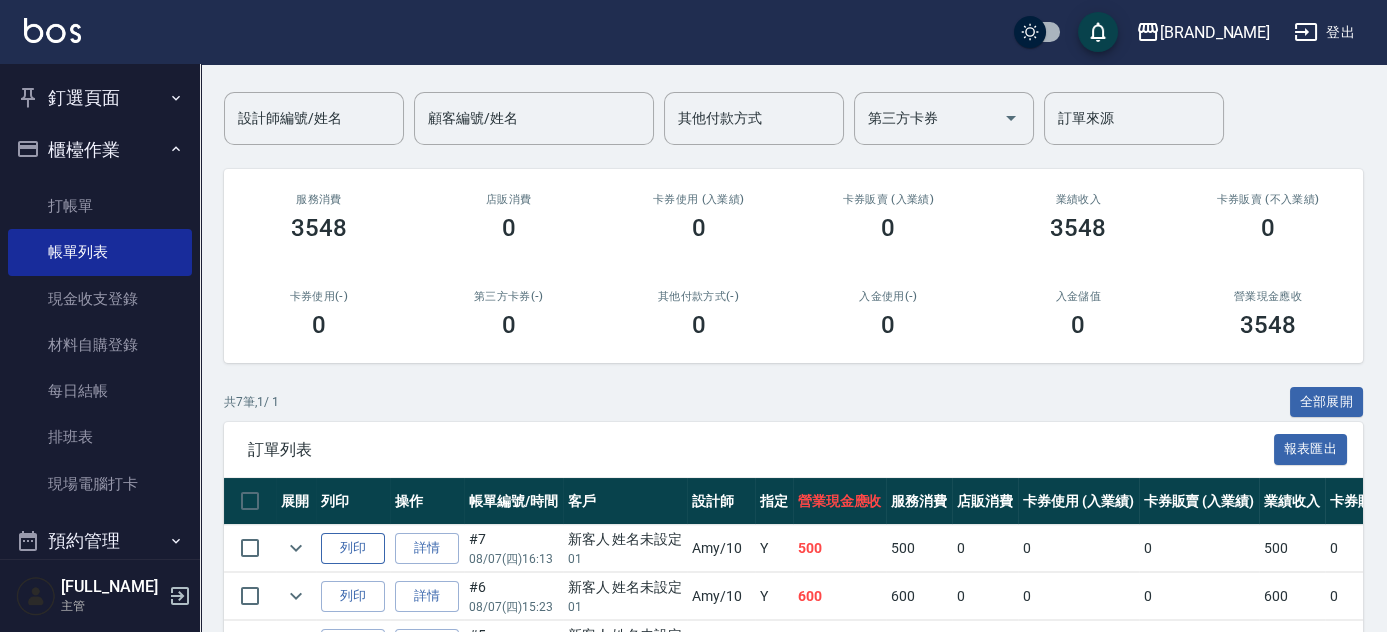 click on "列印" at bounding box center (353, 548) 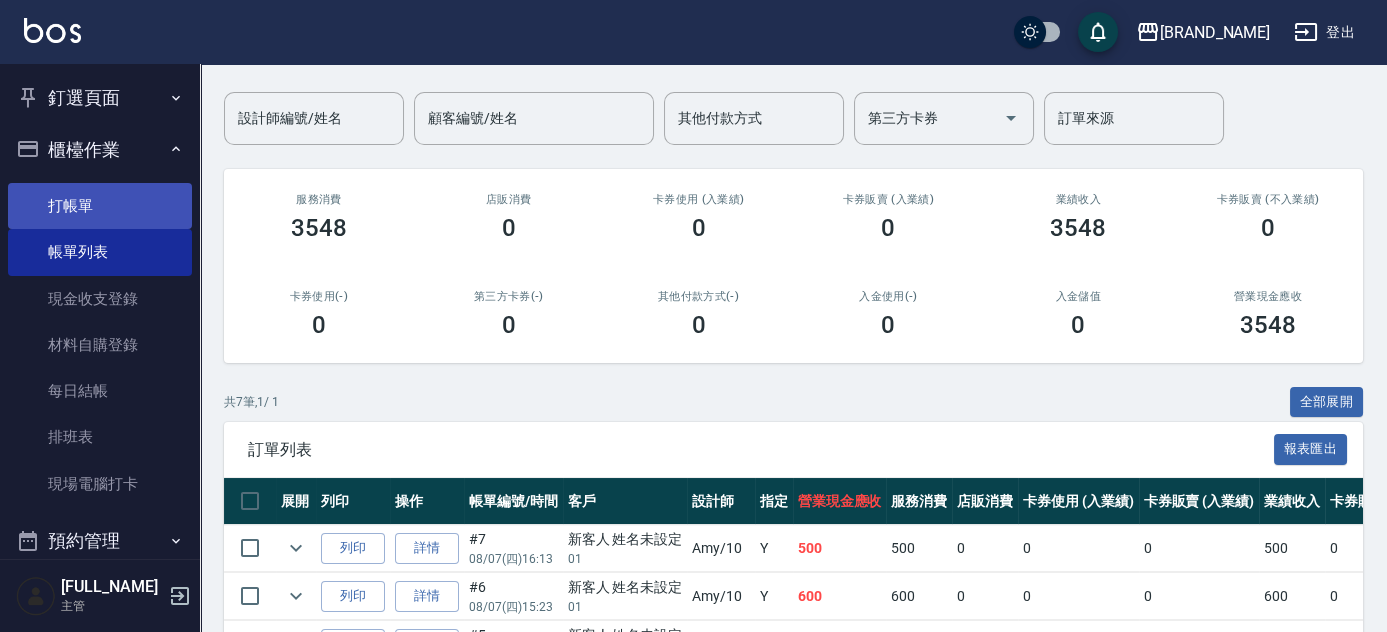 click on "打帳單" at bounding box center (100, 206) 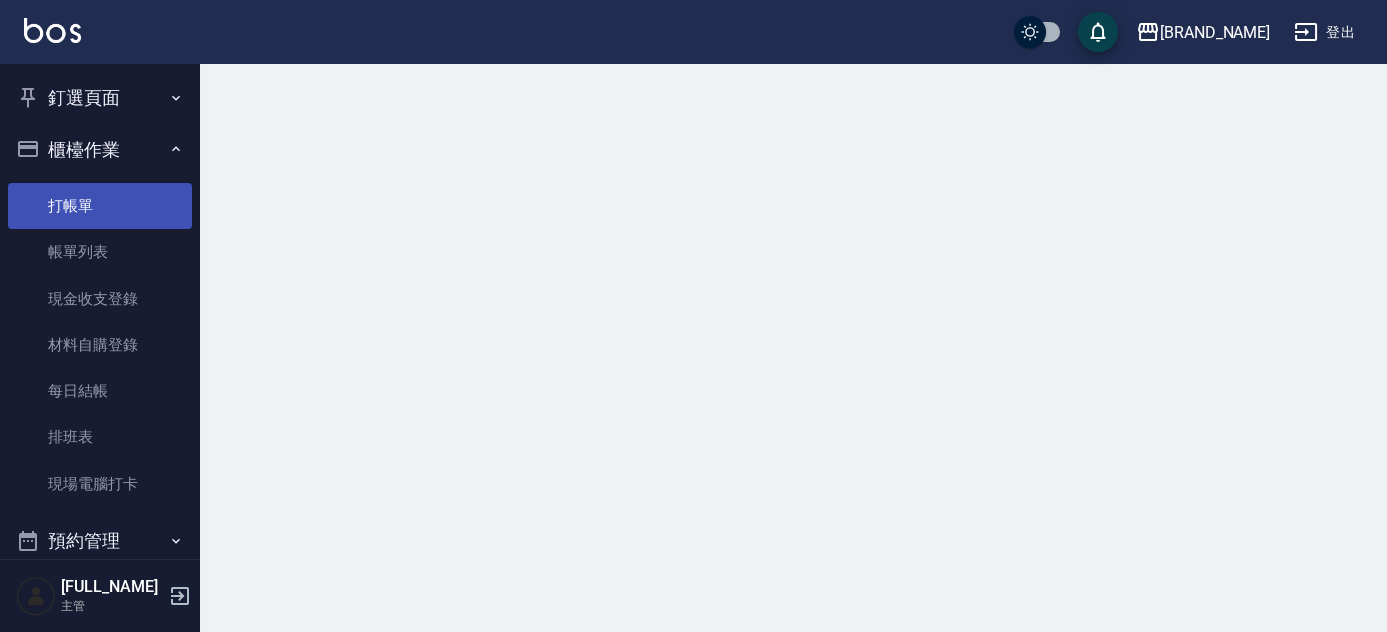 scroll, scrollTop: 0, scrollLeft: 0, axis: both 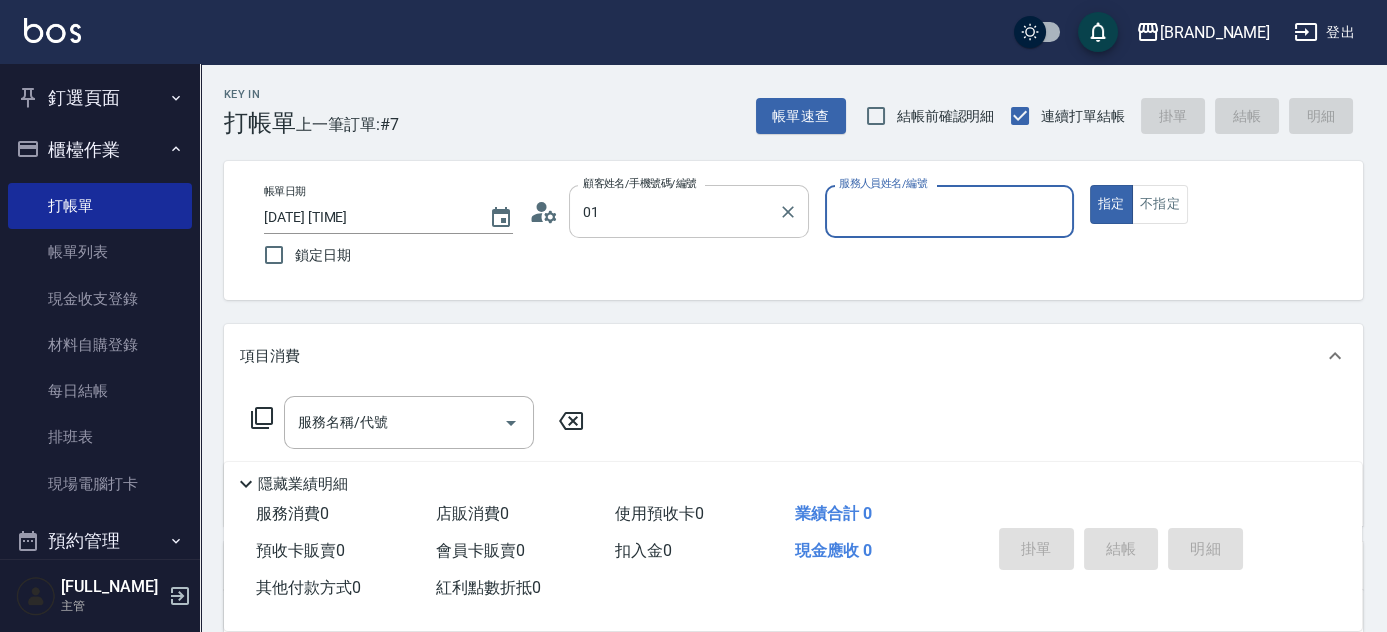 type on "新客人 姓名未設定/[NUMBER]/null" 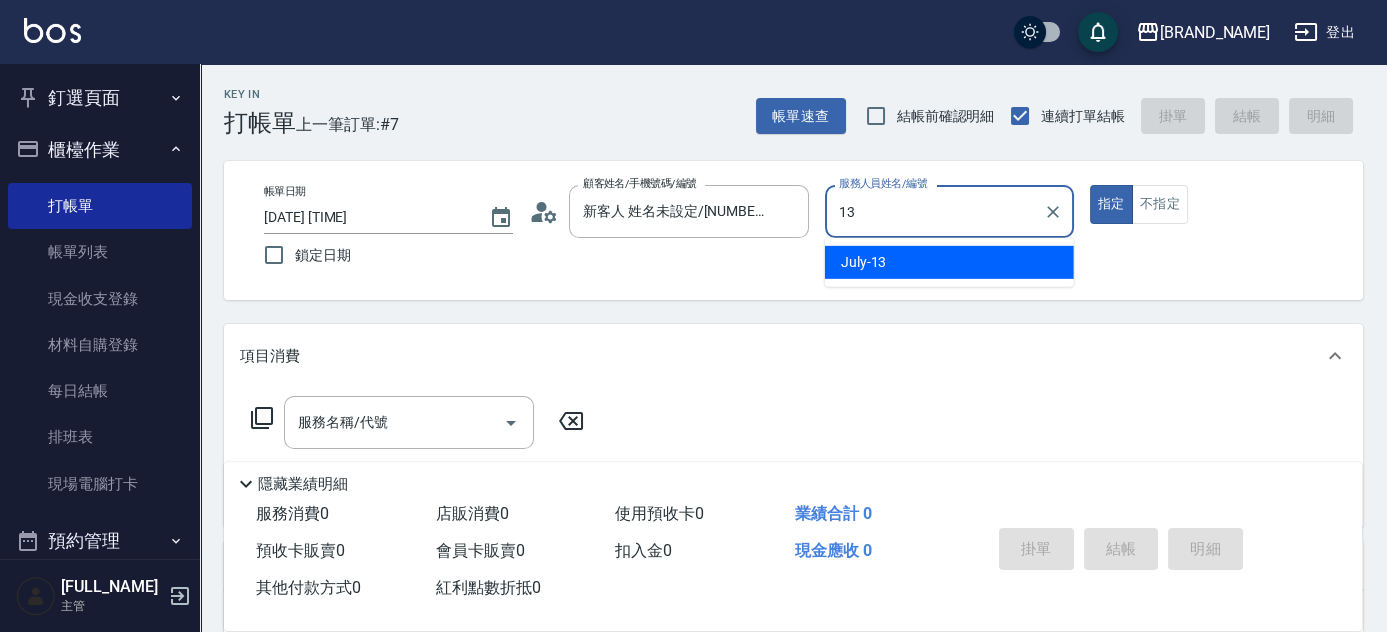 type on "July-13" 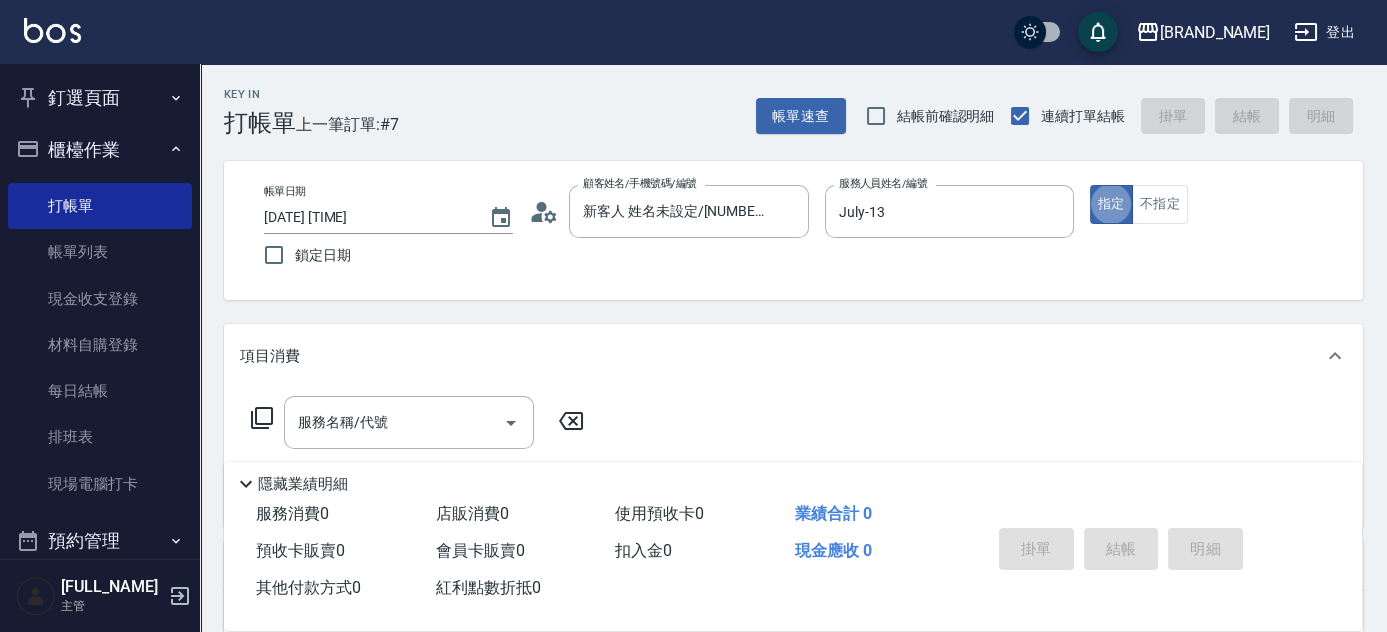 type on "true" 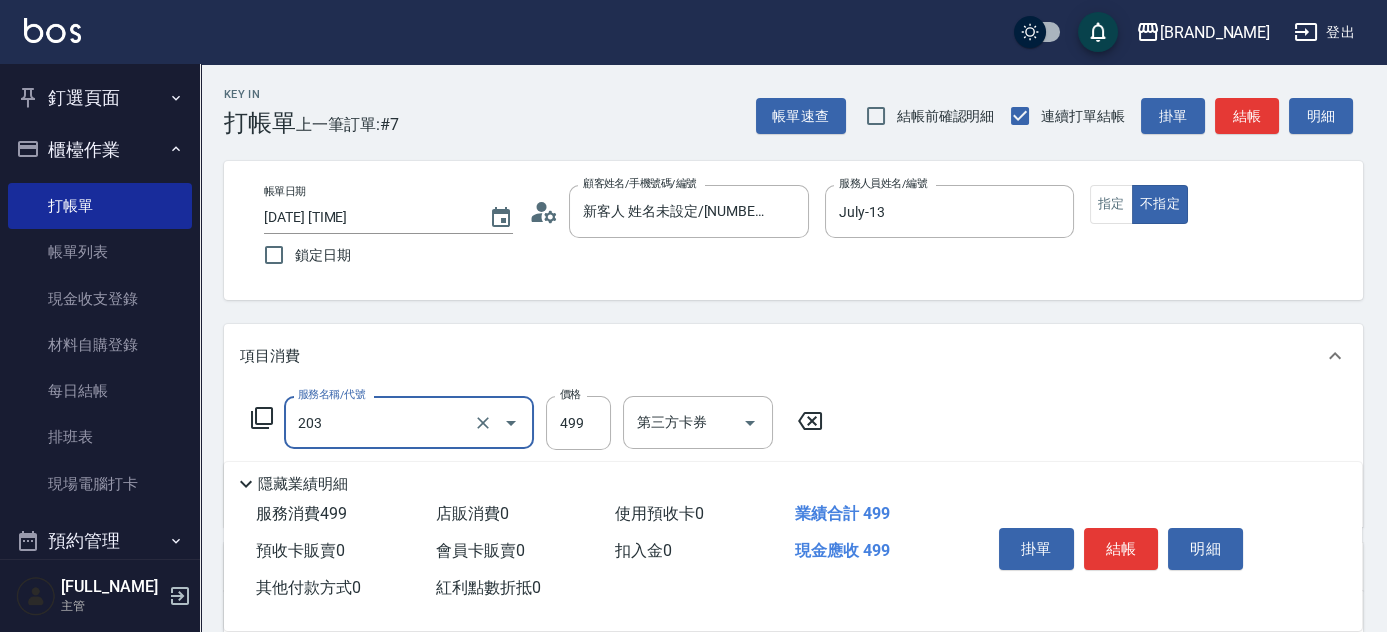 type on "B級洗+剪(203)" 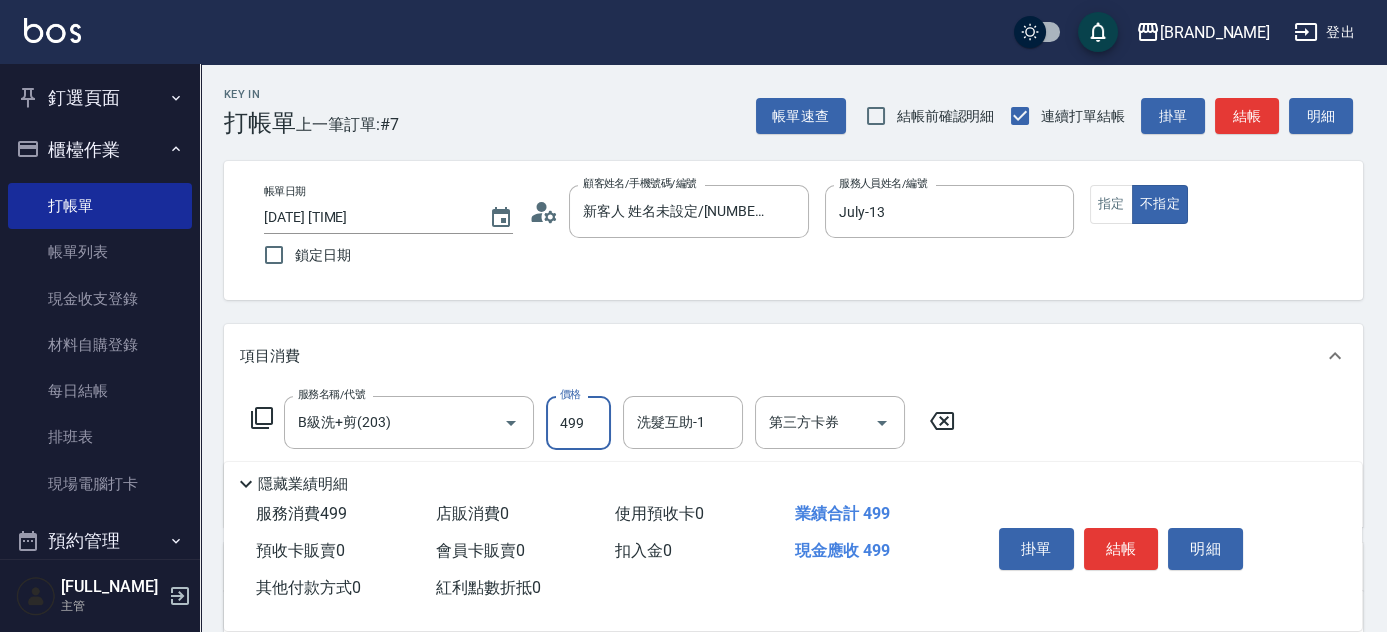 scroll, scrollTop: 346, scrollLeft: 0, axis: vertical 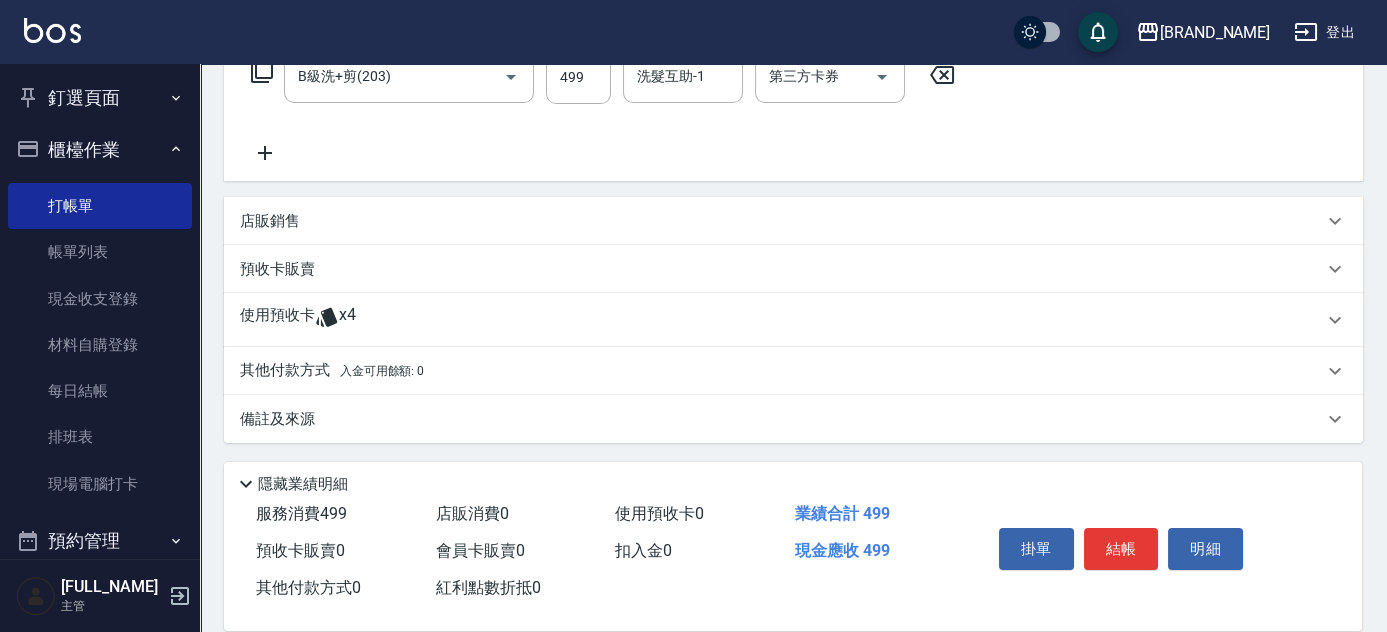 click 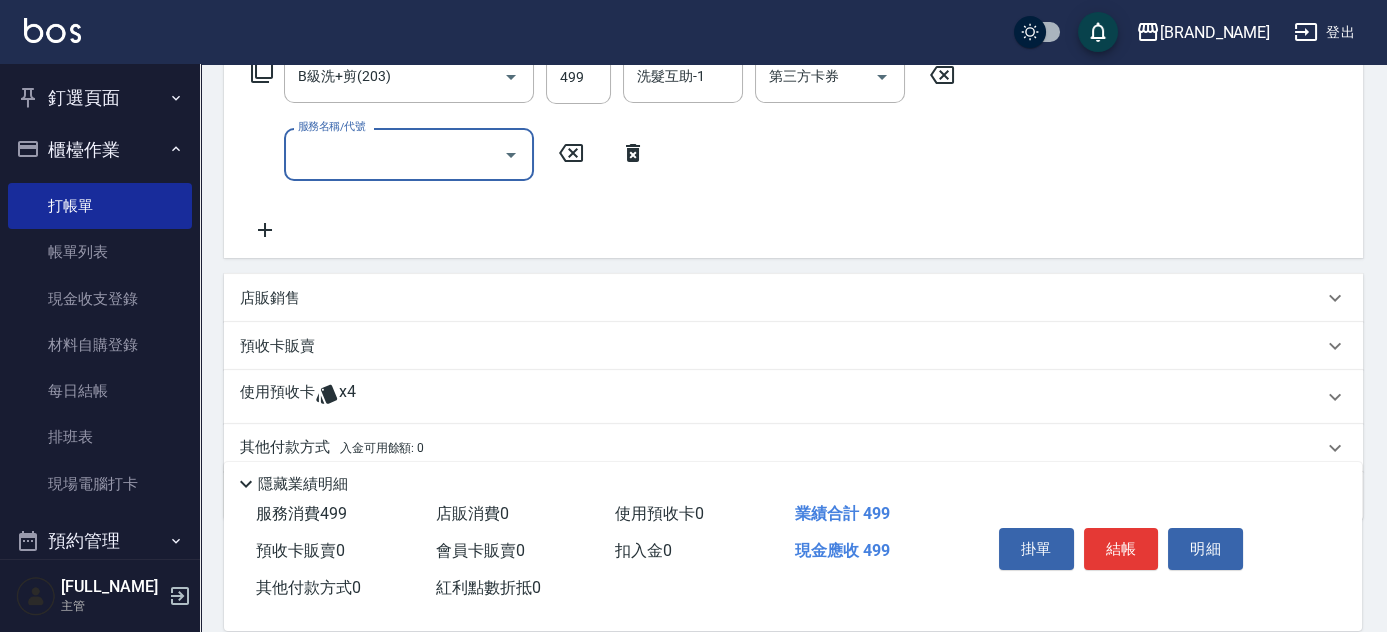 click on "服務名稱/代號" at bounding box center (394, 154) 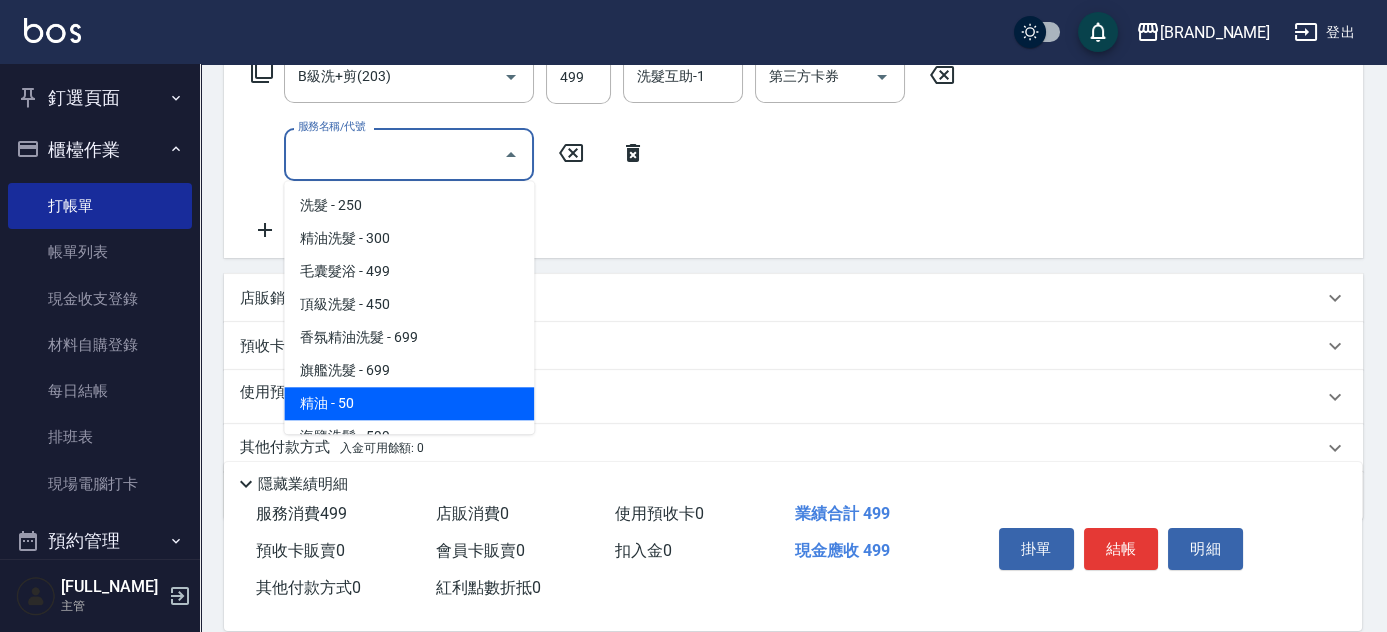 click on "精油 - 50" at bounding box center [409, 403] 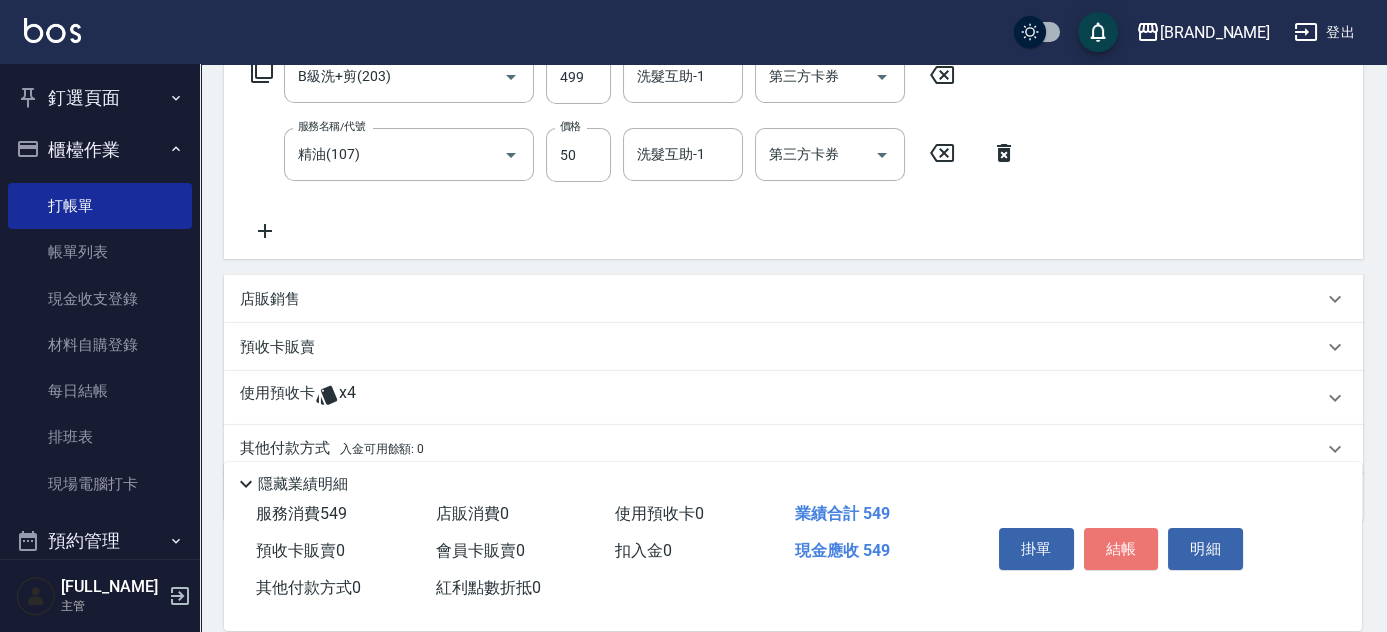 click on "結帳" at bounding box center (1121, 549) 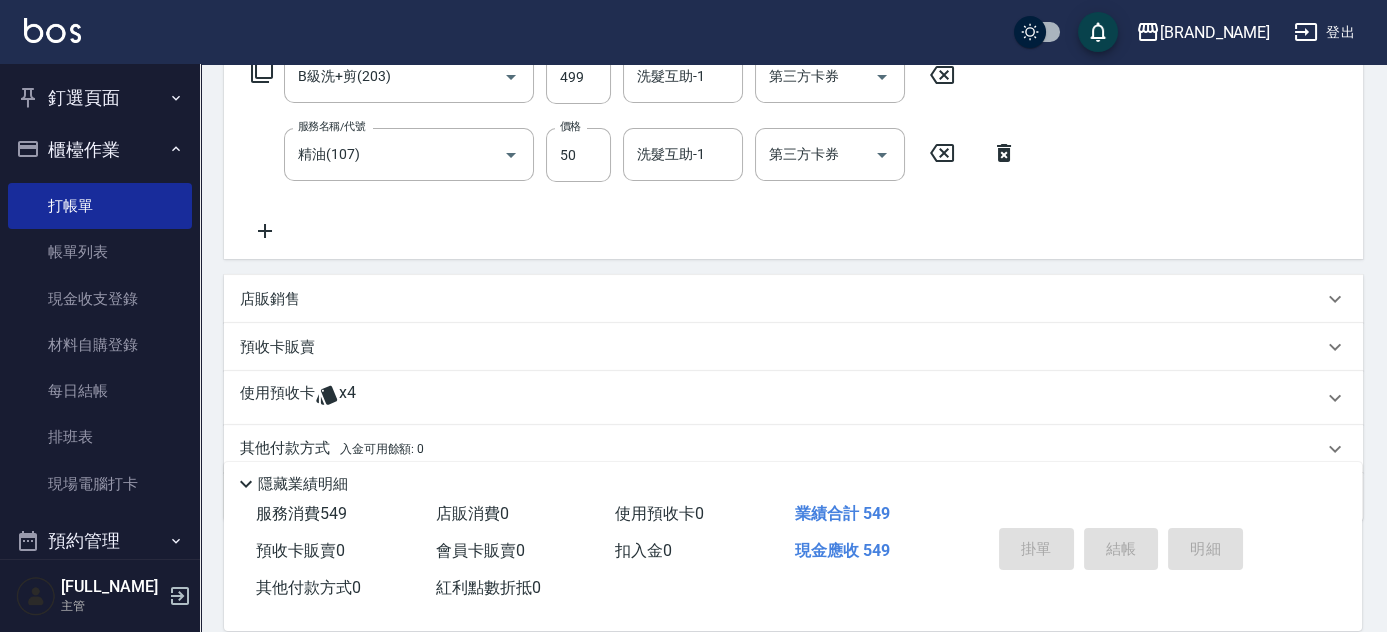 type 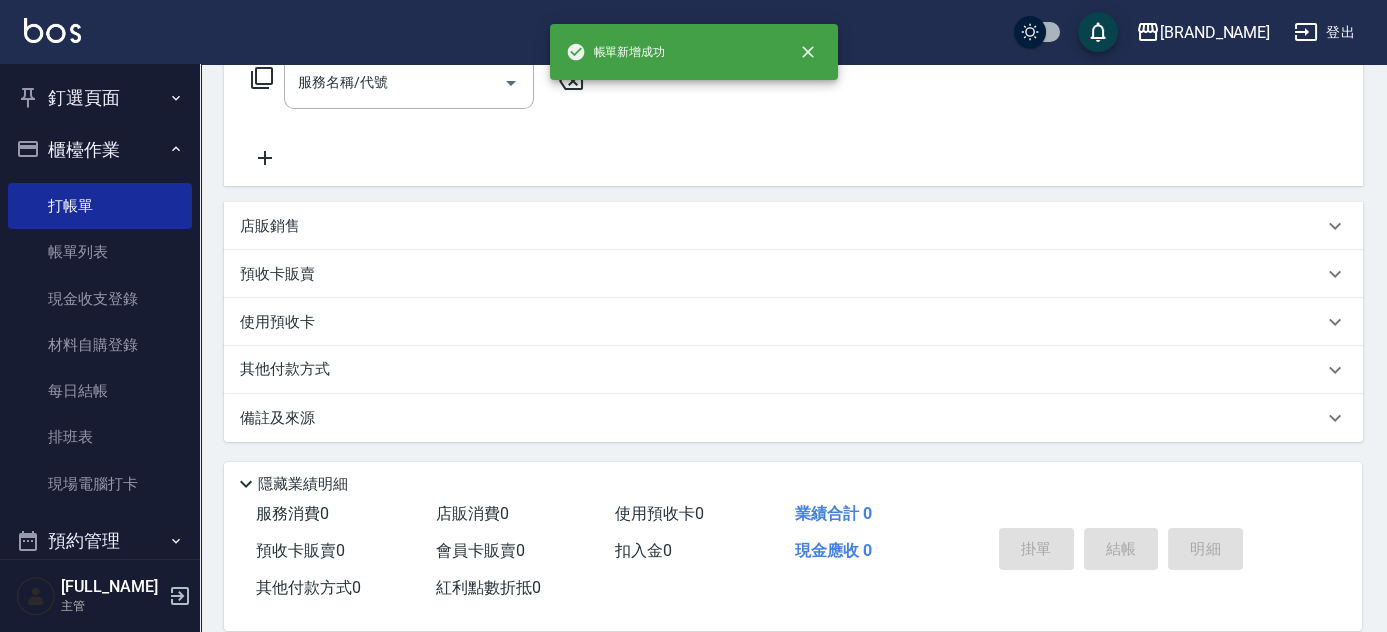 scroll, scrollTop: 0, scrollLeft: 0, axis: both 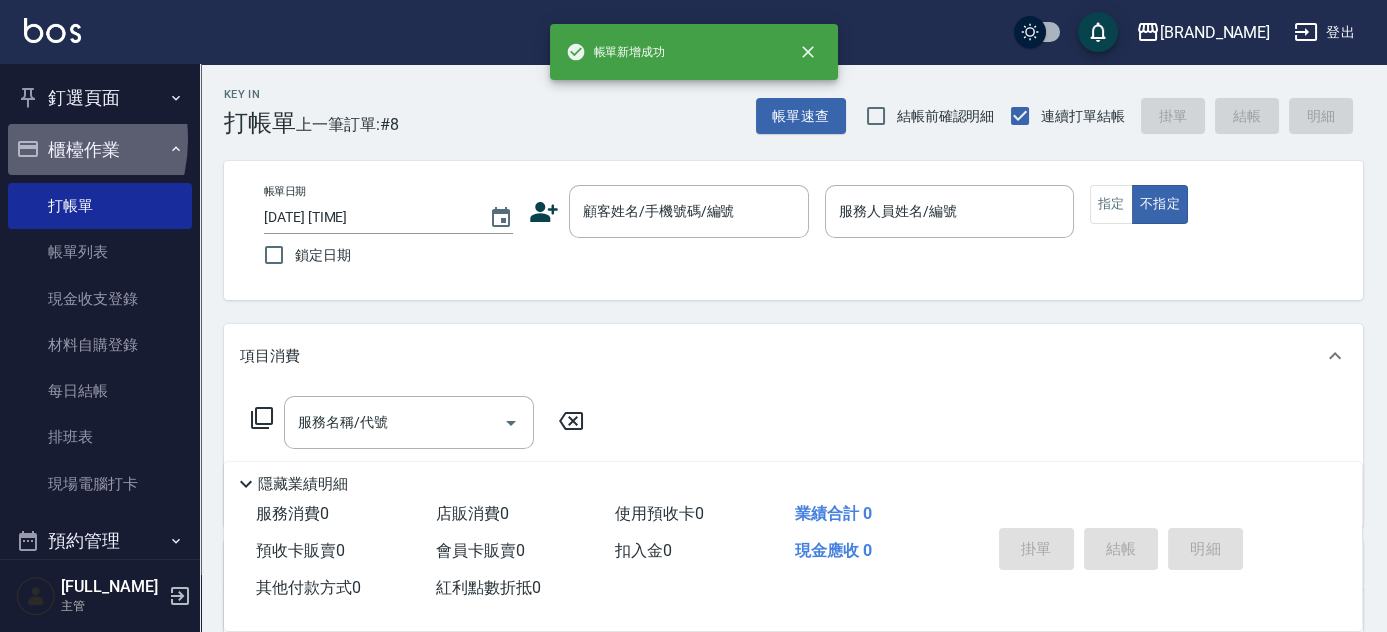 click 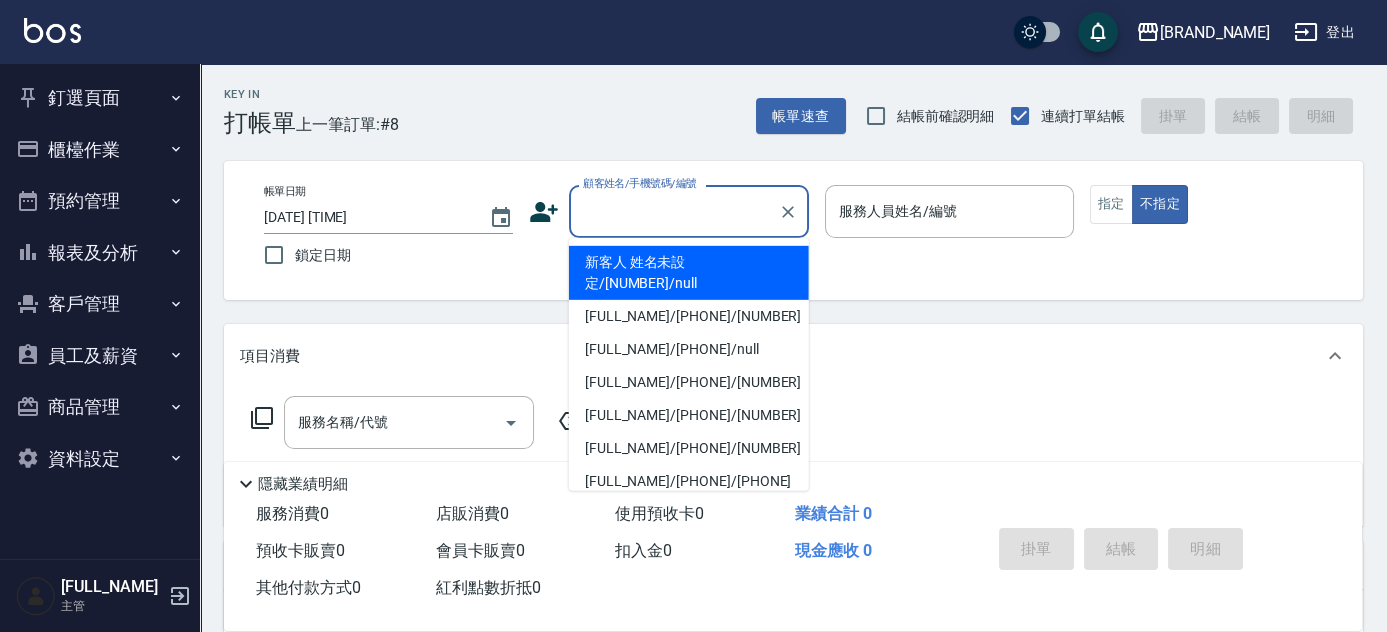 click on "顧客姓名/手機號碼/編號 顧客姓名/手機號碼/編號" at bounding box center [689, 211] 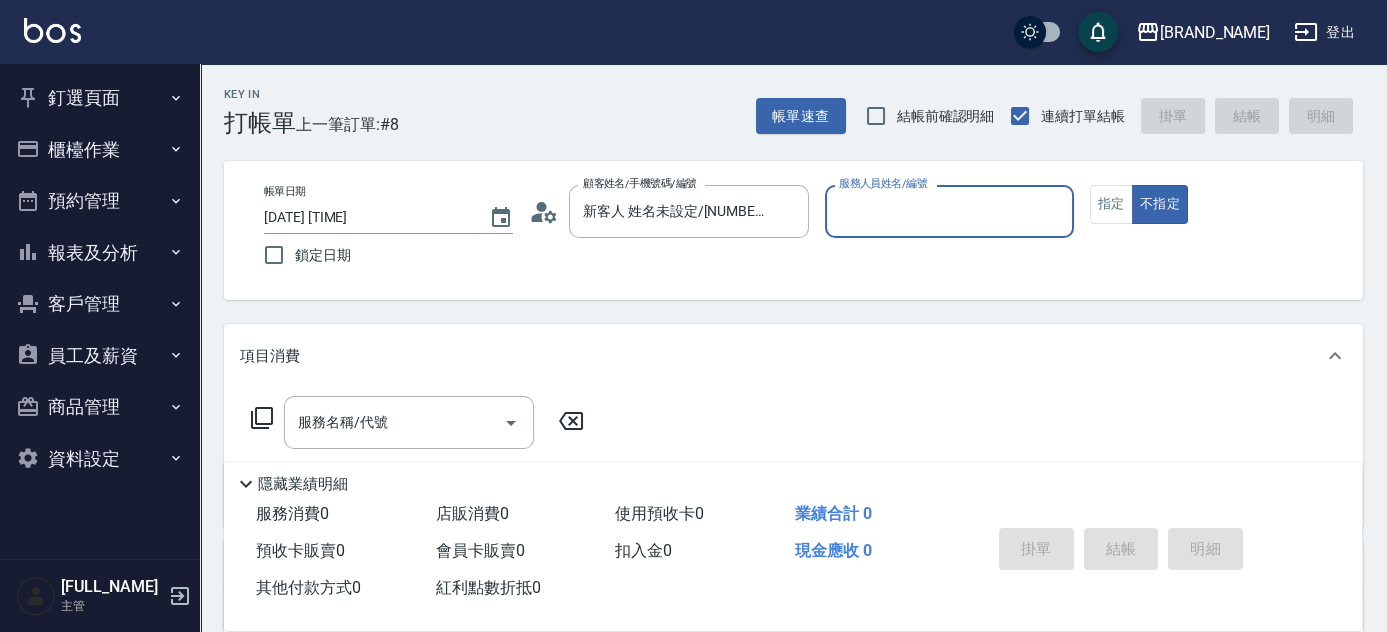 click on "服務人員姓名/編號" at bounding box center [949, 211] 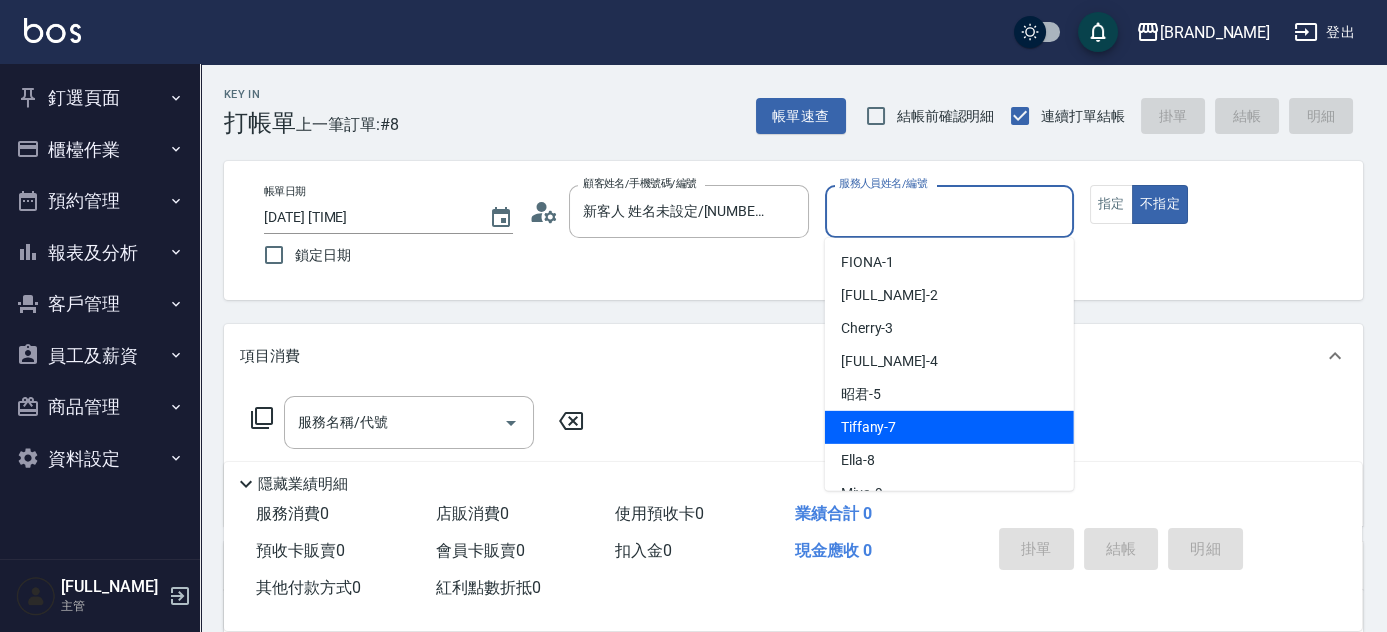 click on "Tiffany -7" at bounding box center [949, 427] 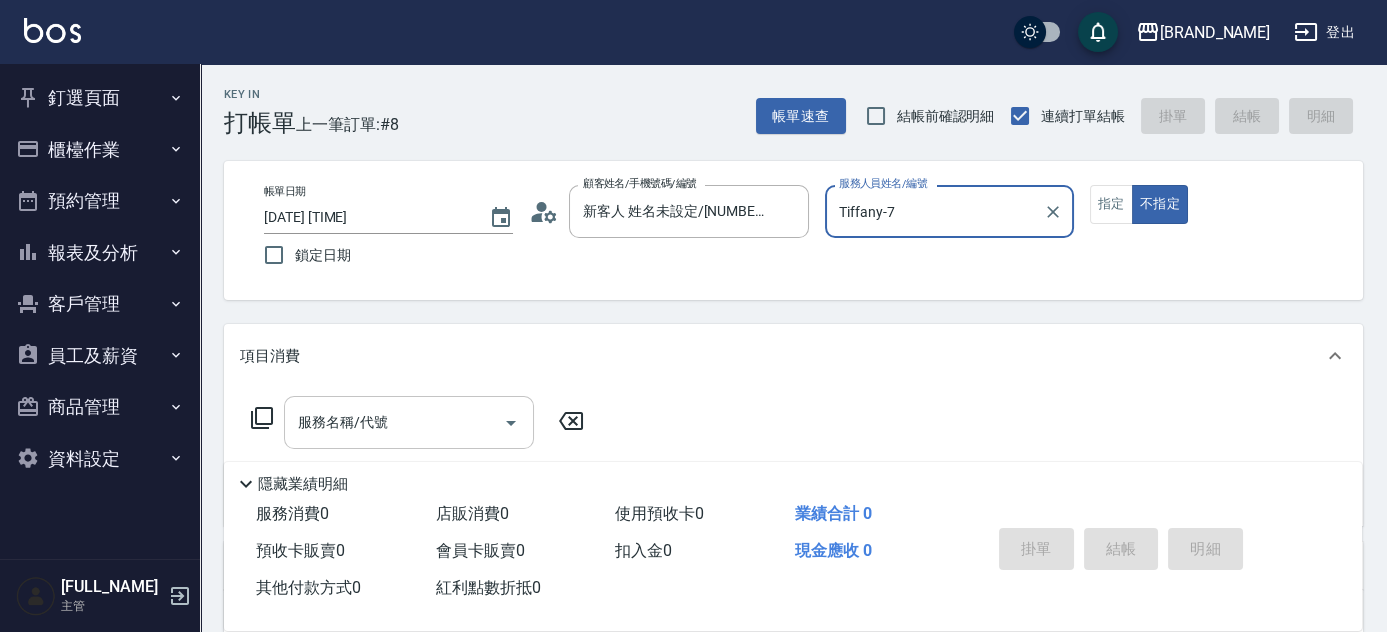 click on "服務名稱/代號" at bounding box center (394, 422) 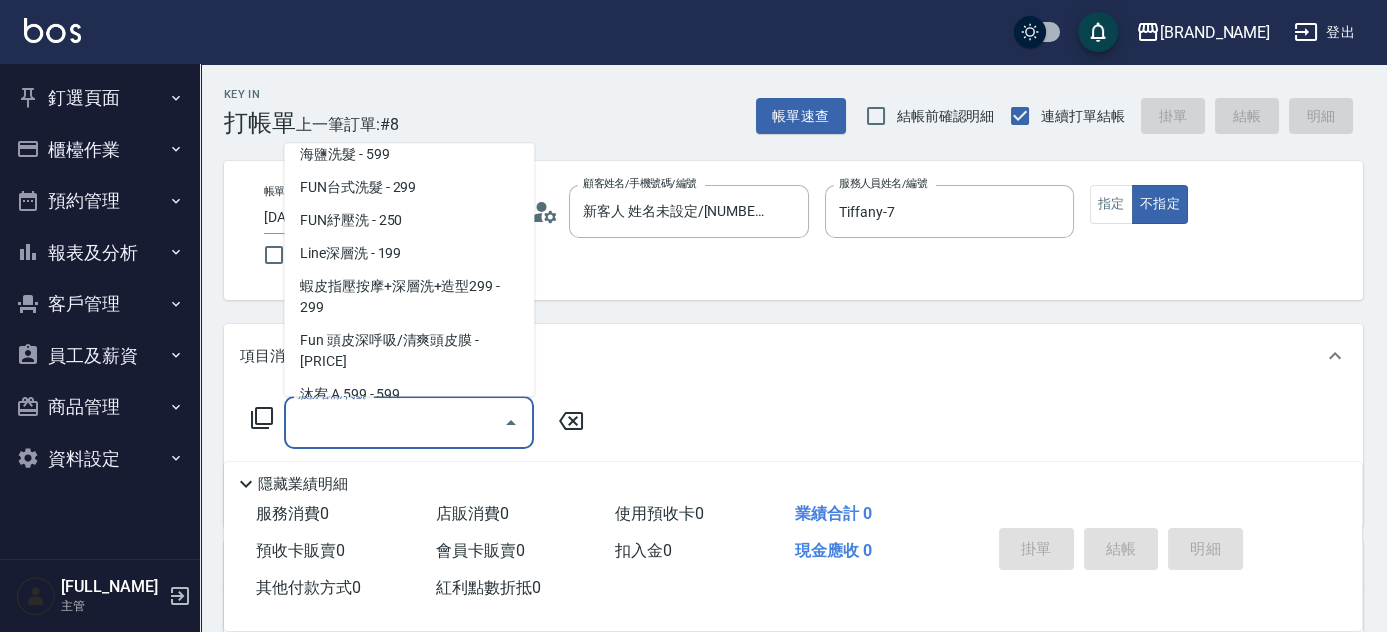 scroll, scrollTop: 442, scrollLeft: 0, axis: vertical 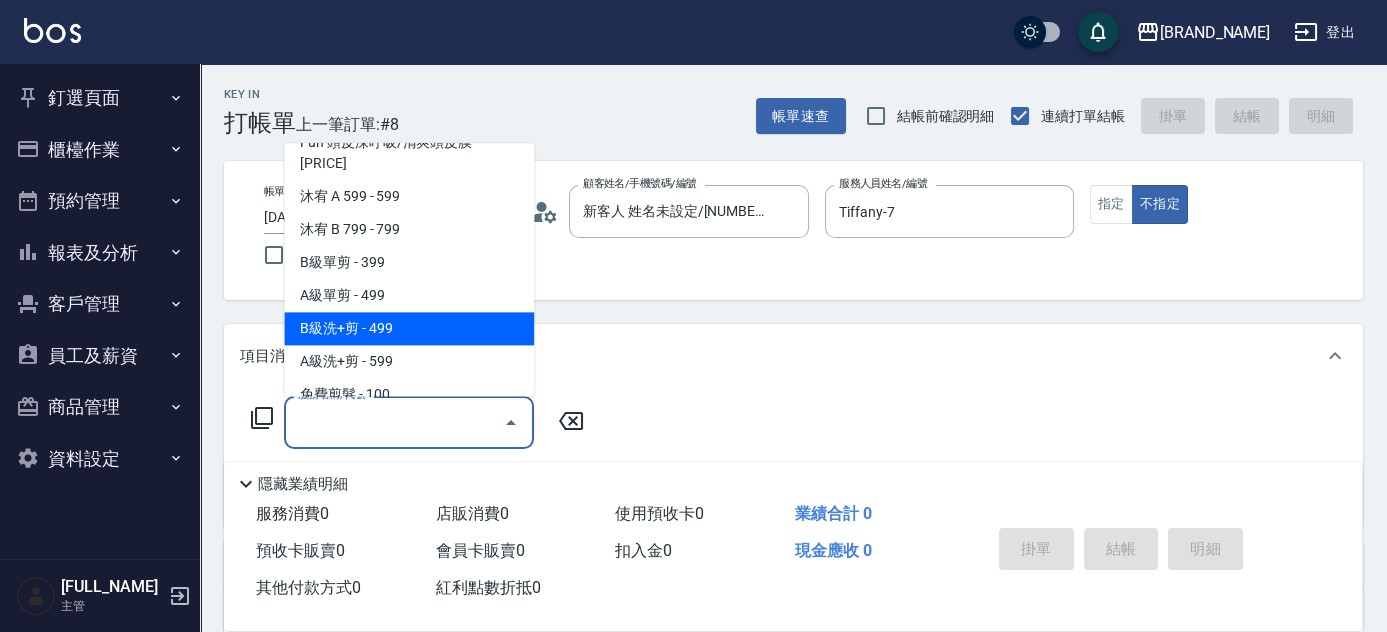 click on "B級洗+剪 - 499" at bounding box center [409, 329] 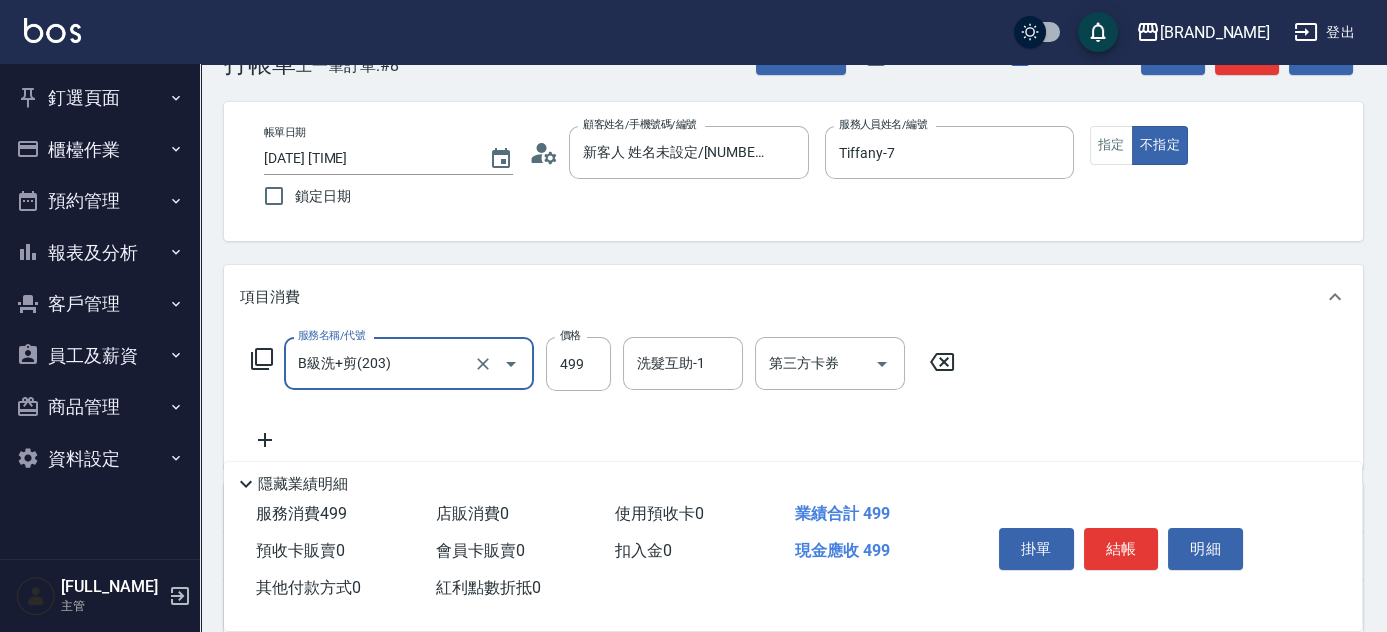 scroll, scrollTop: 90, scrollLeft: 0, axis: vertical 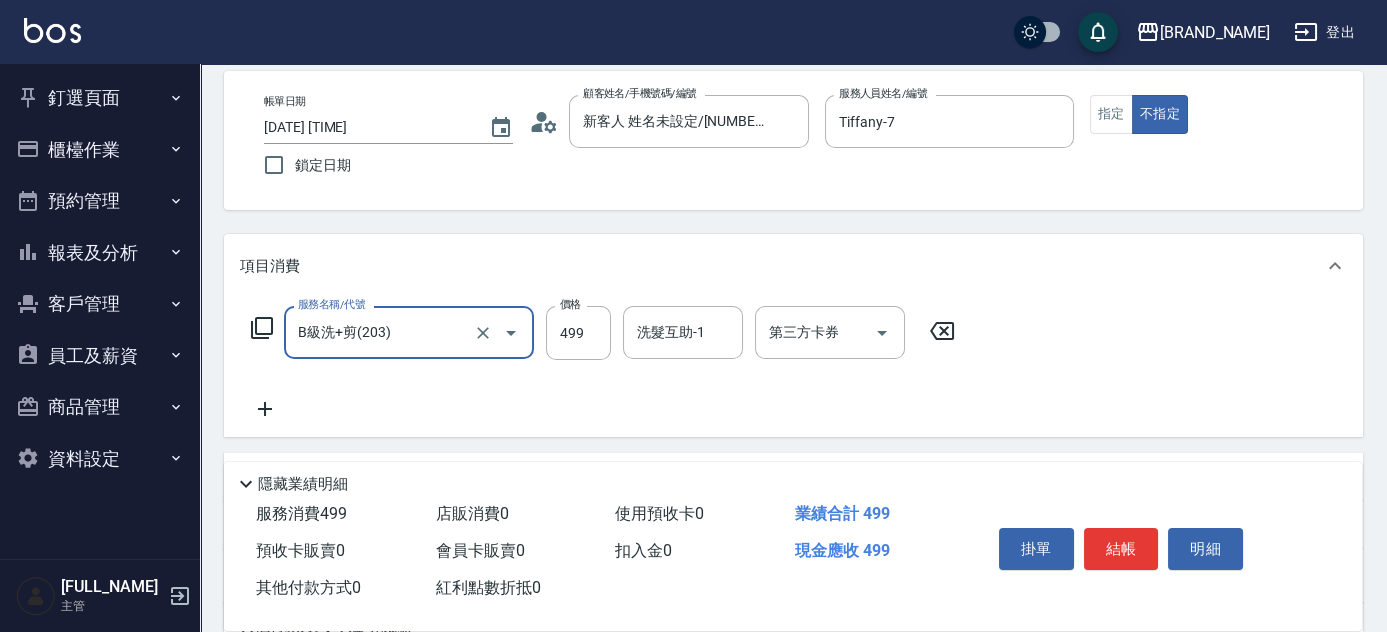 click 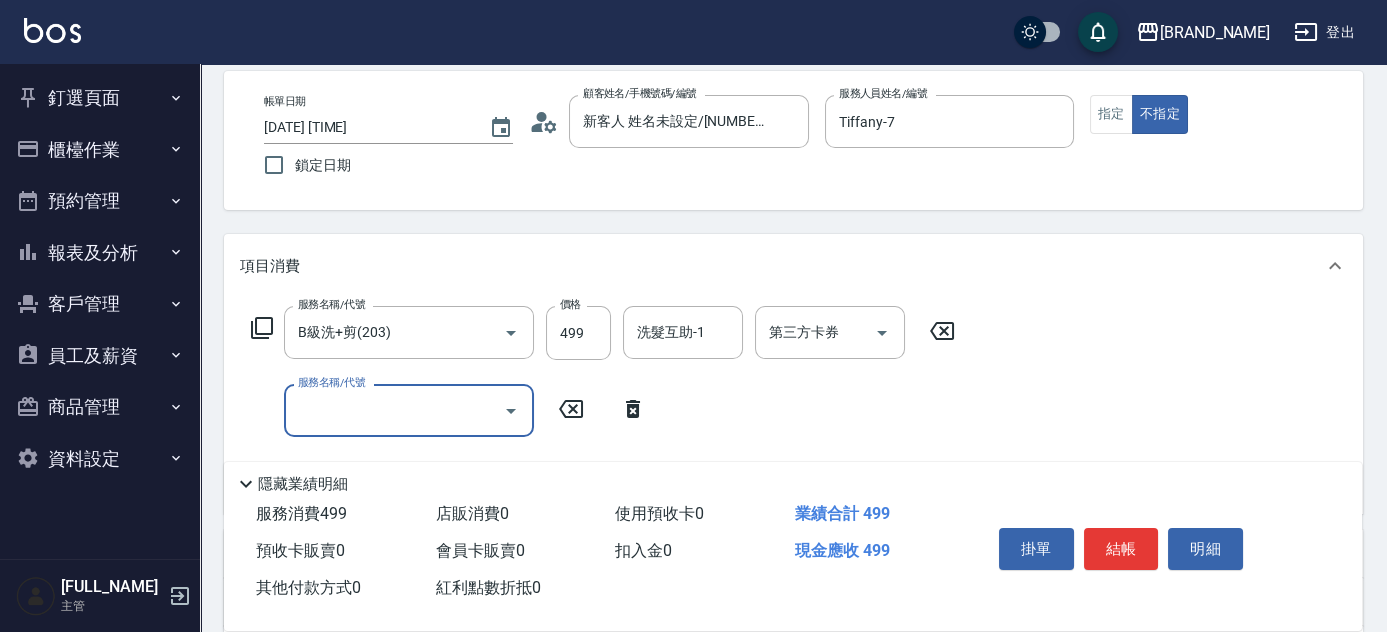 click on "服務名稱/代號" at bounding box center (394, 410) 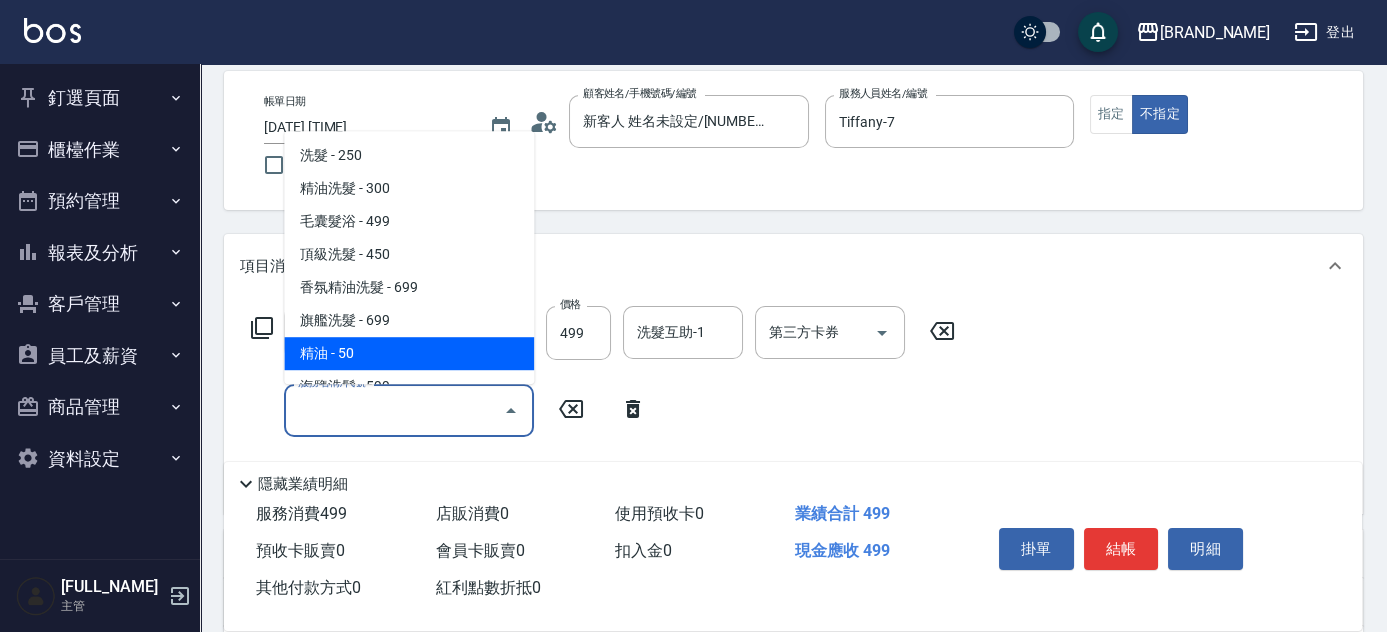 click on "精油 - 50" at bounding box center (409, 353) 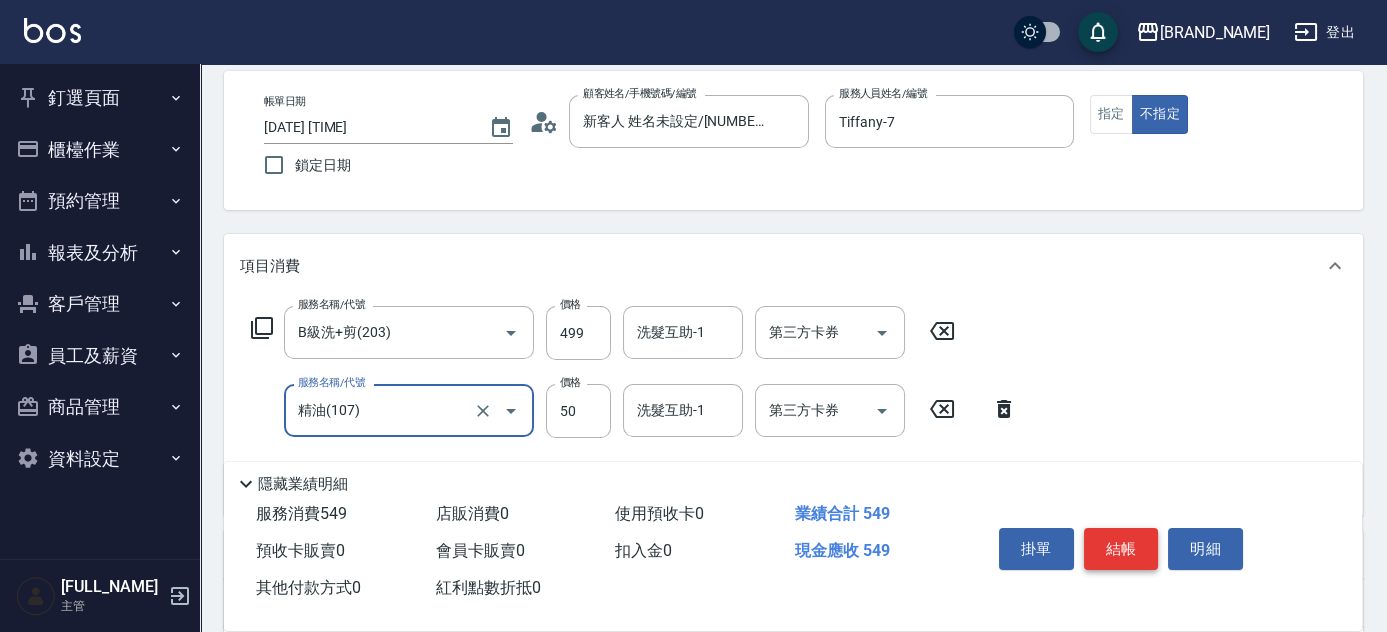 click on "結帳" at bounding box center [1121, 549] 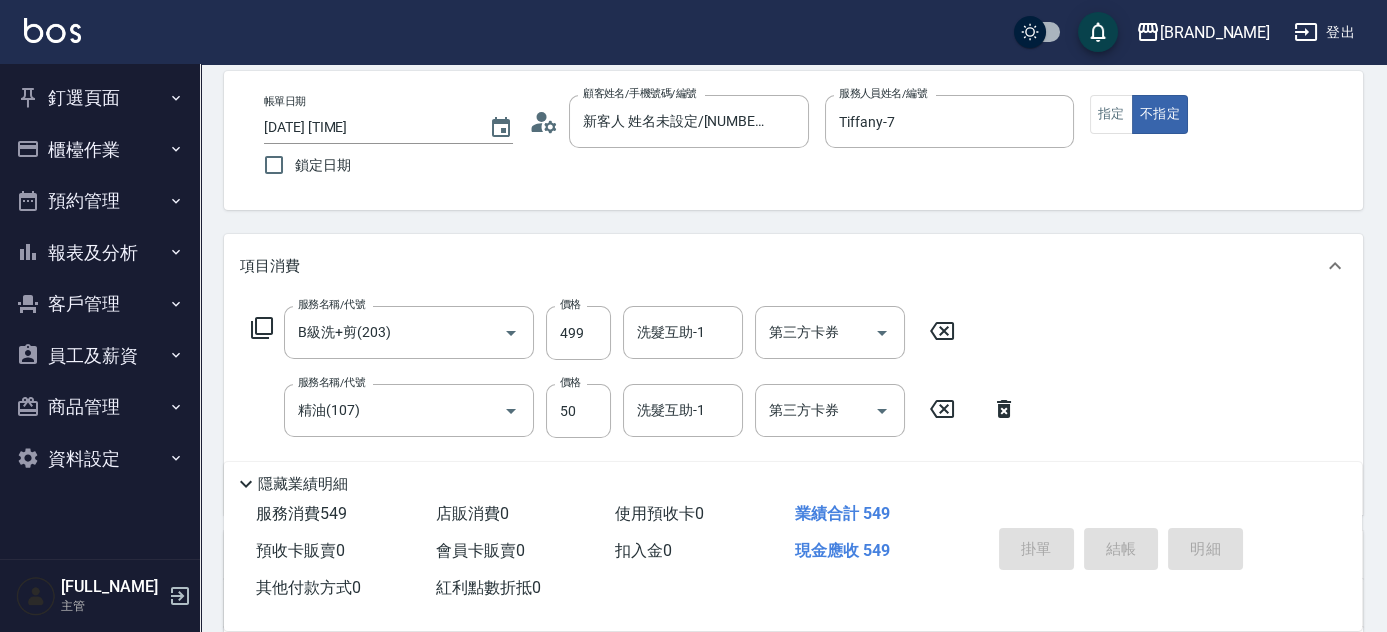 type on "[DATE] [TIME]" 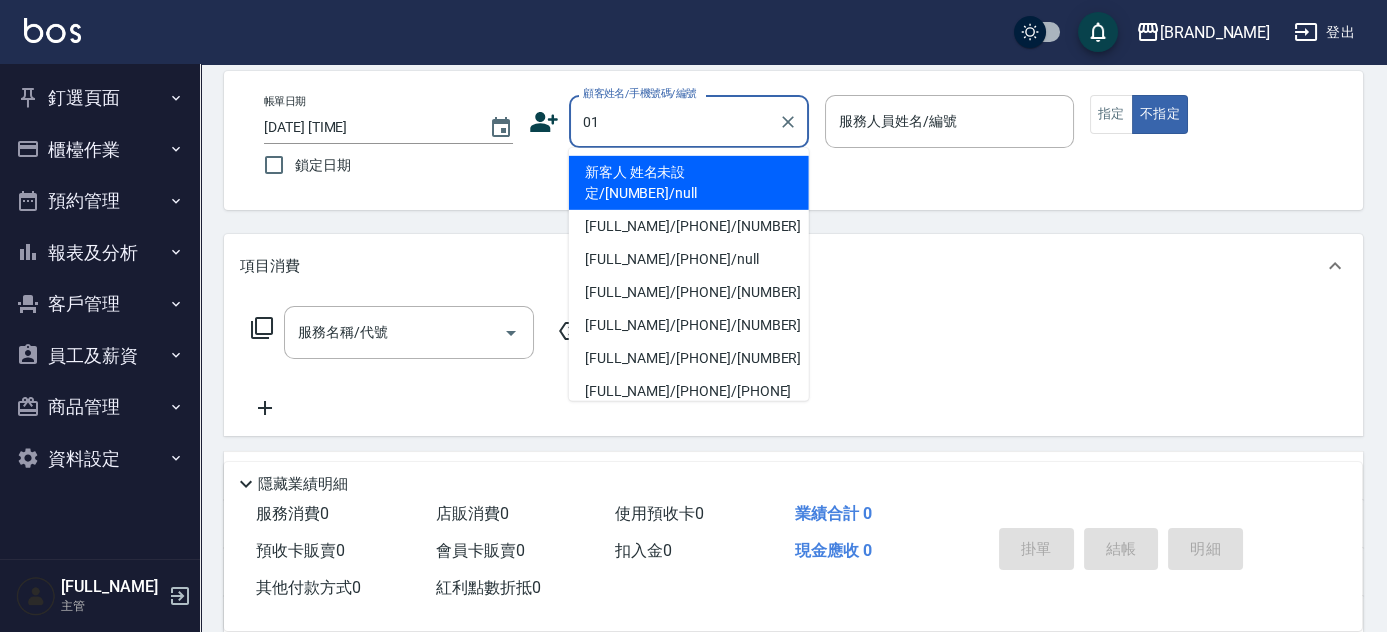 type on "新客人 姓名未設定/[NUMBER]/null" 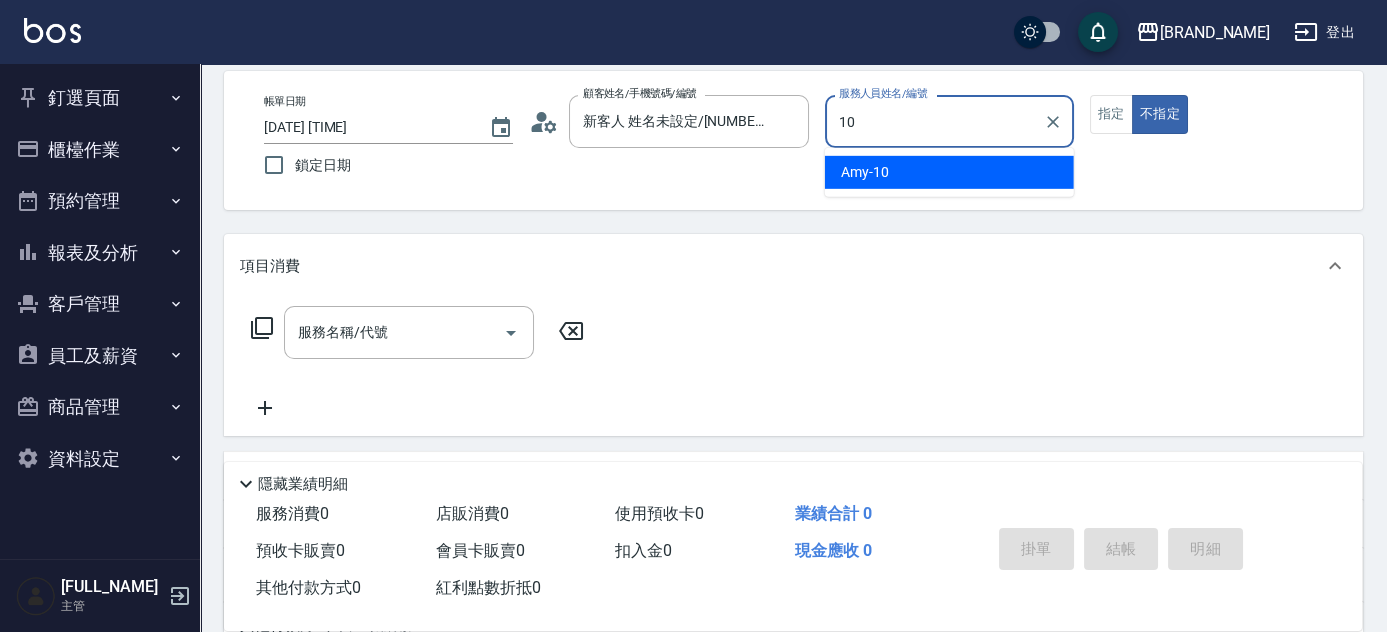 type on "[FULL_NAME]-[PRICE]" 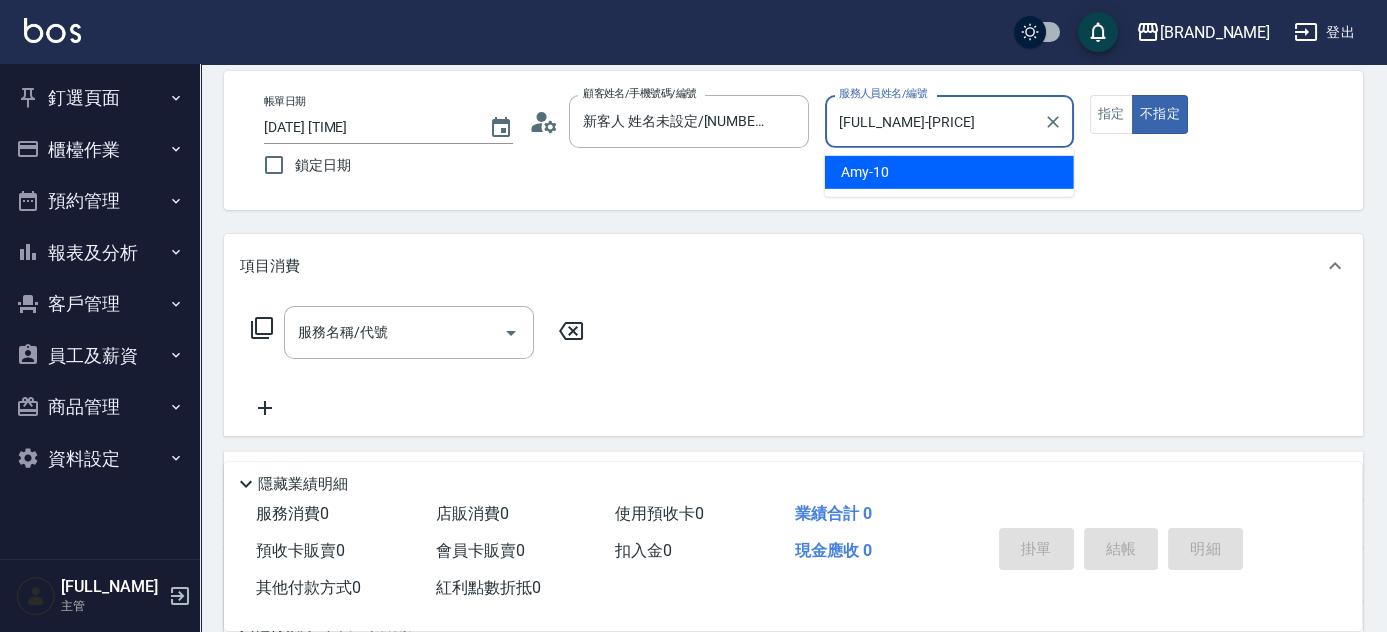 type on "false" 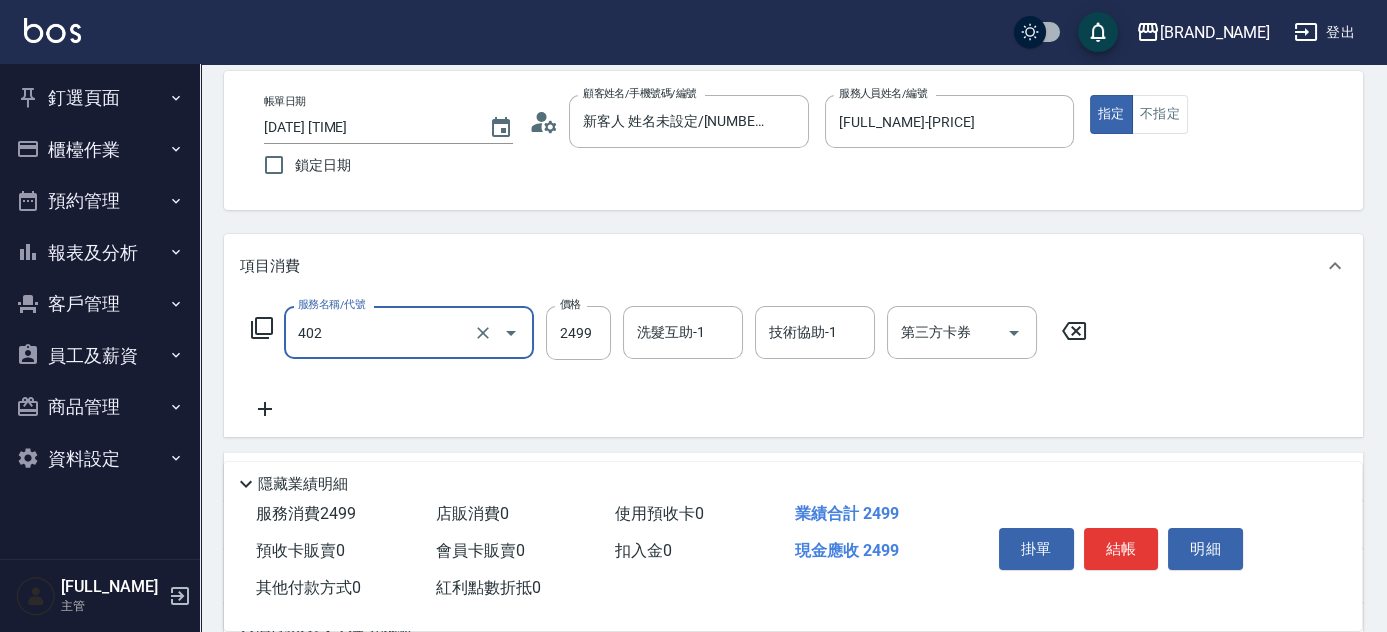 type on "嚴選染髮(402)" 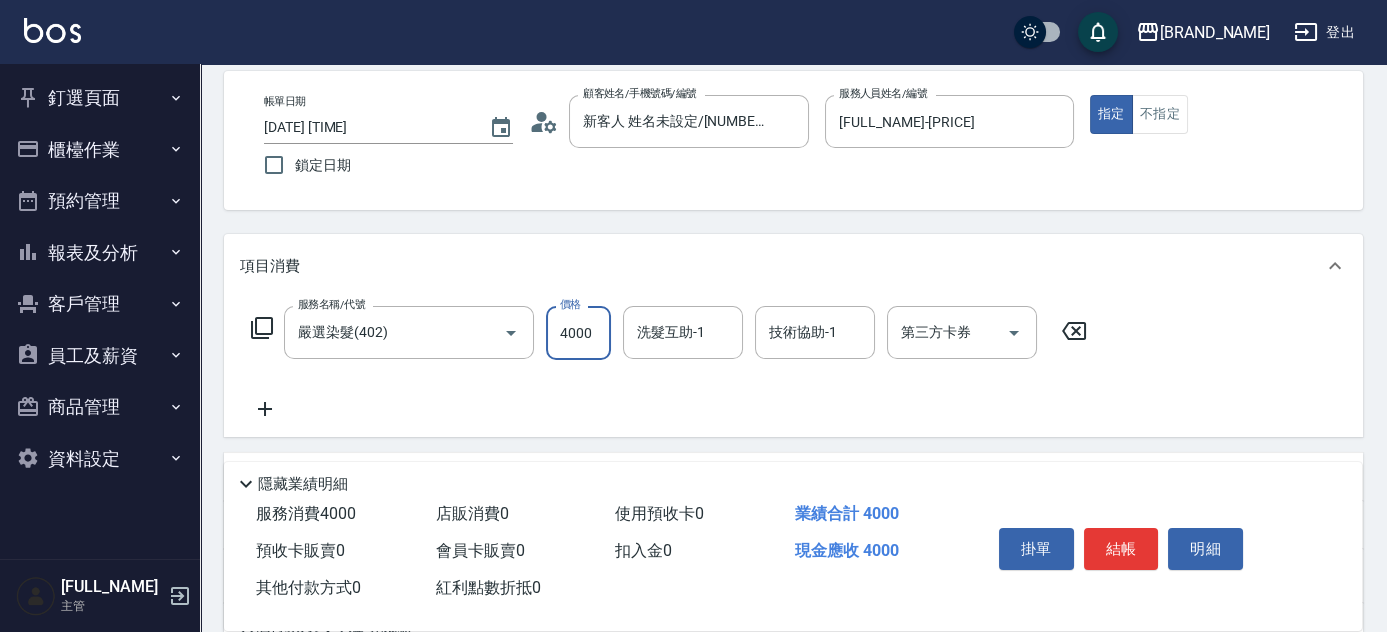 type on "4000" 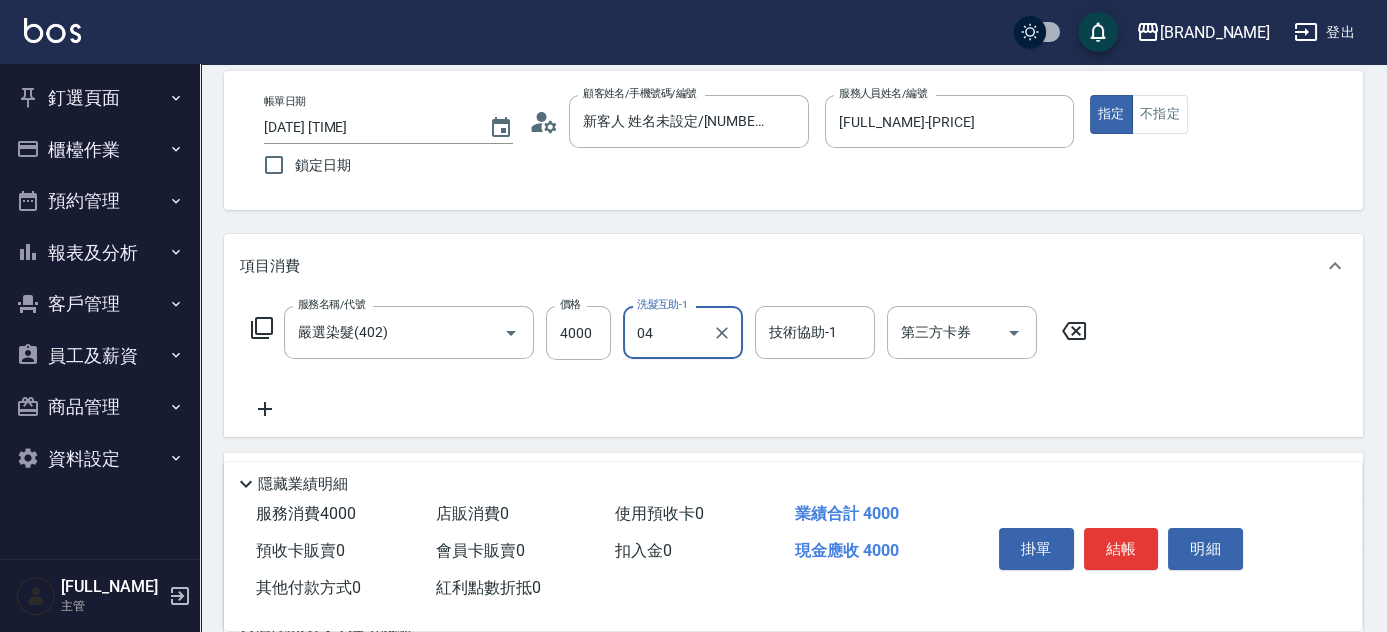 type on "0" 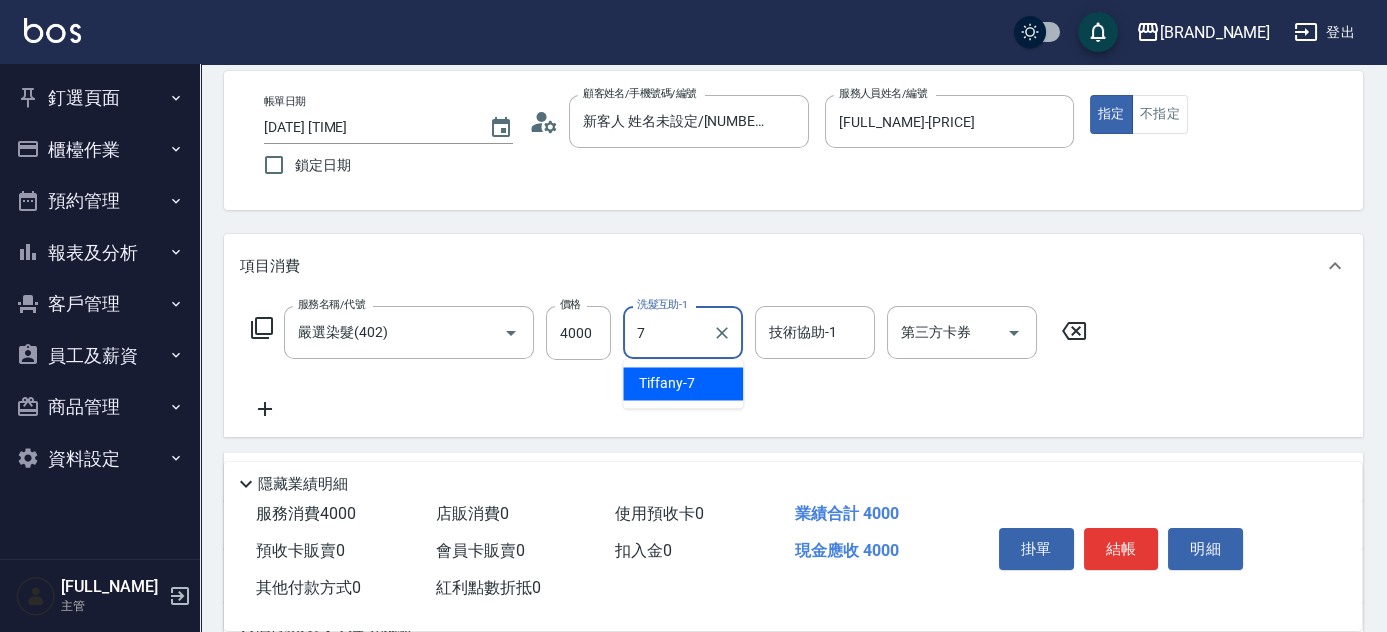 type on "Tiffany-7" 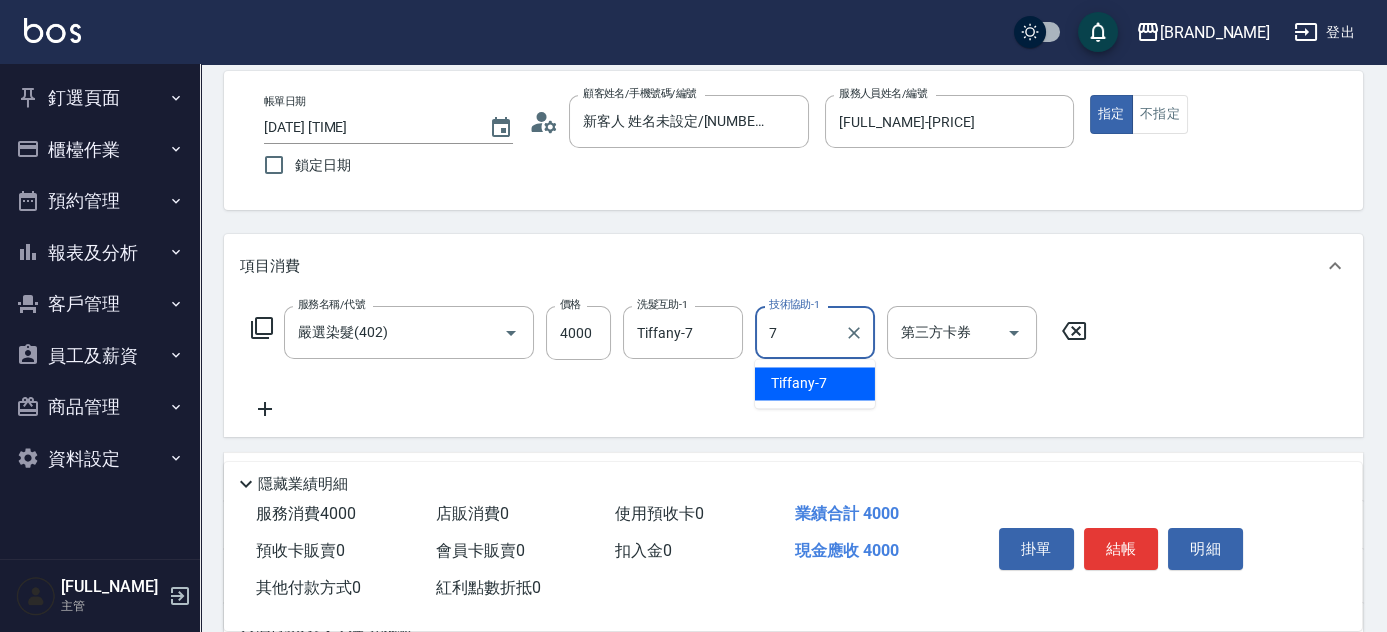 type on "Tiffany-7" 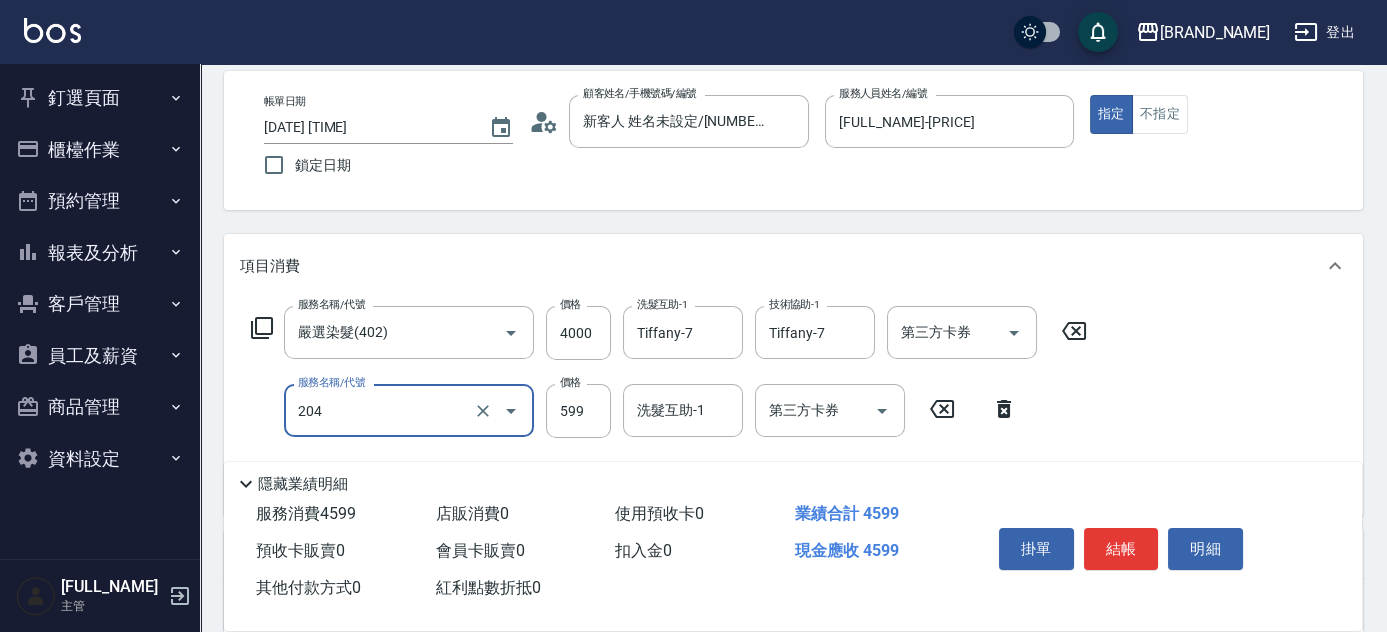 type on "A級洗+剪(204)" 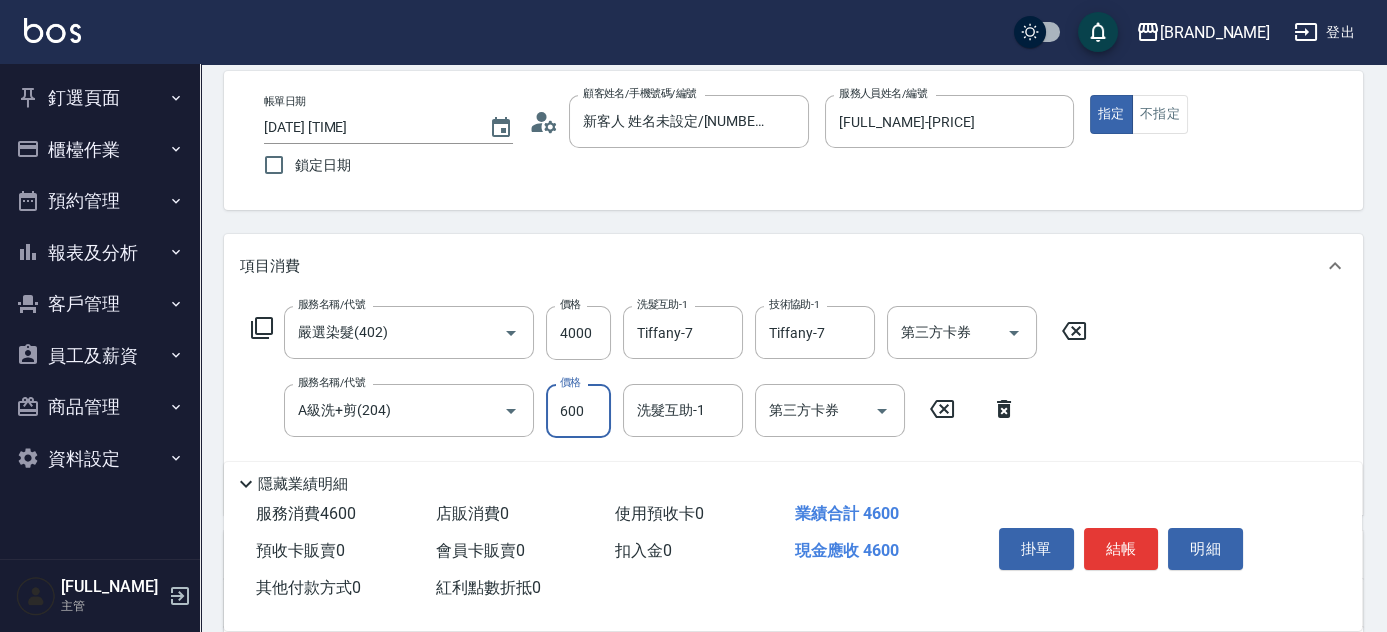 type on "600" 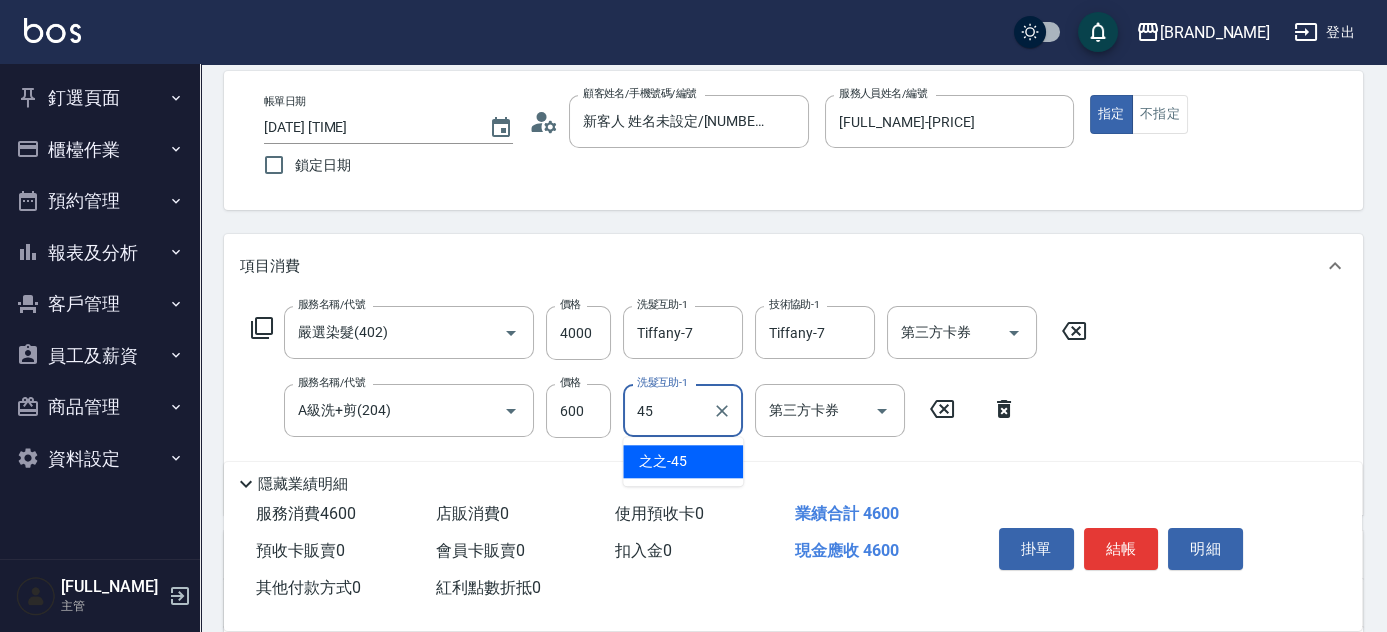 type on "之之-45" 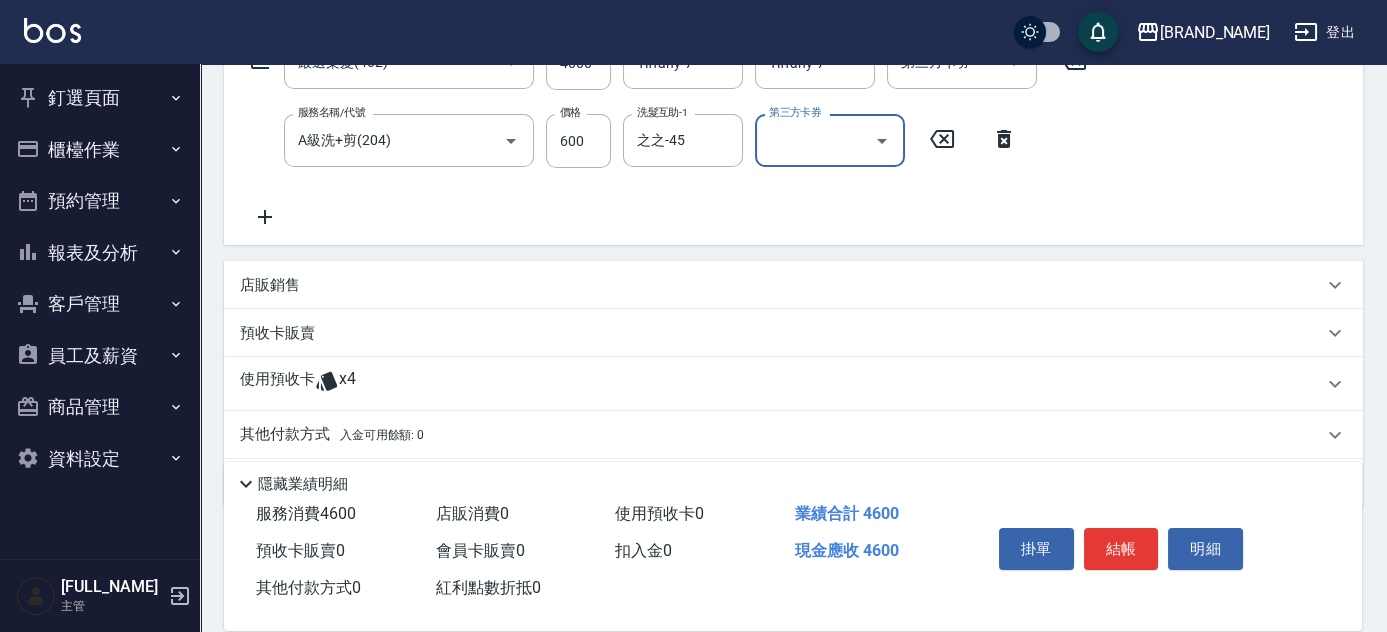 scroll, scrollTop: 408, scrollLeft: 0, axis: vertical 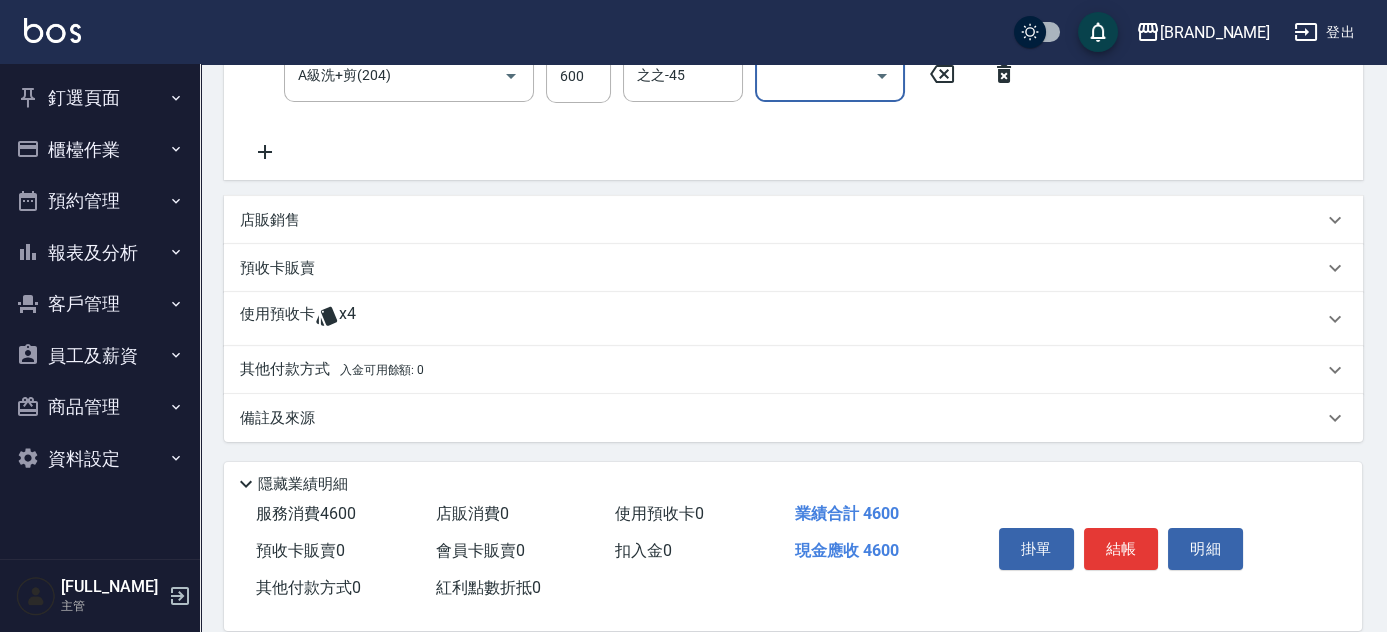click on "其他付款方式 入金可用餘額: 0" at bounding box center (332, 370) 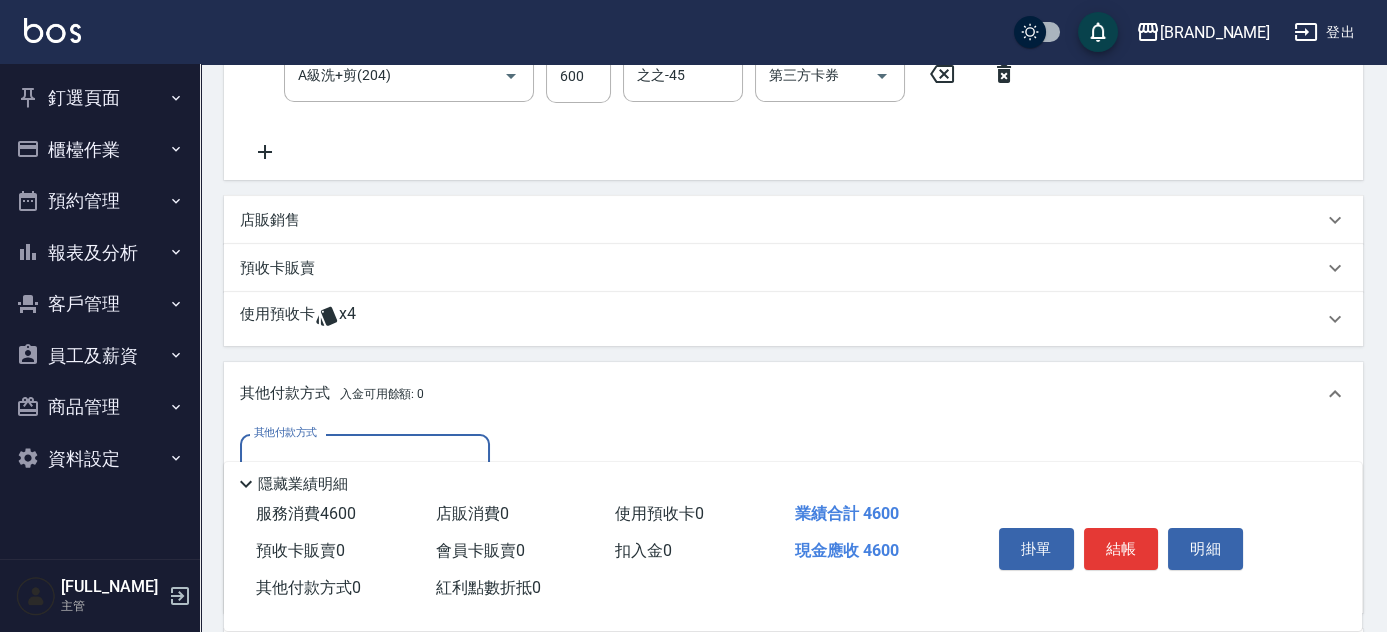 scroll, scrollTop: 0, scrollLeft: 0, axis: both 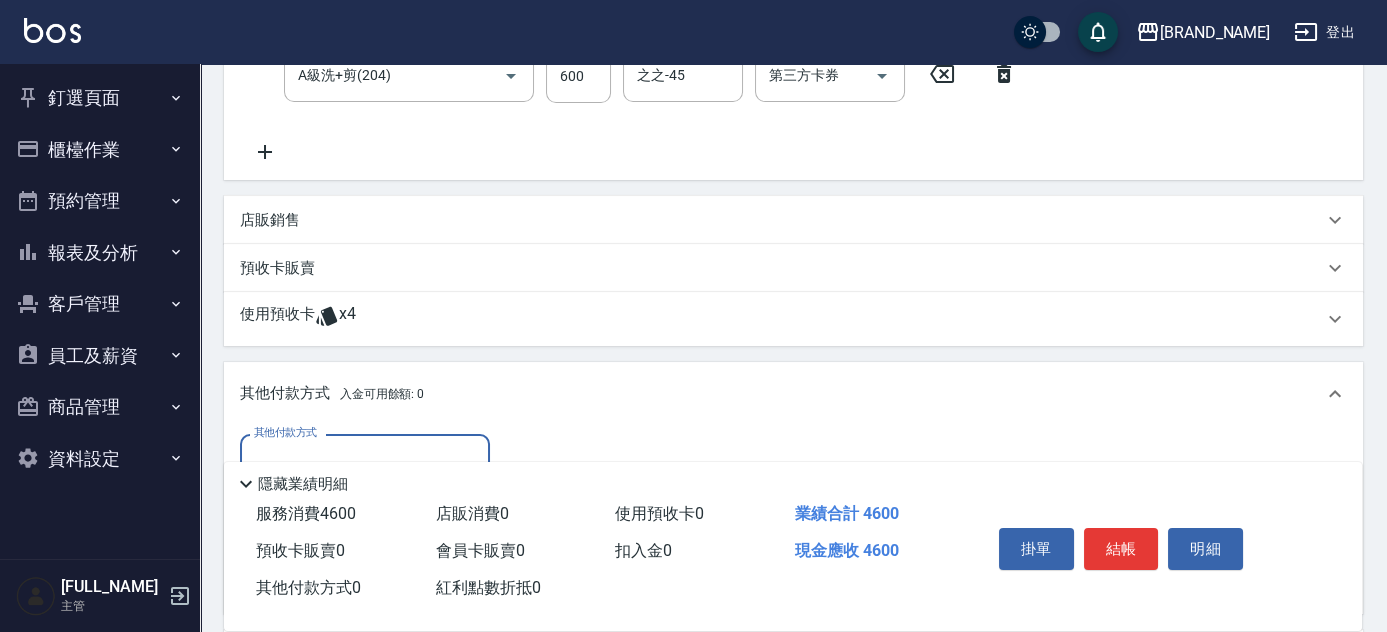 click on "其他付款方式" at bounding box center [365, 460] 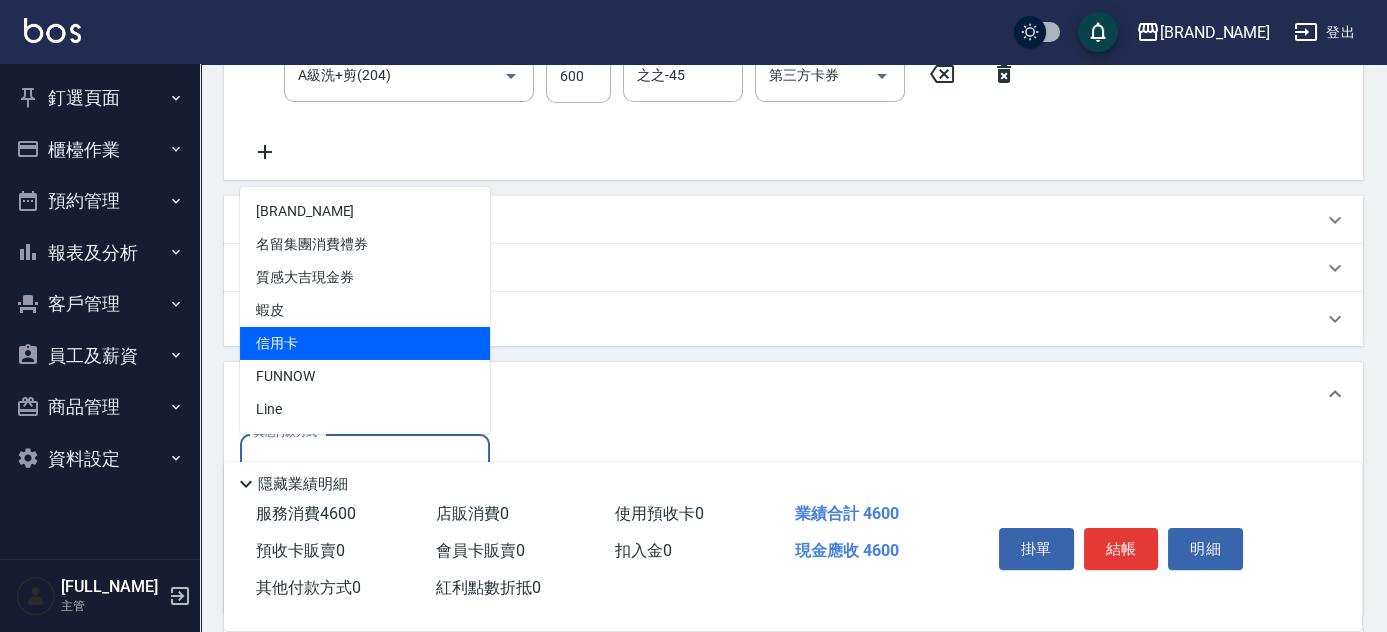 drag, startPoint x: 294, startPoint y: 343, endPoint x: 336, endPoint y: 344, distance: 42.0119 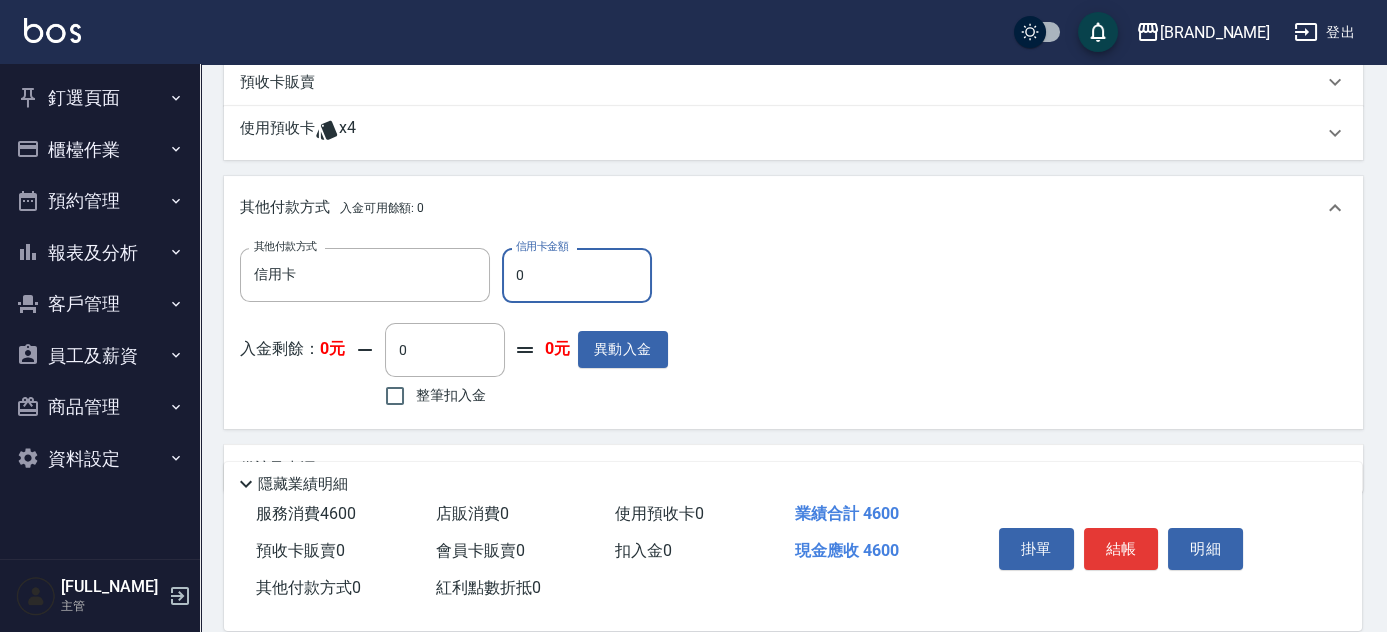 scroll, scrollTop: 613, scrollLeft: 0, axis: vertical 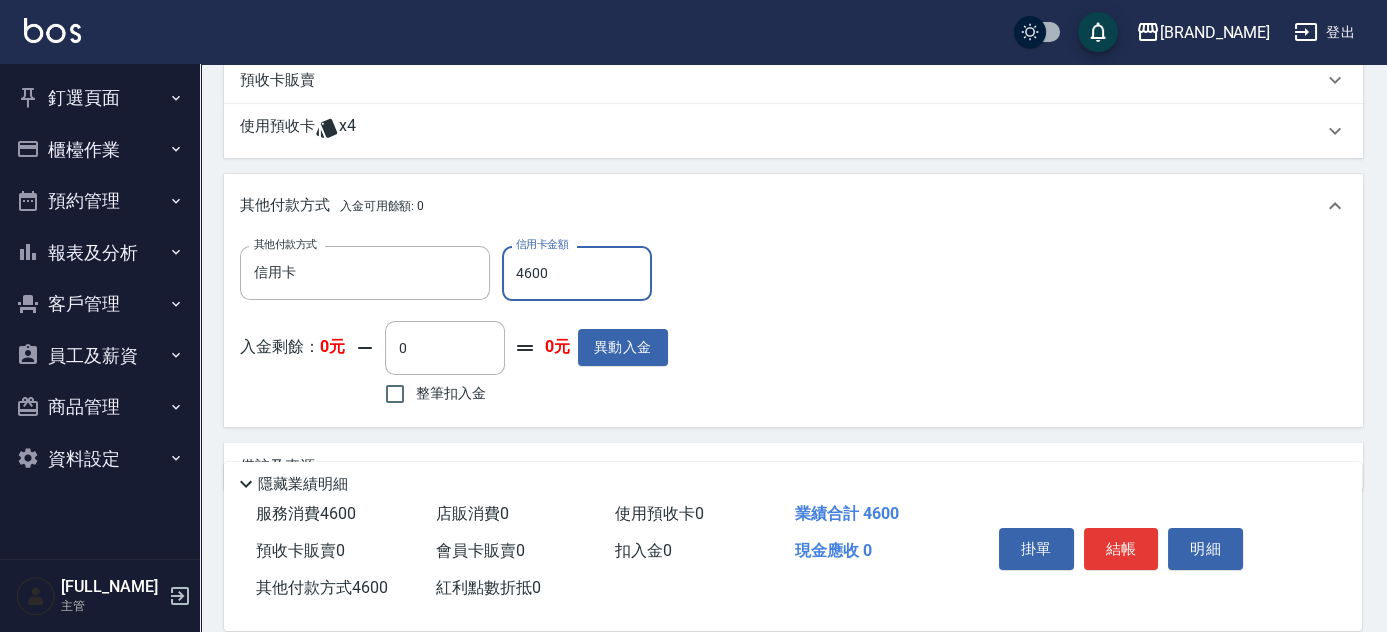 type on "4600" 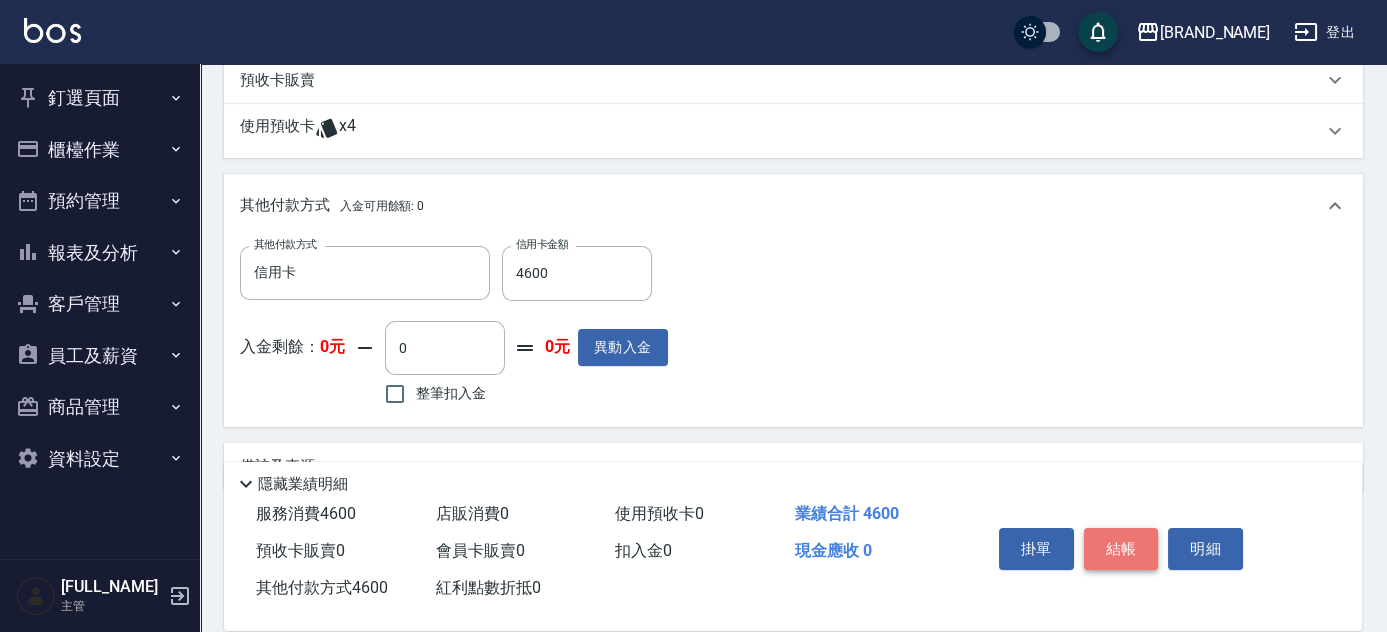 click on "結帳" at bounding box center [1121, 549] 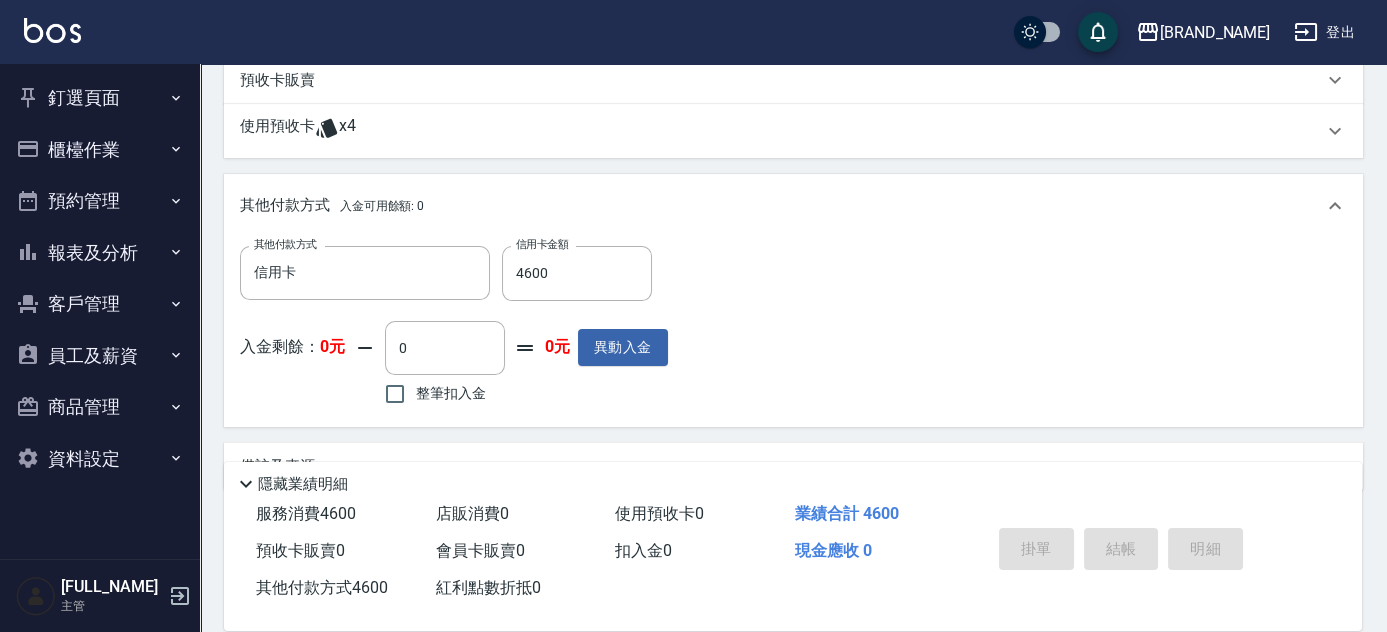 type on "2025/08/07 16:53" 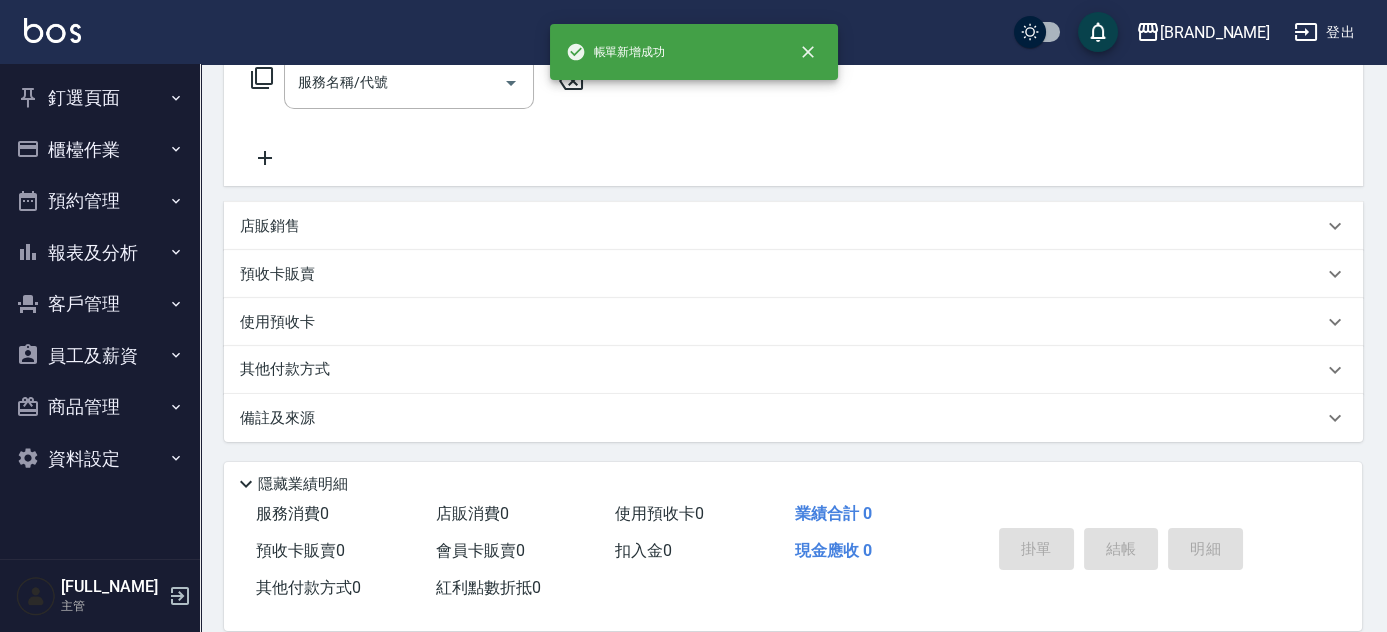scroll, scrollTop: 0, scrollLeft: 0, axis: both 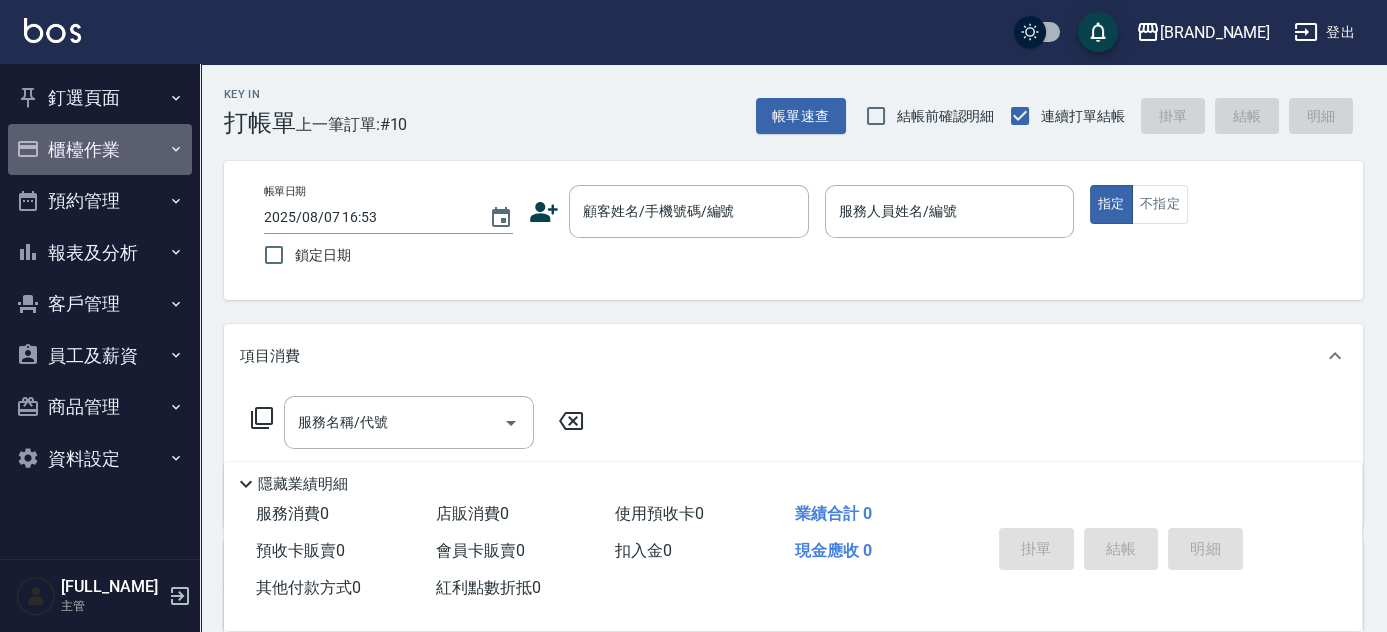 drag, startPoint x: 112, startPoint y: 151, endPoint x: 123, endPoint y: 154, distance: 11.401754 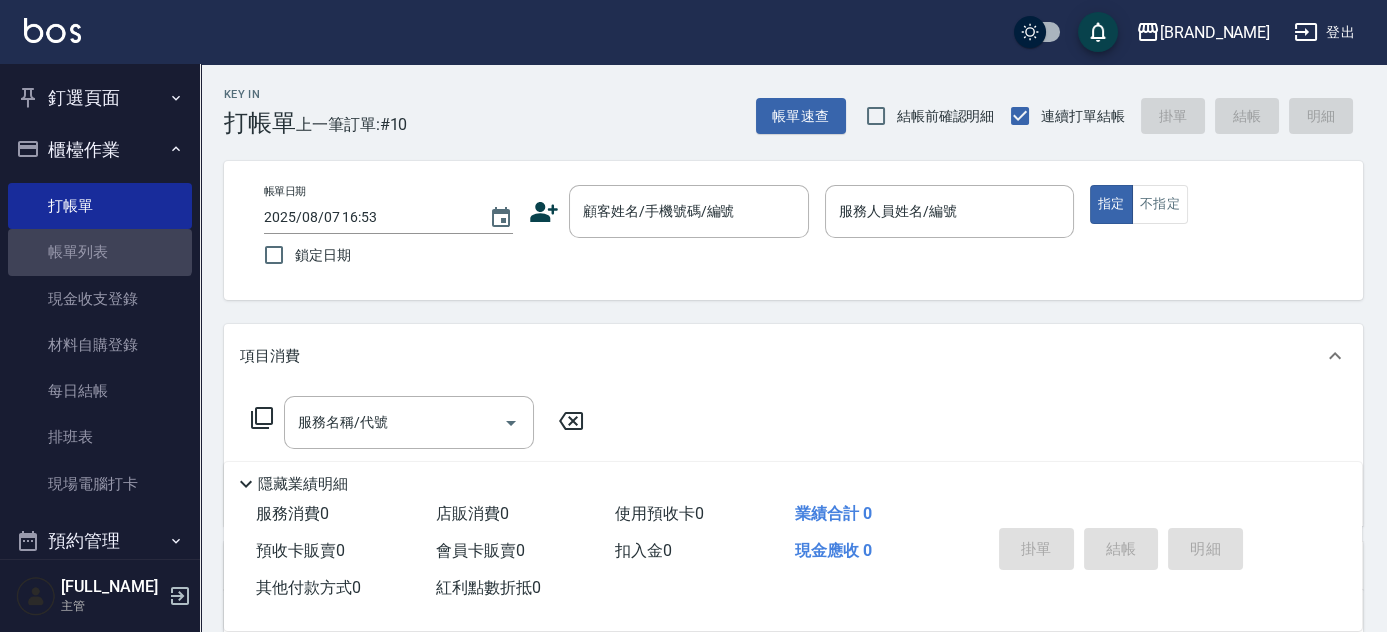 drag, startPoint x: 99, startPoint y: 248, endPoint x: 1395, endPoint y: 343, distance: 1299.4772 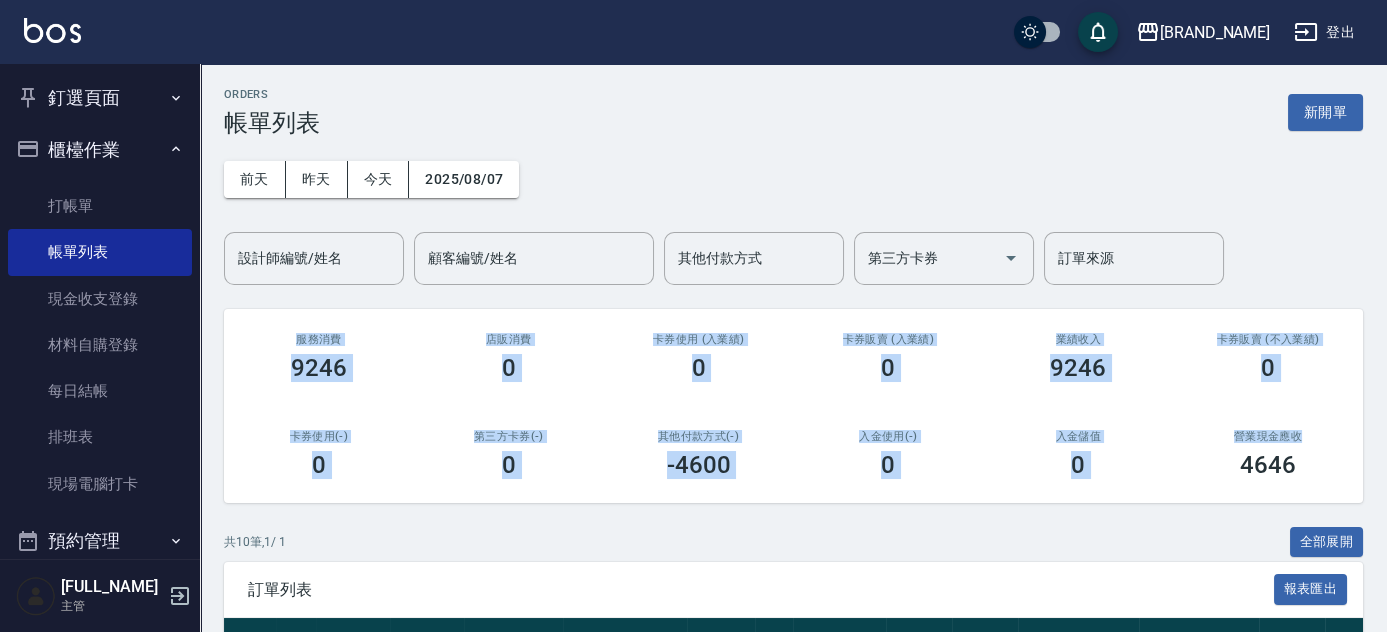 drag, startPoint x: 1384, startPoint y: 396, endPoint x: 1376, endPoint y: 381, distance: 17 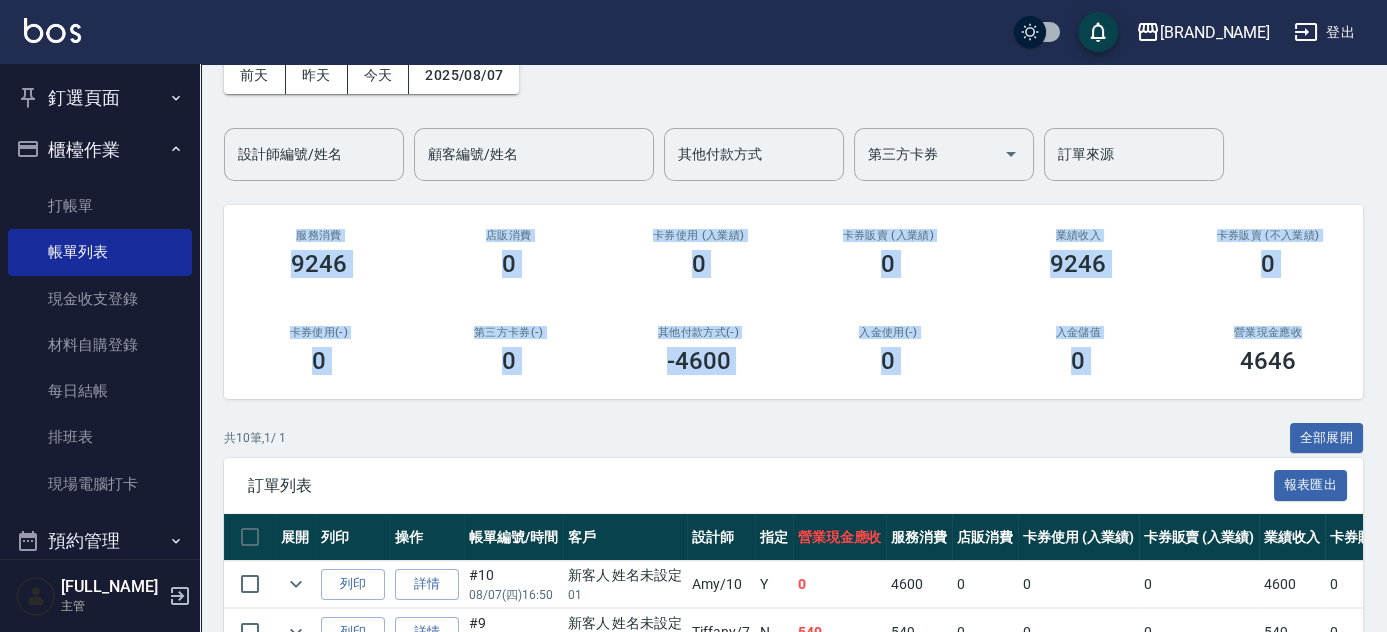 scroll, scrollTop: 141, scrollLeft: 0, axis: vertical 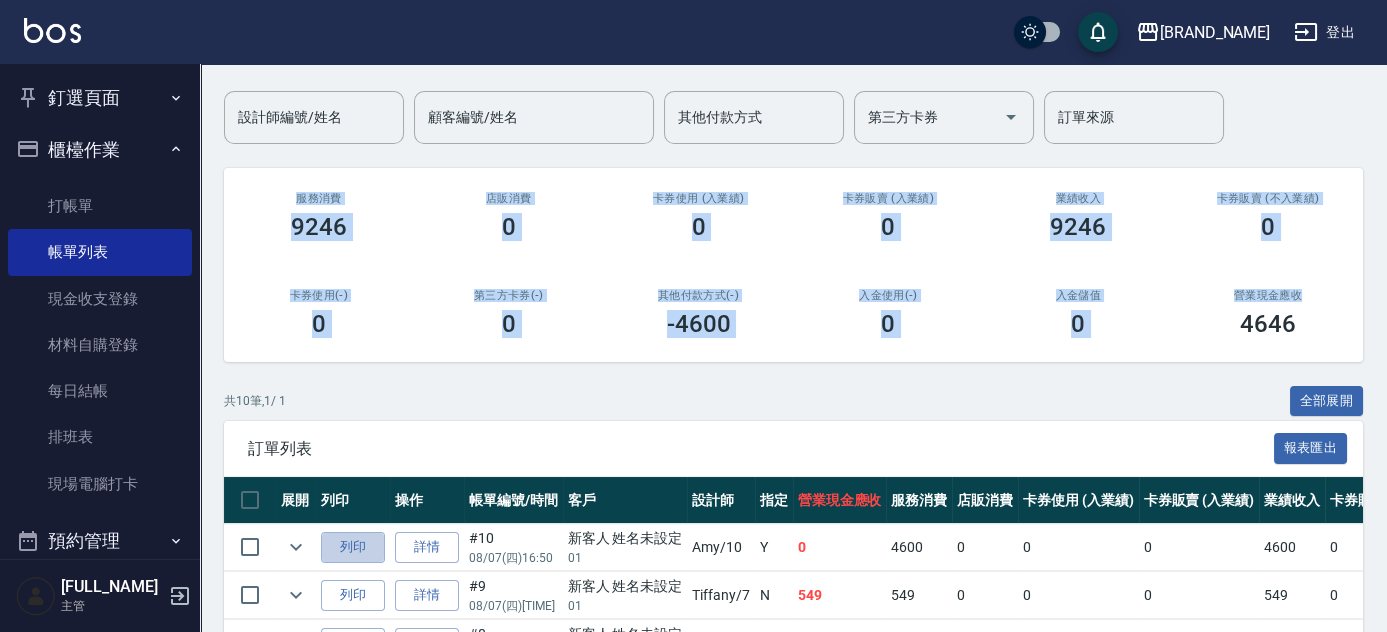 click on "列印" at bounding box center (353, 547) 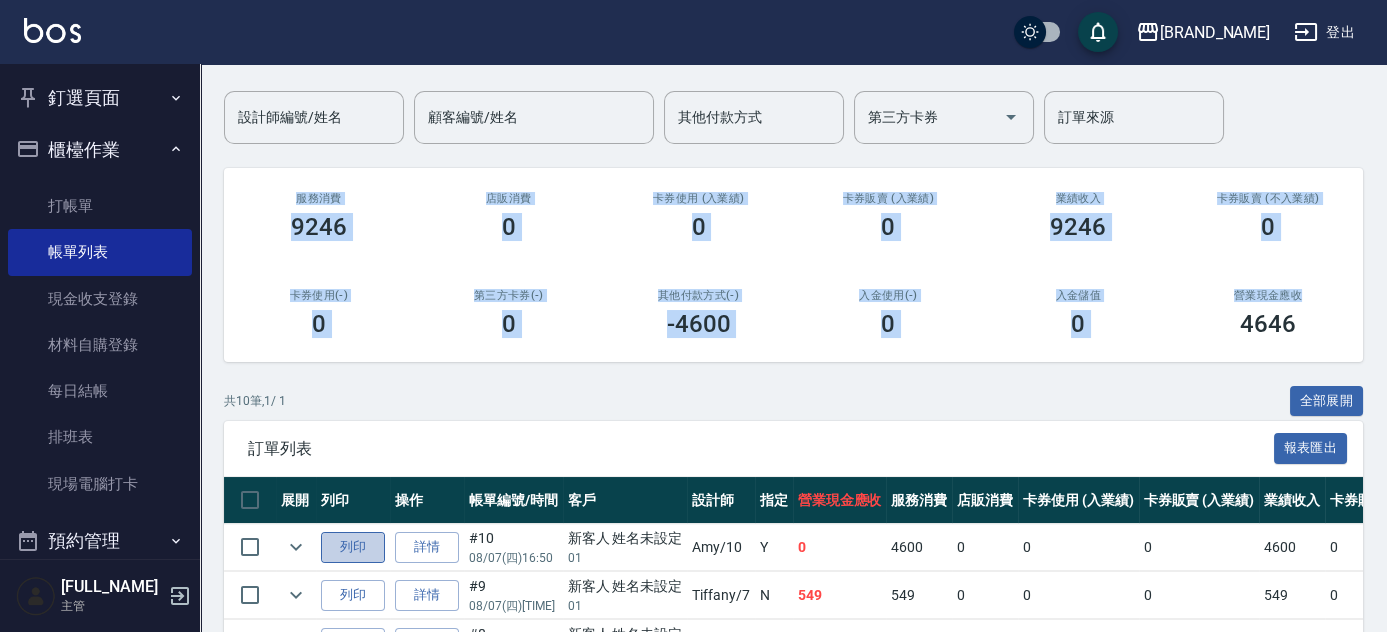 click on "列印" at bounding box center (353, 547) 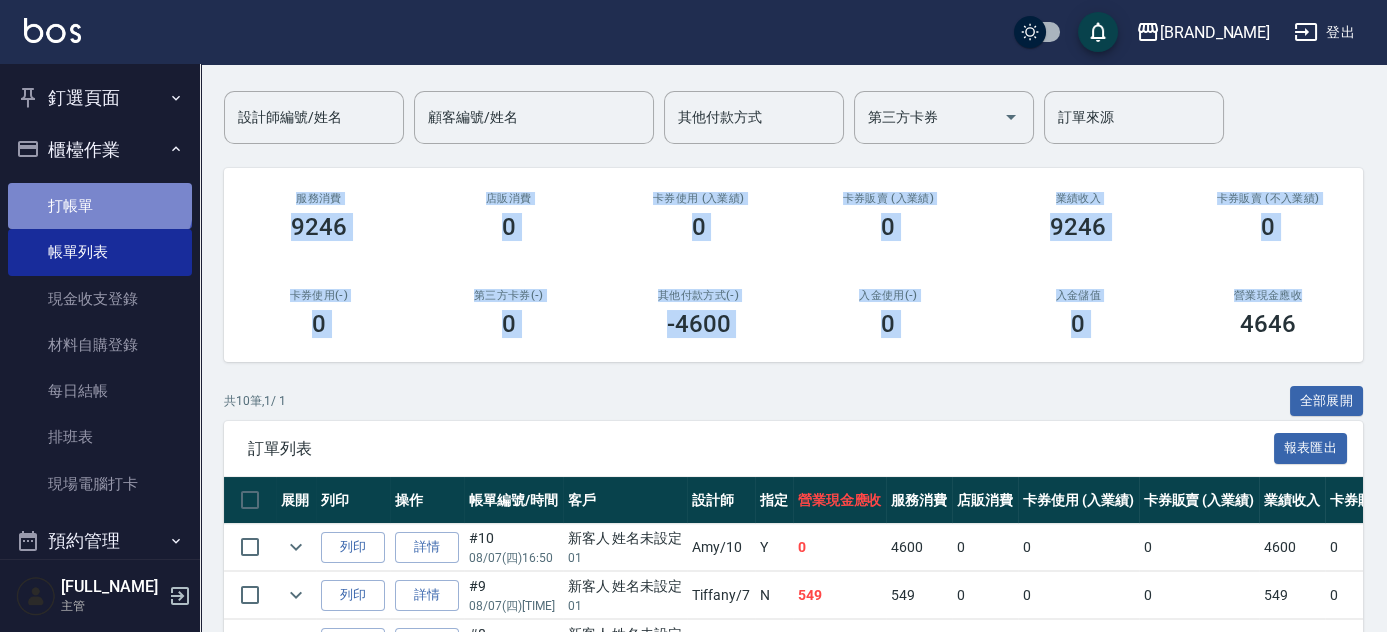 click on "打帳單" at bounding box center (100, 206) 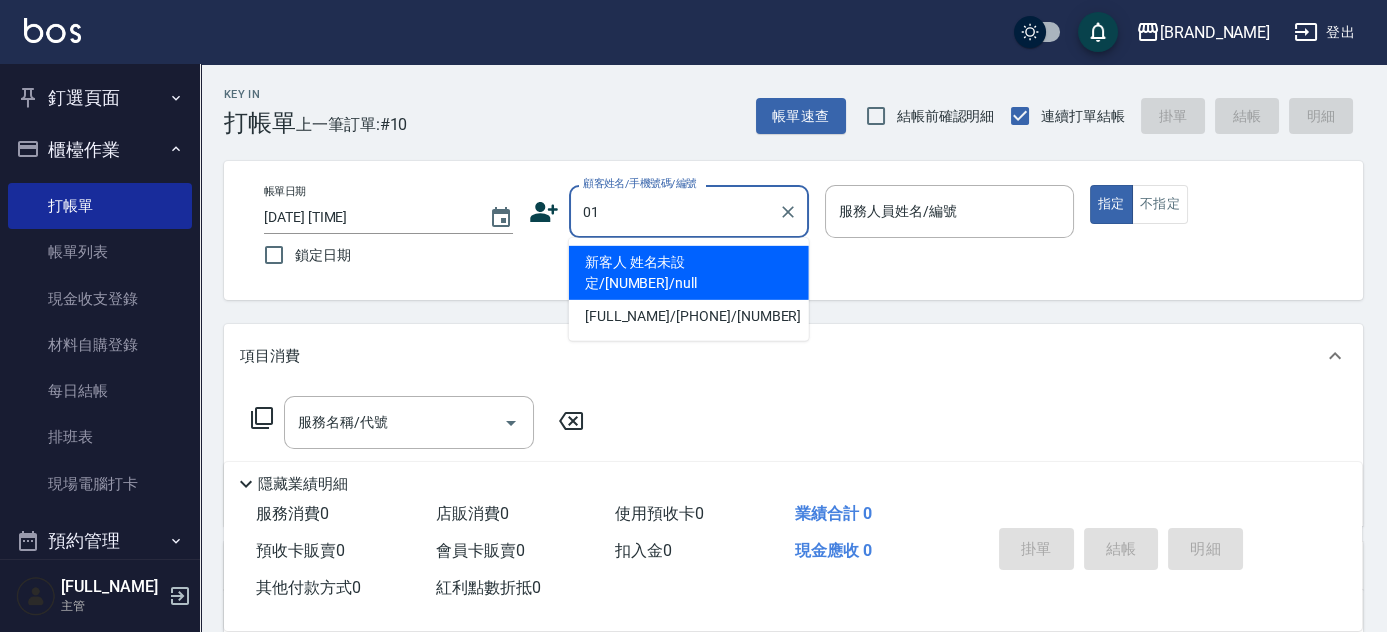 type on "01" 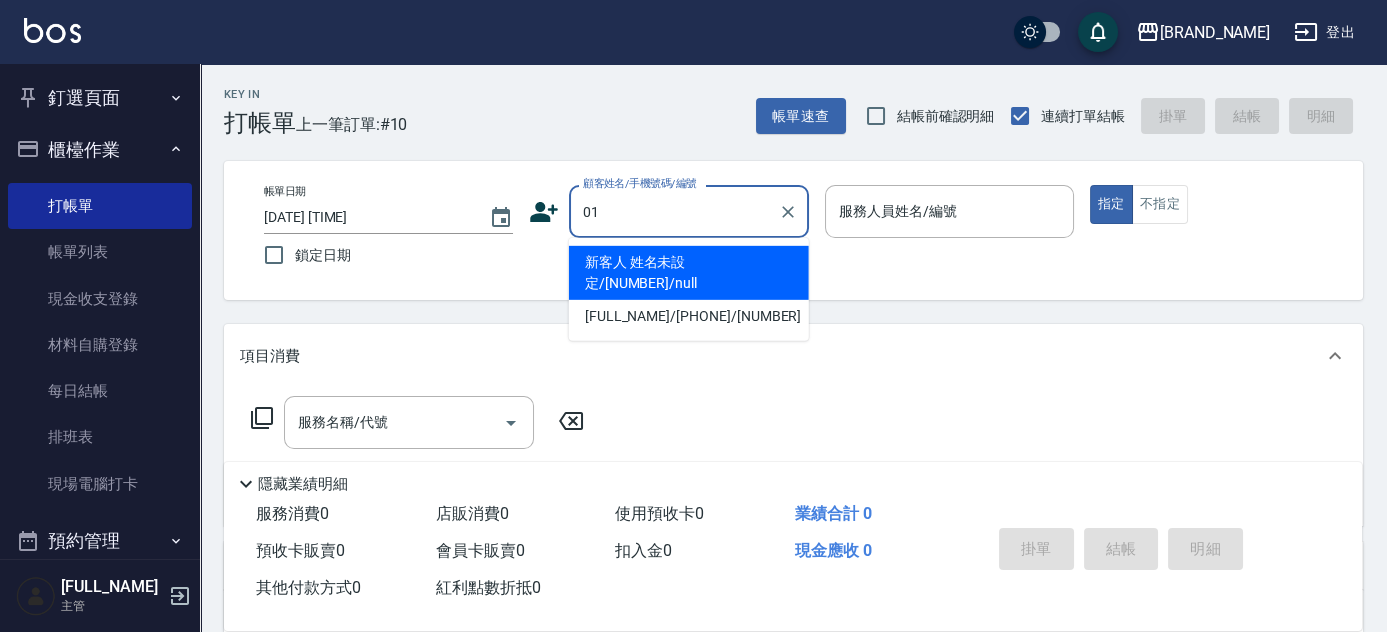 type on "新客人 姓名未設定/[NUMBER]/null" 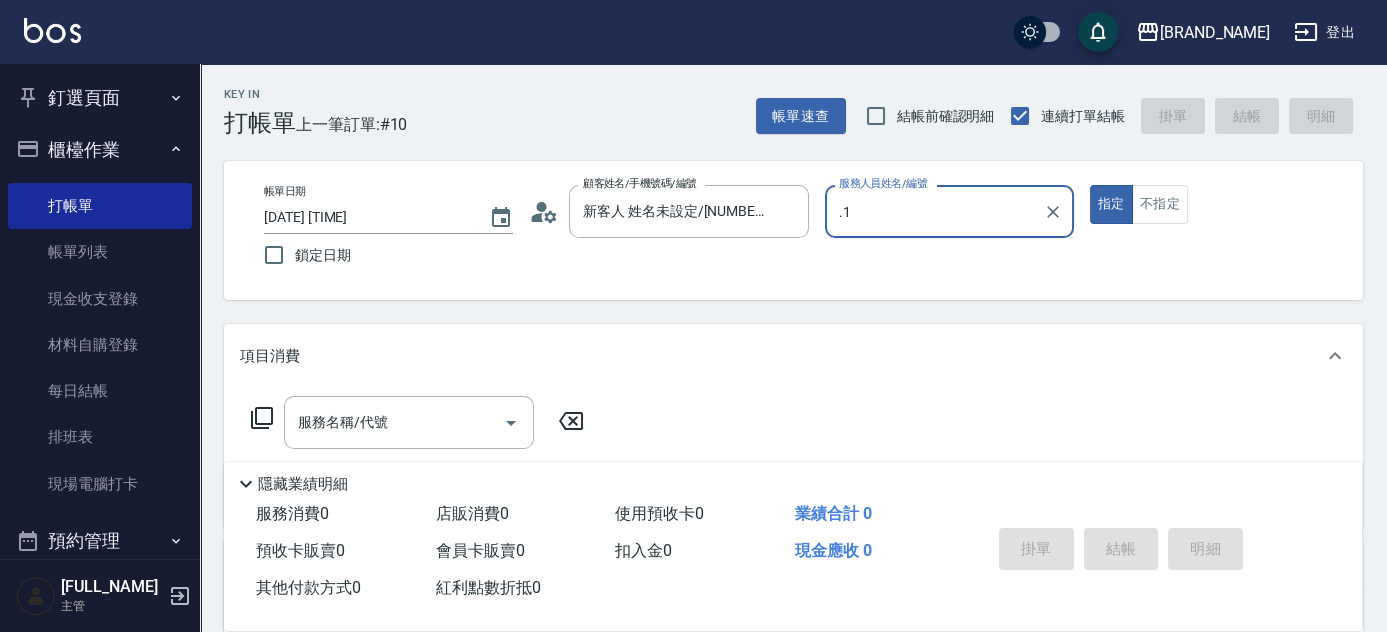 type on "." 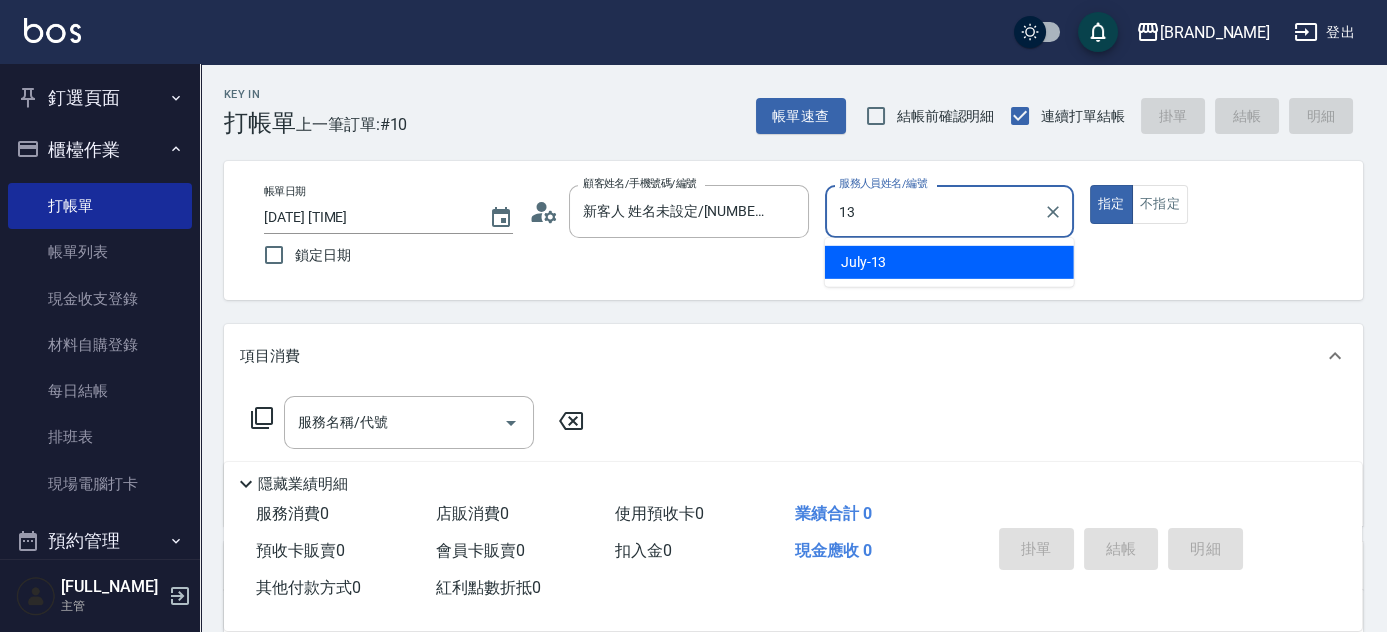 type on "July-13" 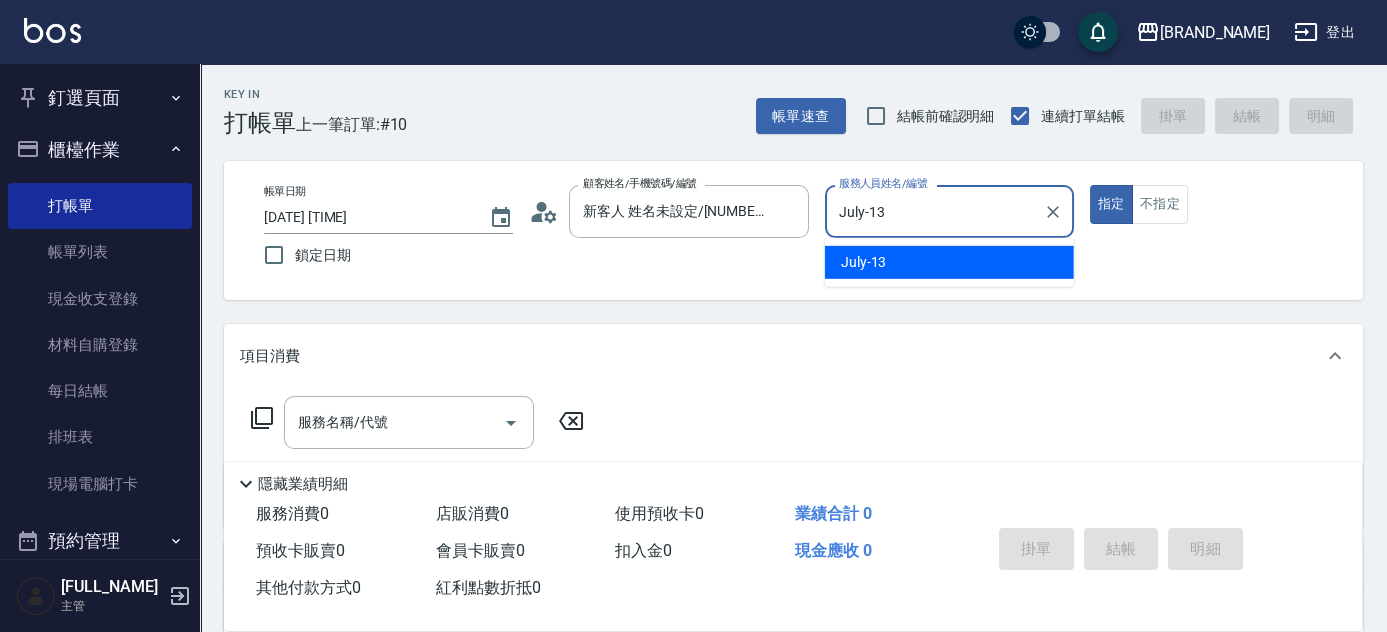 type on "true" 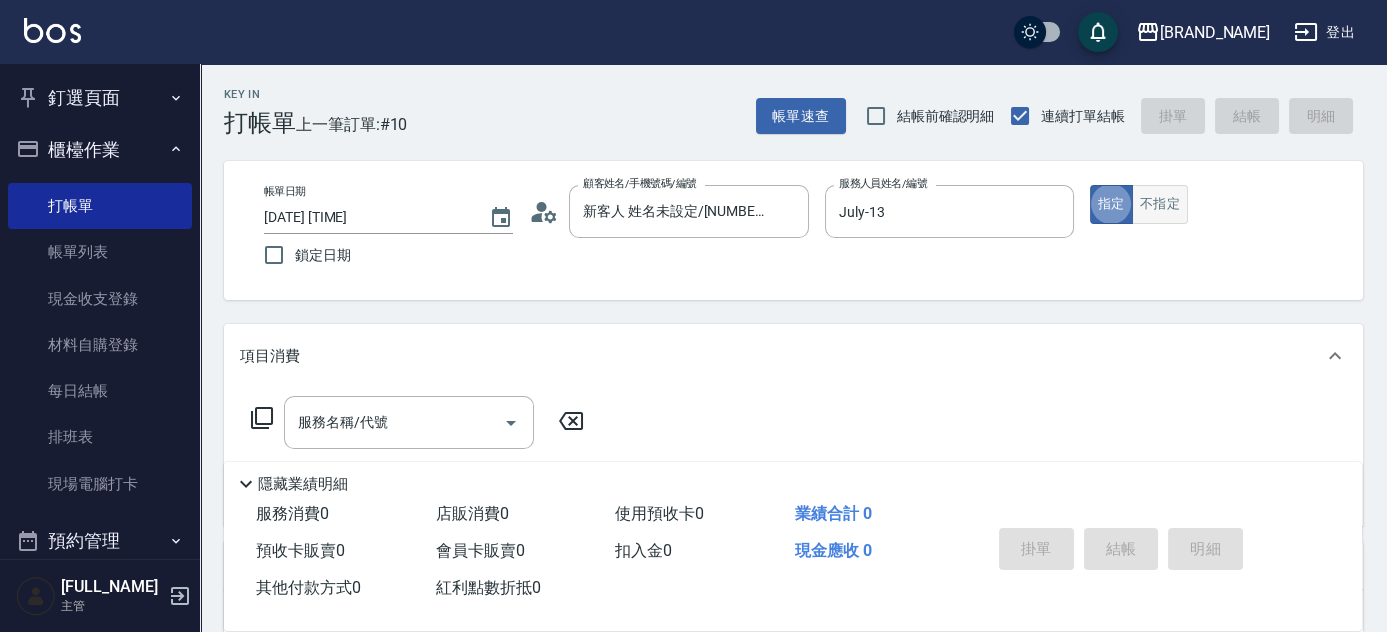 click on "不指定" at bounding box center (1160, 204) 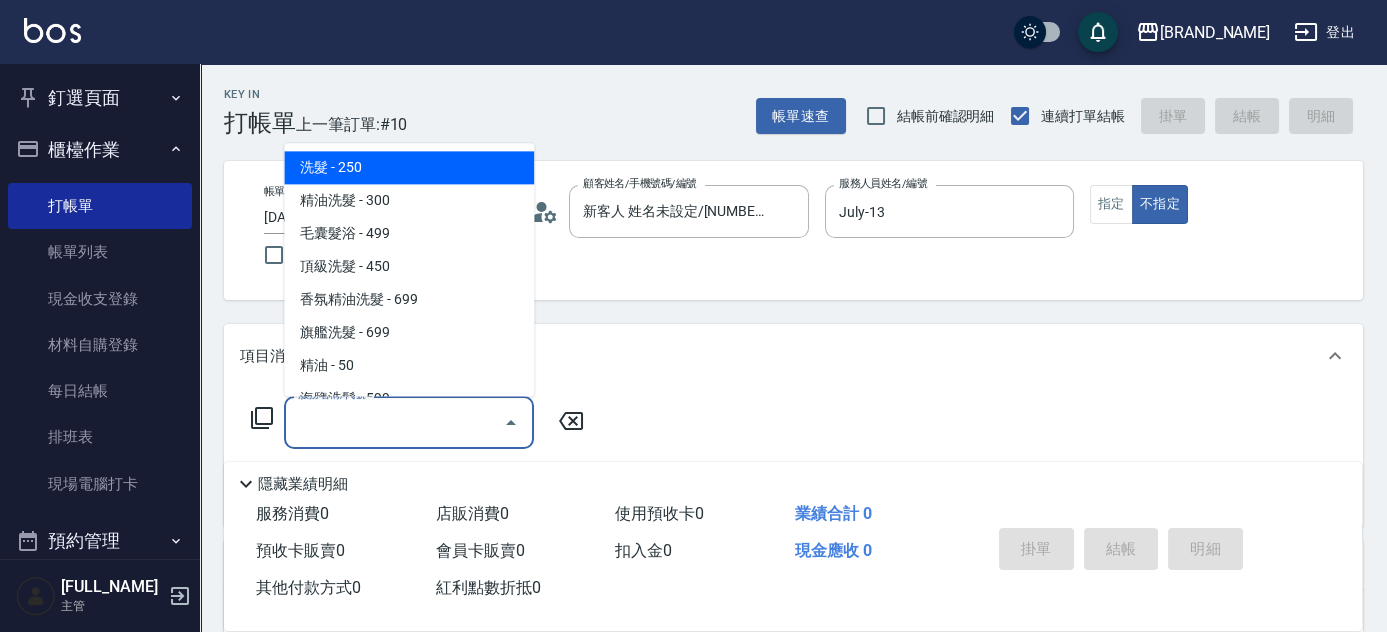 drag, startPoint x: 349, startPoint y: 415, endPoint x: 325, endPoint y: 413, distance: 24.083189 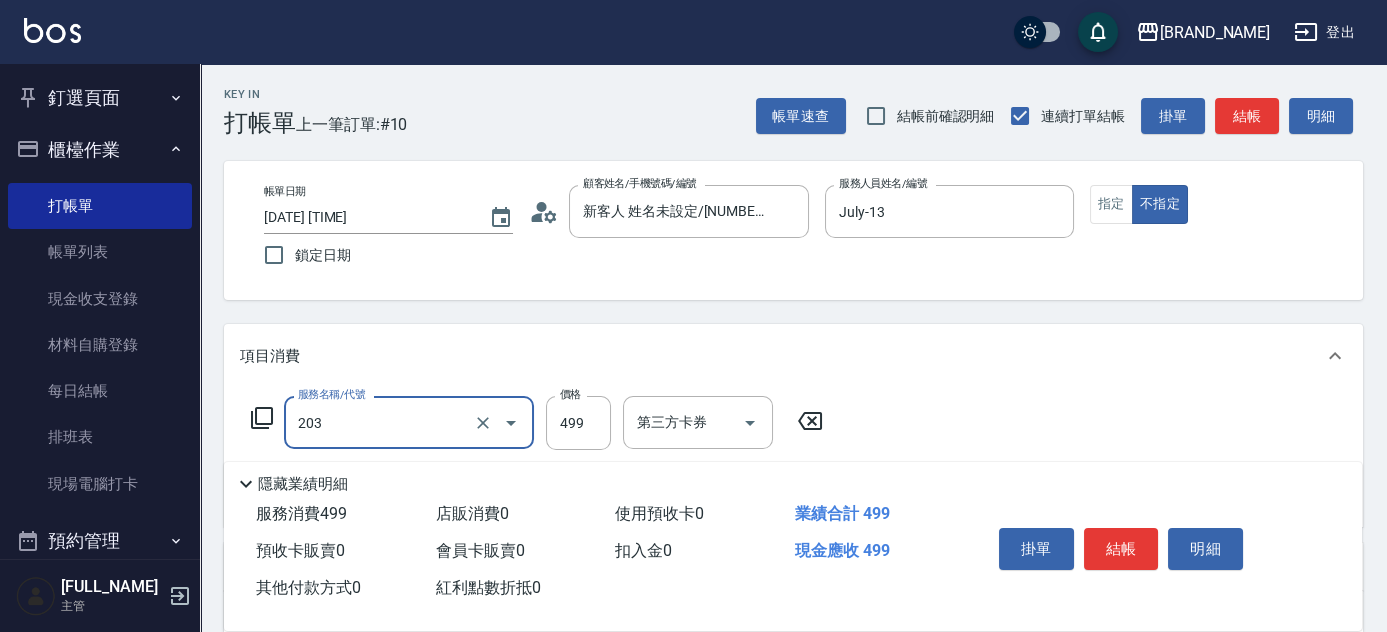 type on "B級洗+剪(203)" 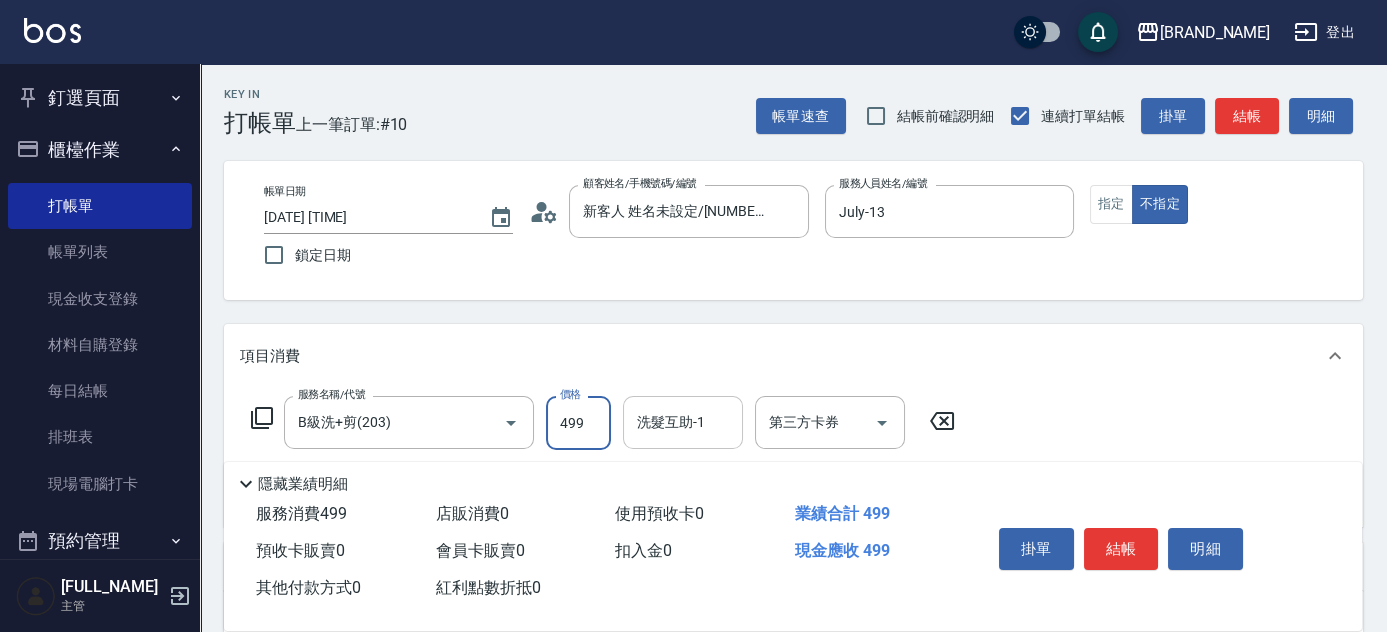 click on "洗髮互助-1" at bounding box center (683, 422) 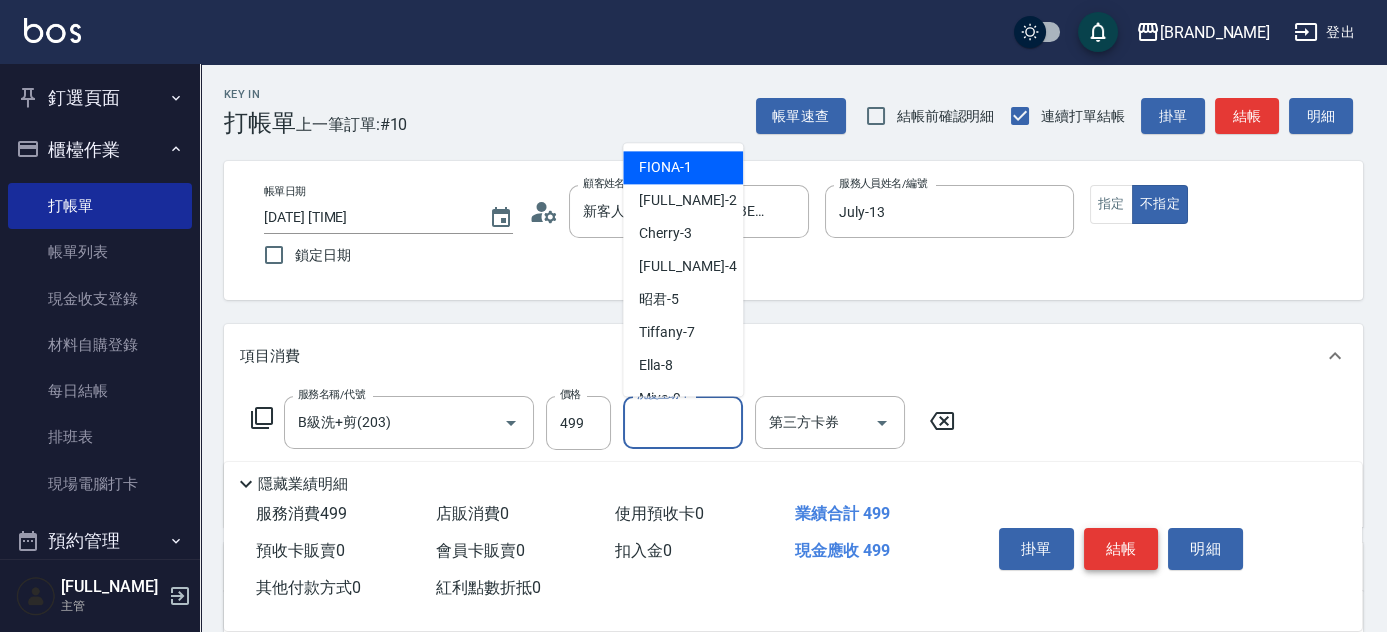 click on "結帳" at bounding box center (1121, 549) 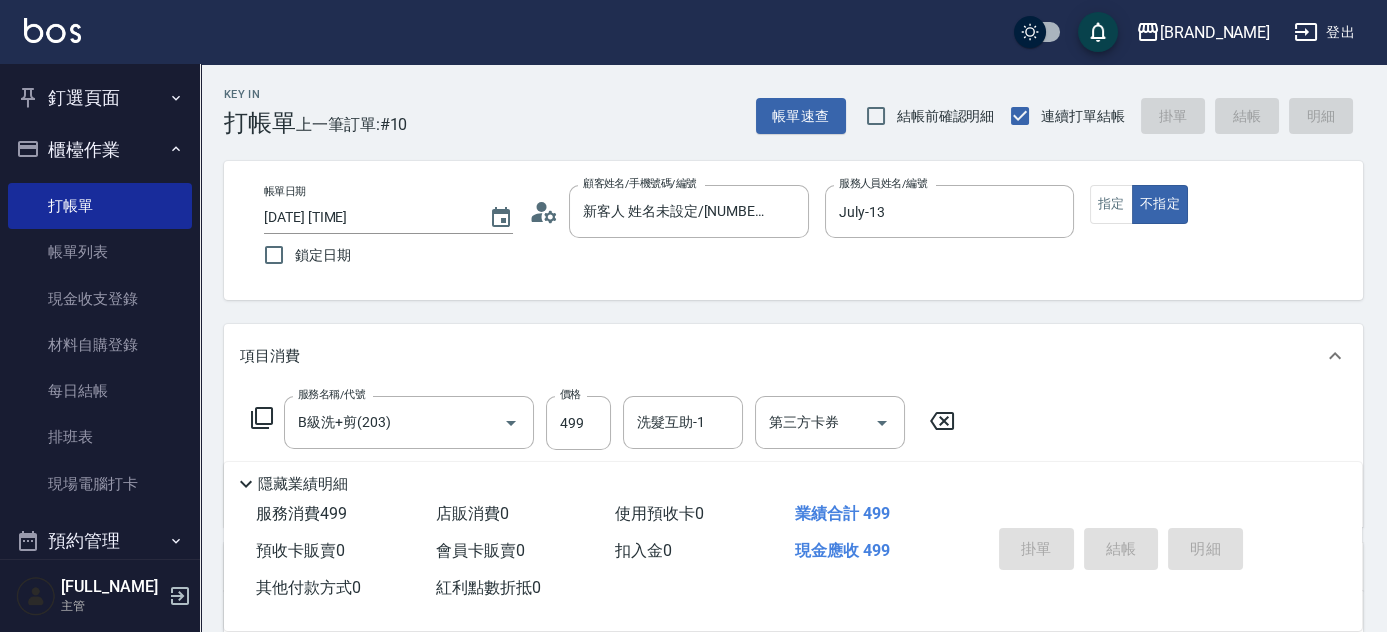 type on "[DATE] [TIME]" 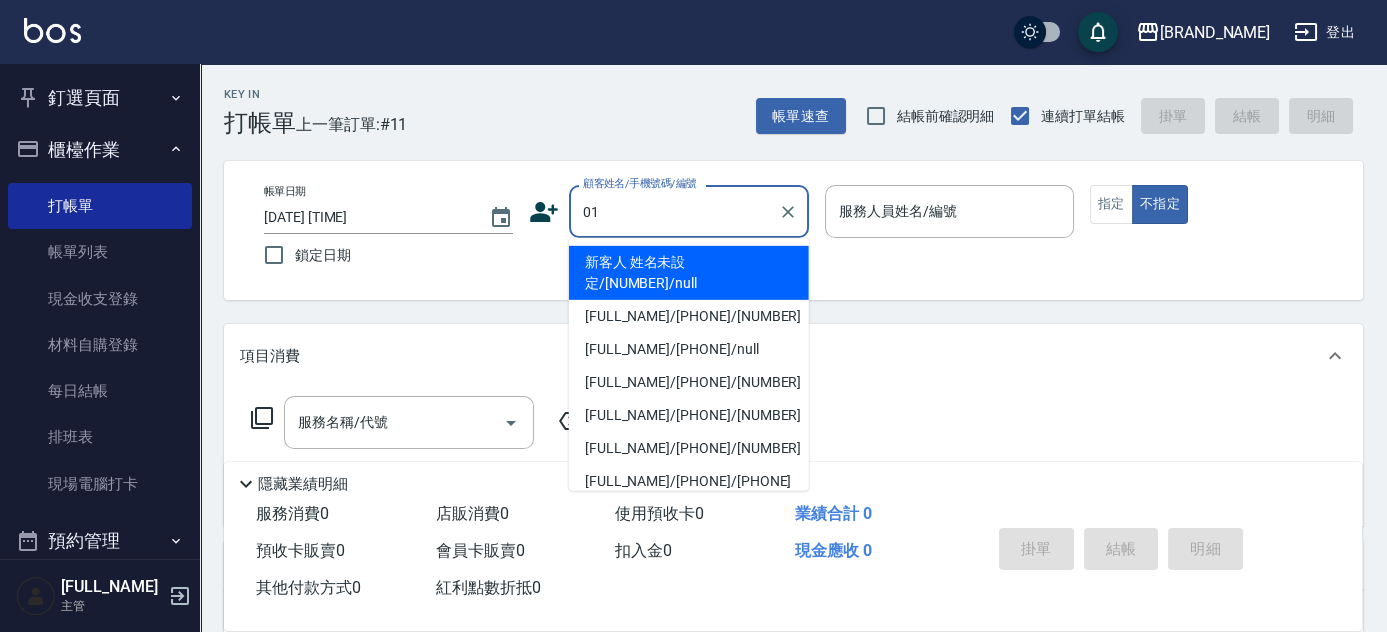 type on "01" 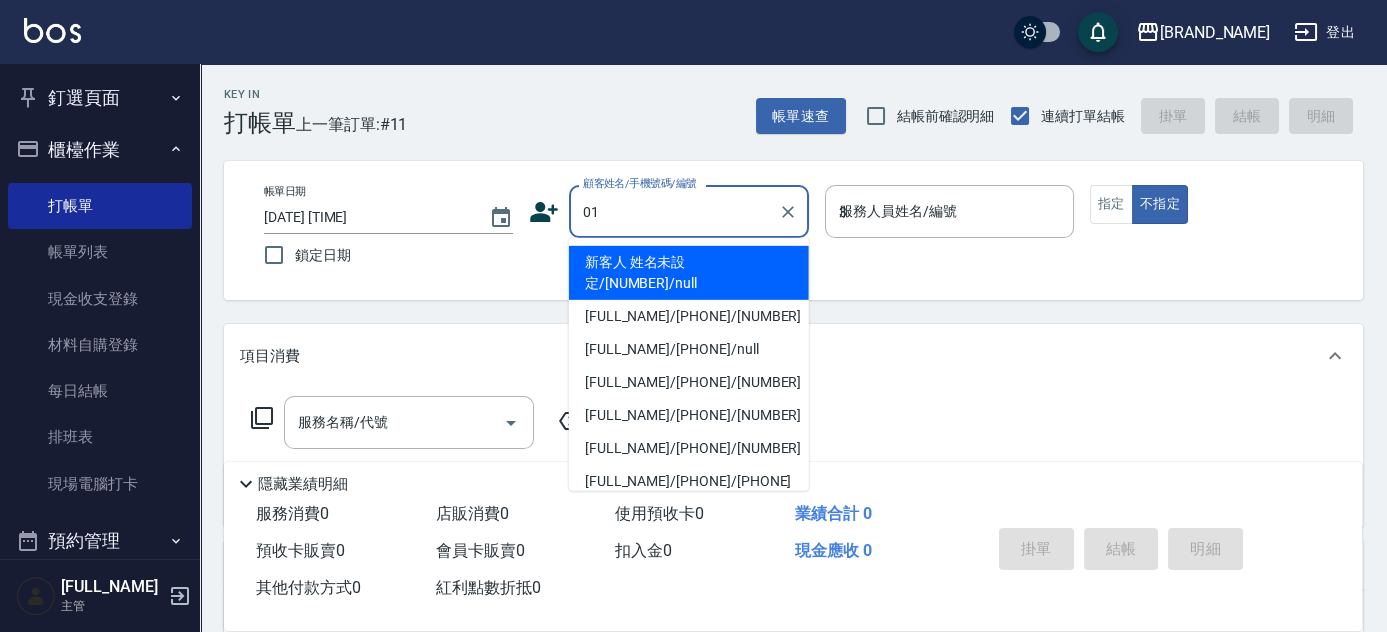 type on "新客人 姓名未設定/[NUMBER]/null" 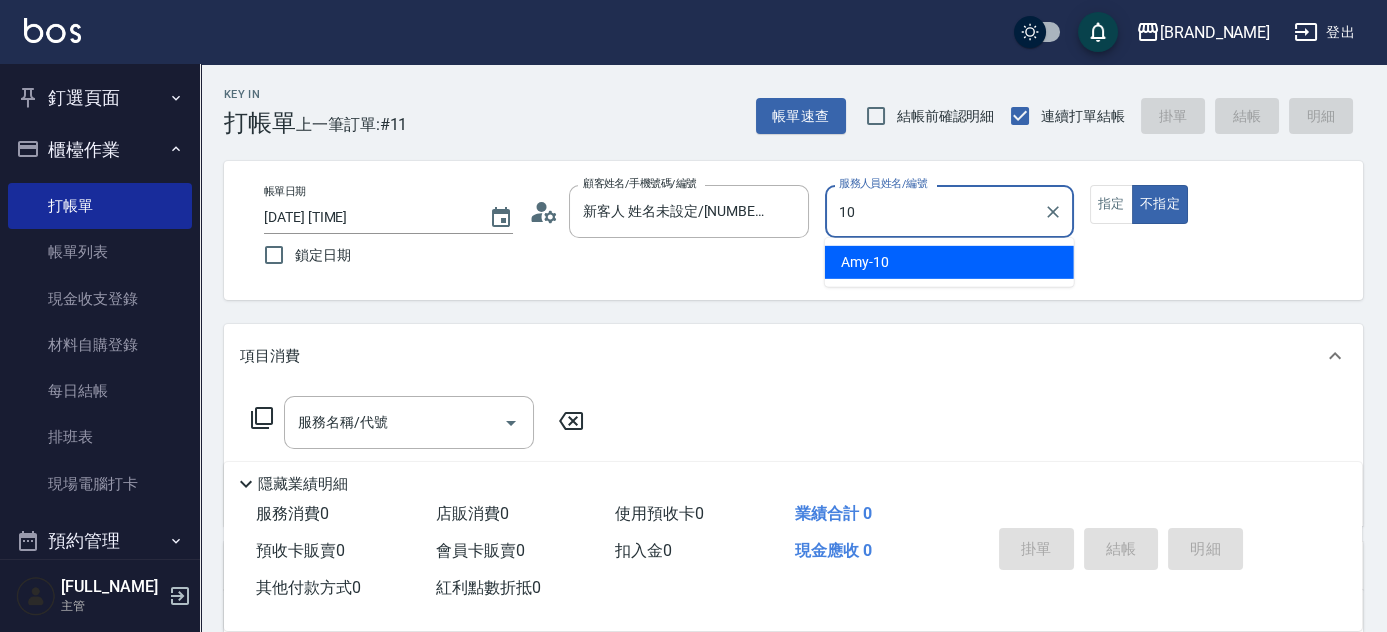 type on "[FULL_NAME]-[PRICE]" 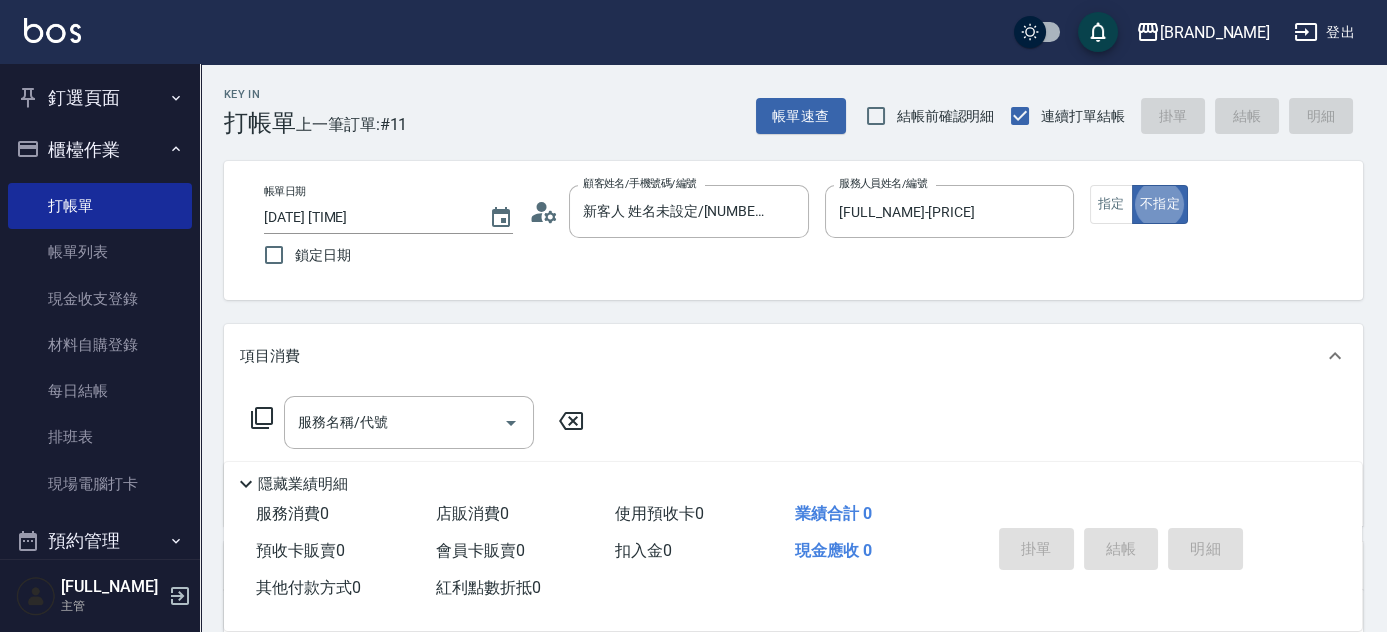 type on "false" 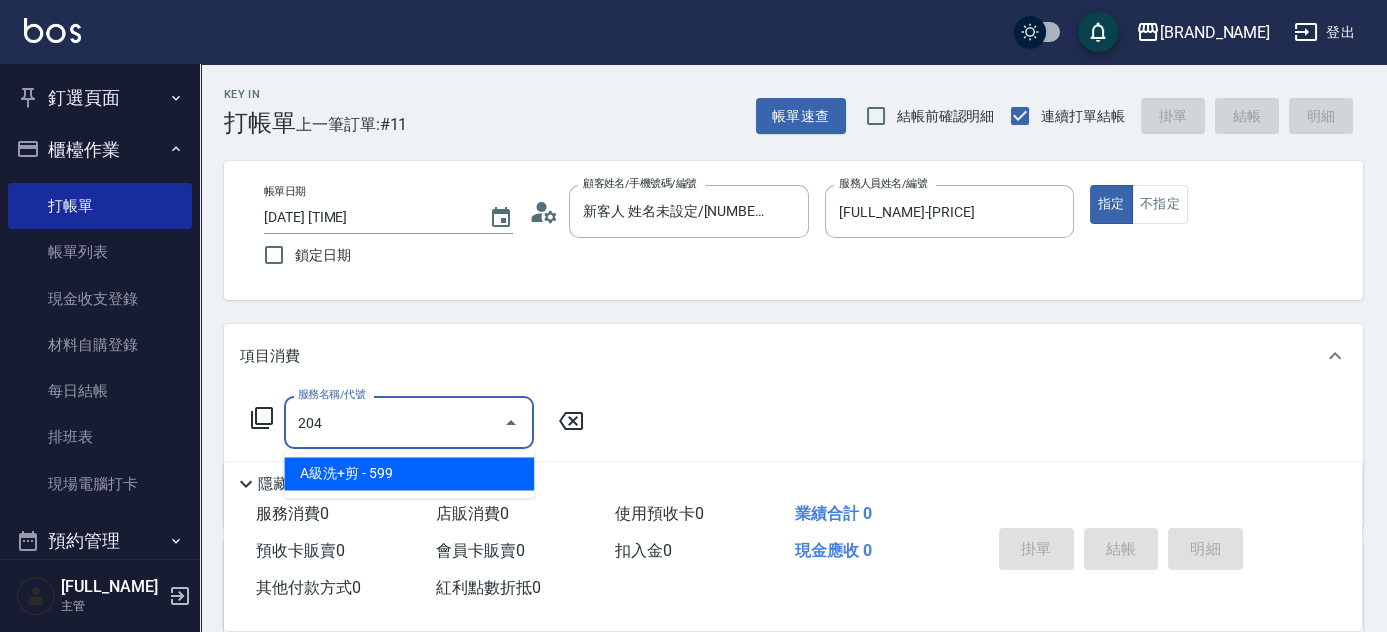 type on "." 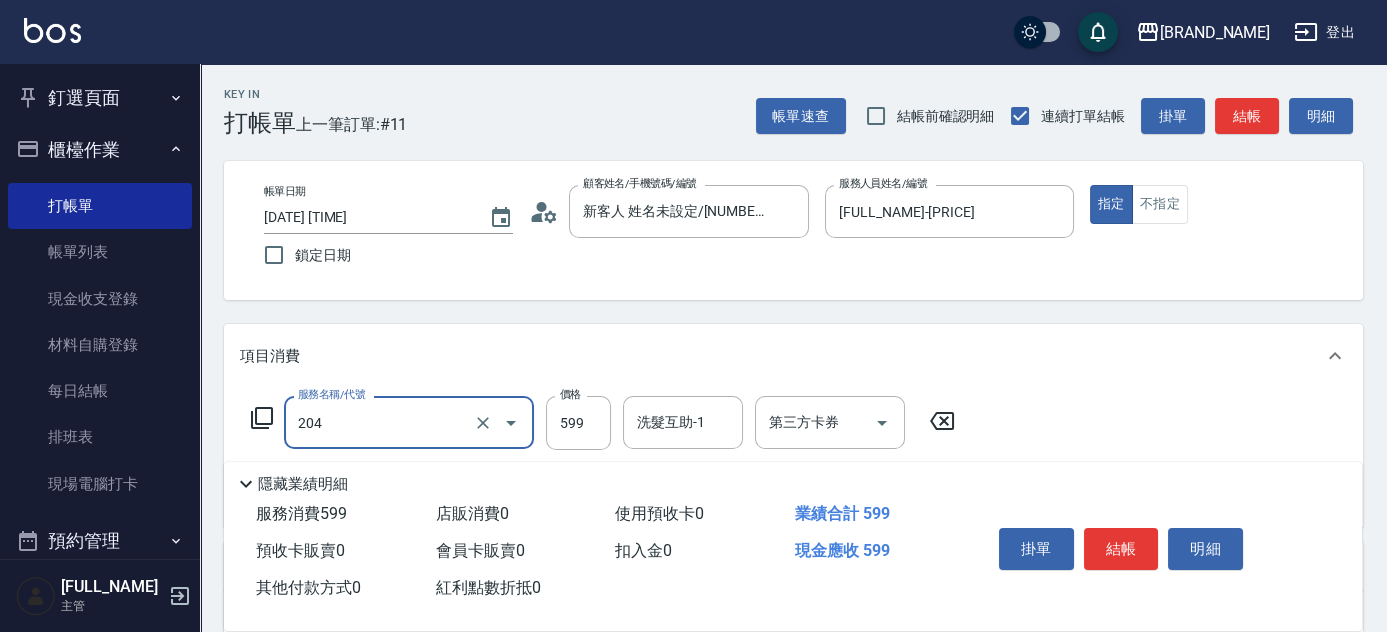 type on "A級洗+剪(204)" 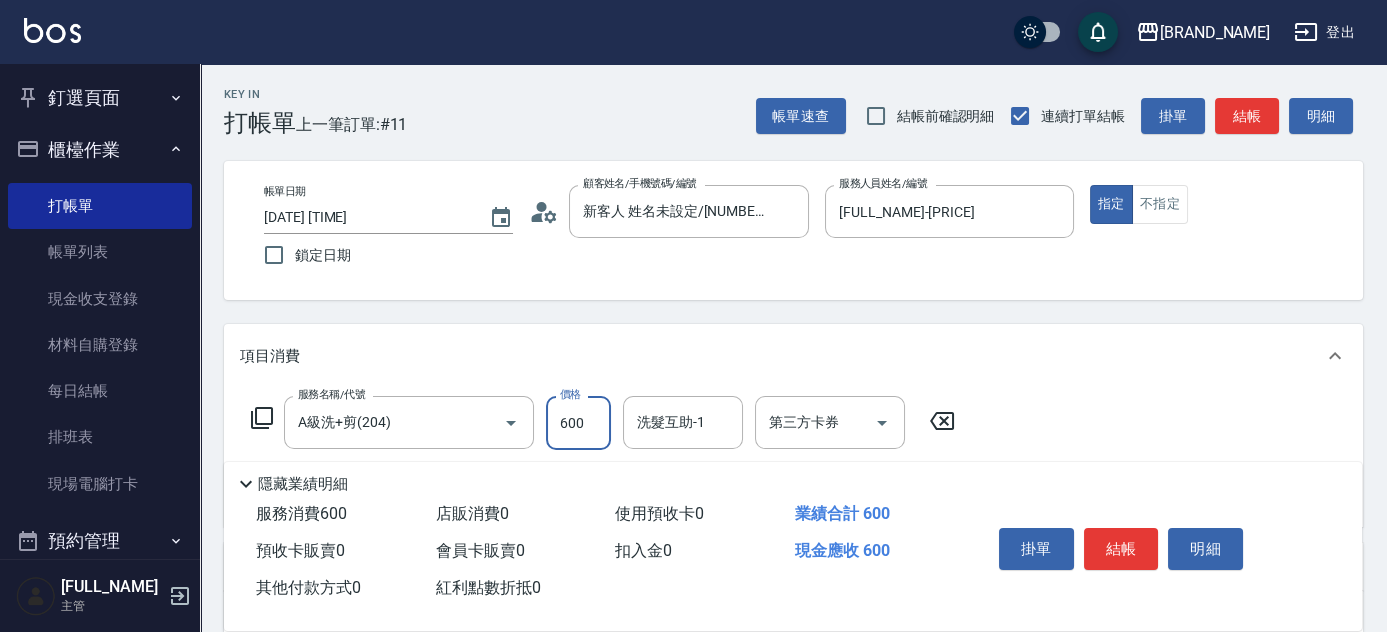 type on "600" 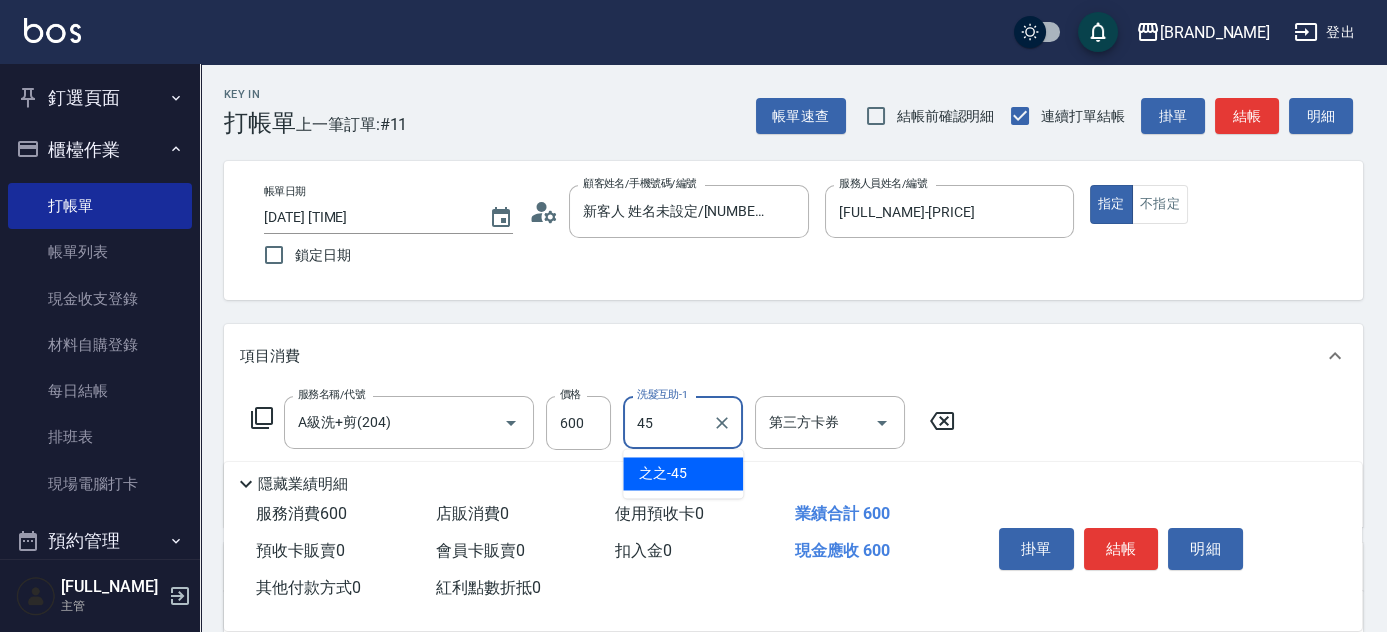 type on "之之-45" 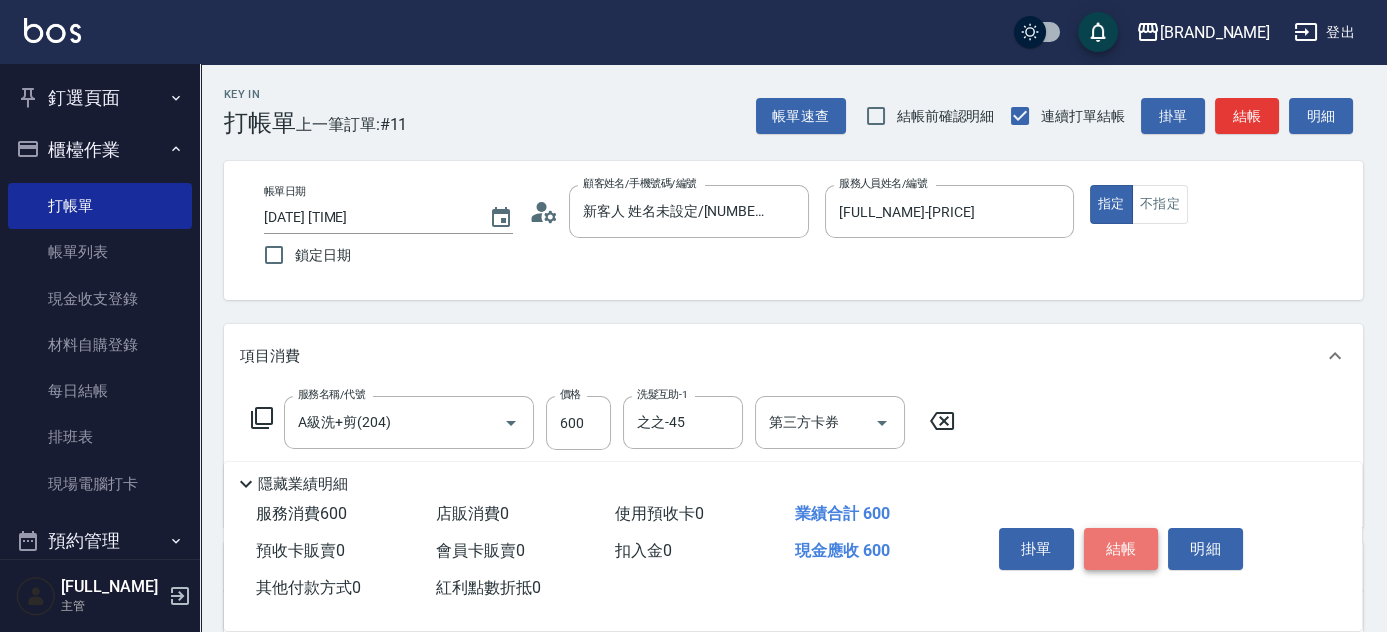 click on "結帳" at bounding box center (1121, 549) 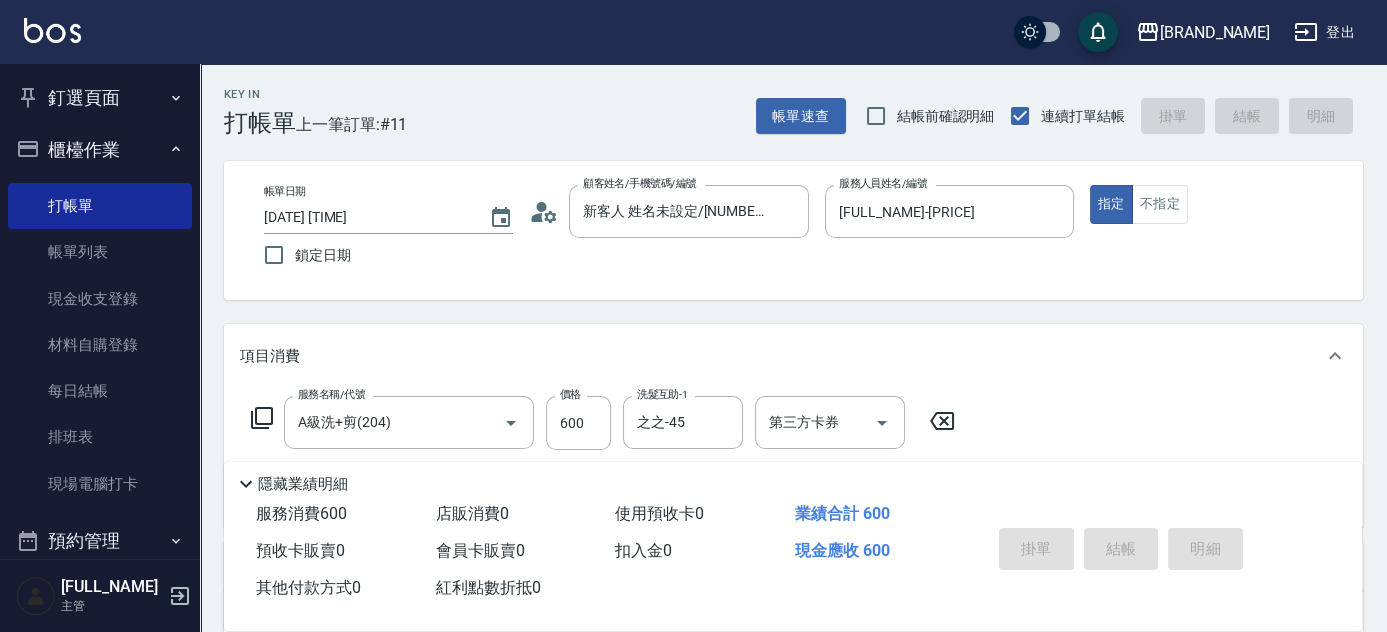 type on "[DATE] [TIME]" 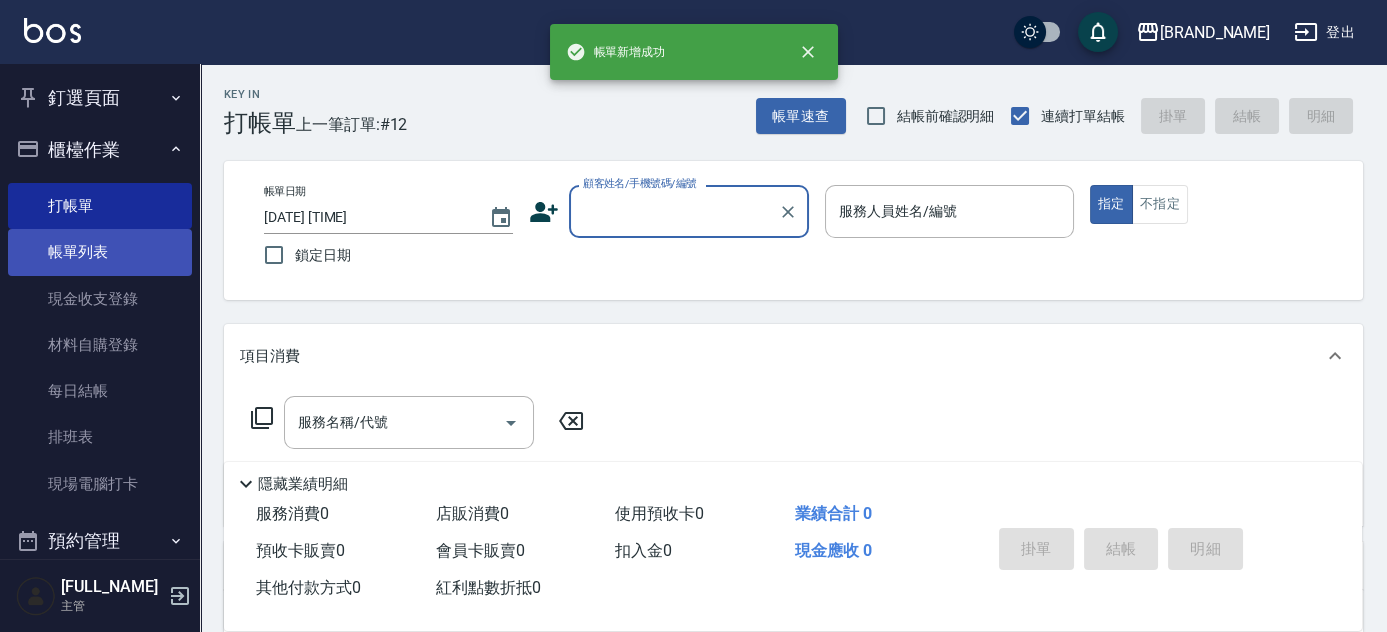 click on "帳單列表" at bounding box center (100, 252) 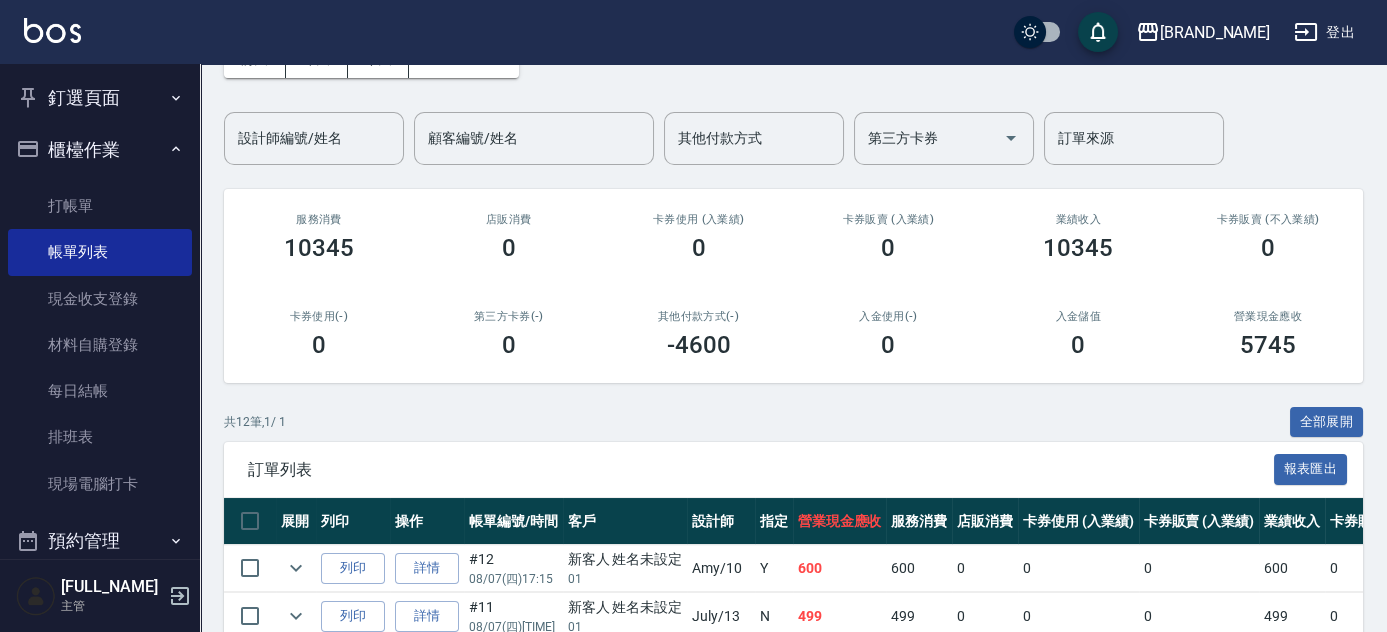 scroll, scrollTop: 137, scrollLeft: 0, axis: vertical 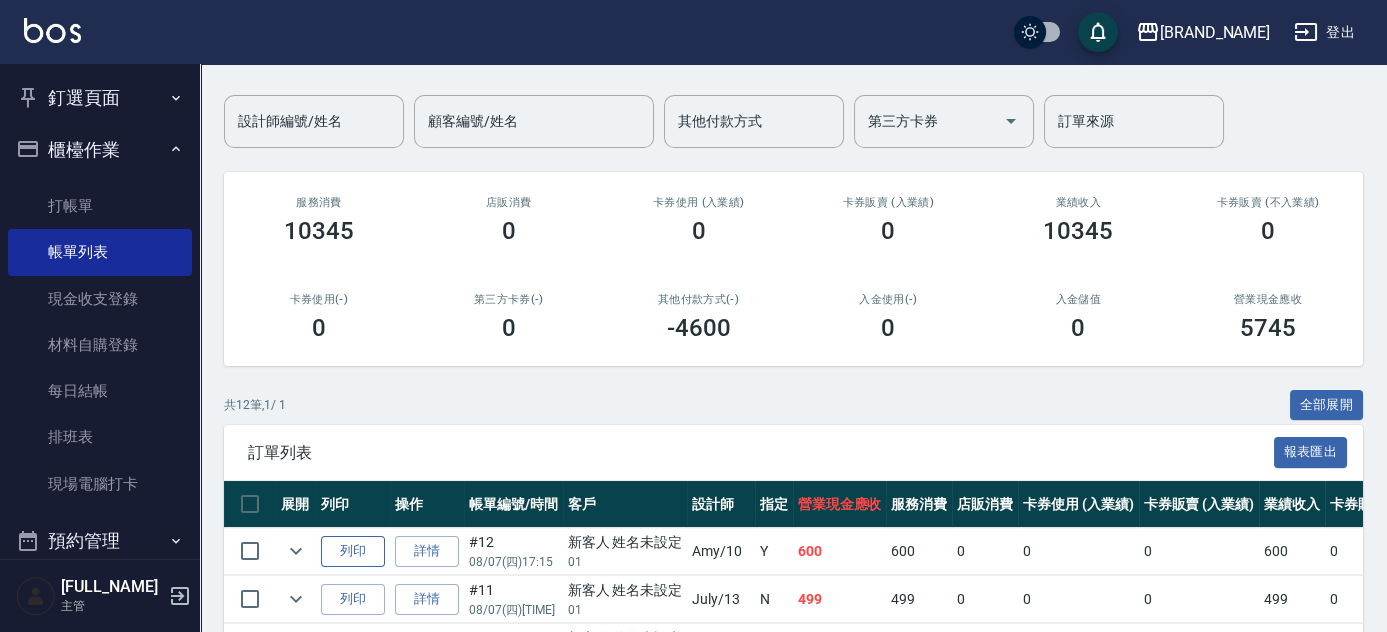 click on "列印" at bounding box center [353, 551] 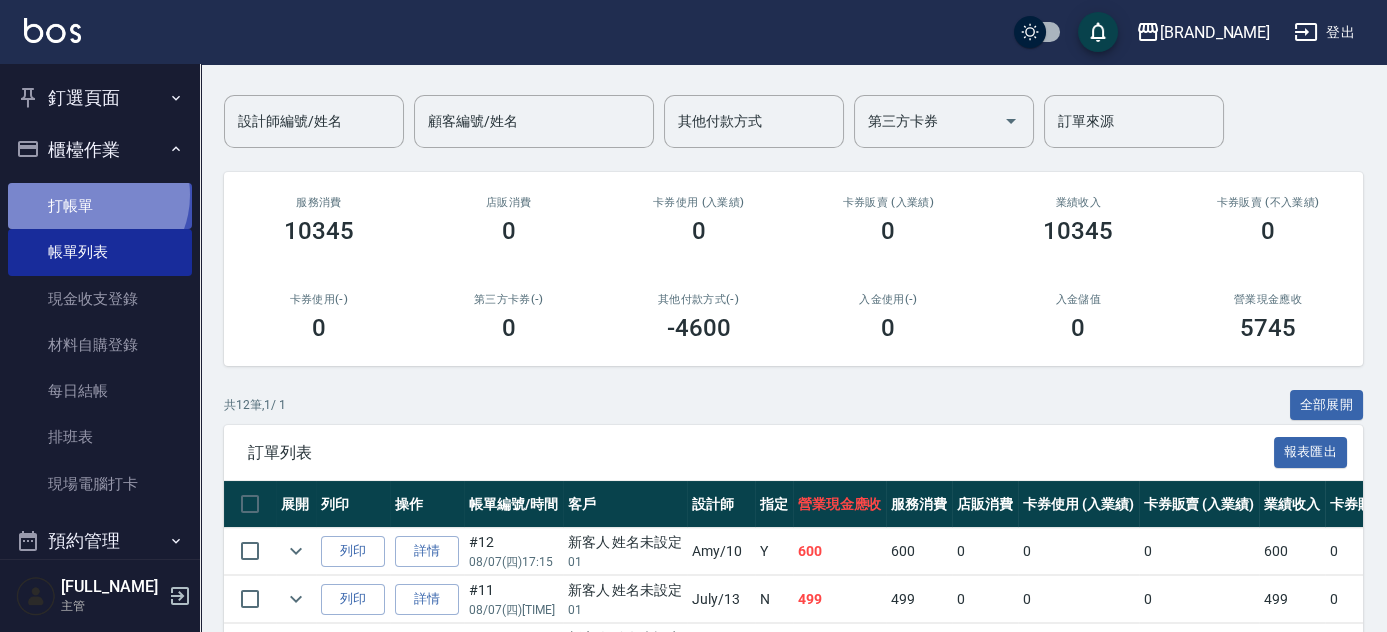 click on "打帳單" at bounding box center [100, 206] 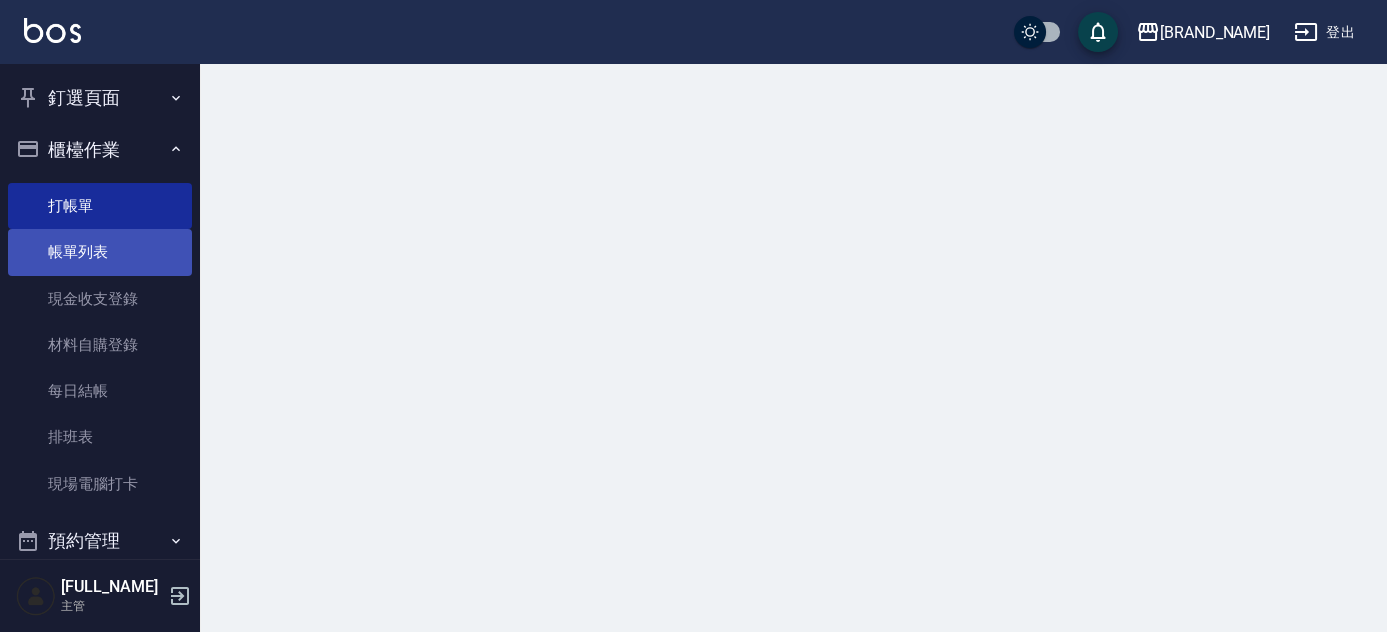 scroll, scrollTop: 0, scrollLeft: 0, axis: both 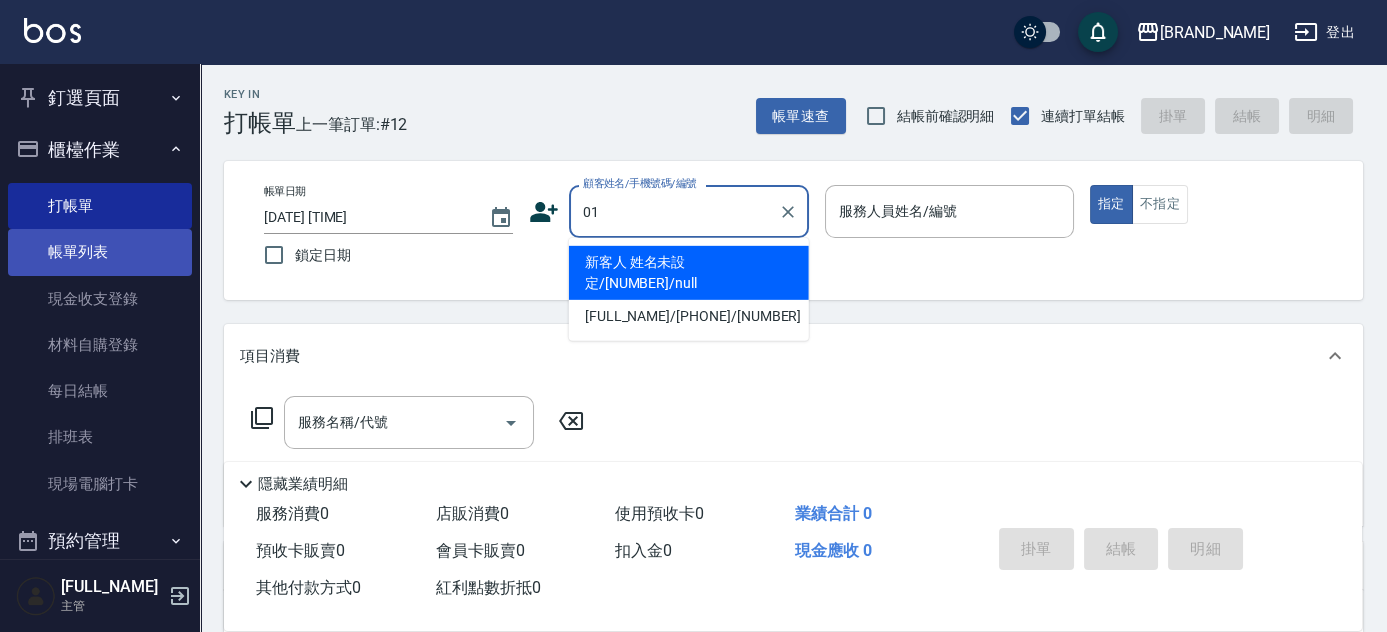type on "新客人 姓名未設定/[NUMBER]/null" 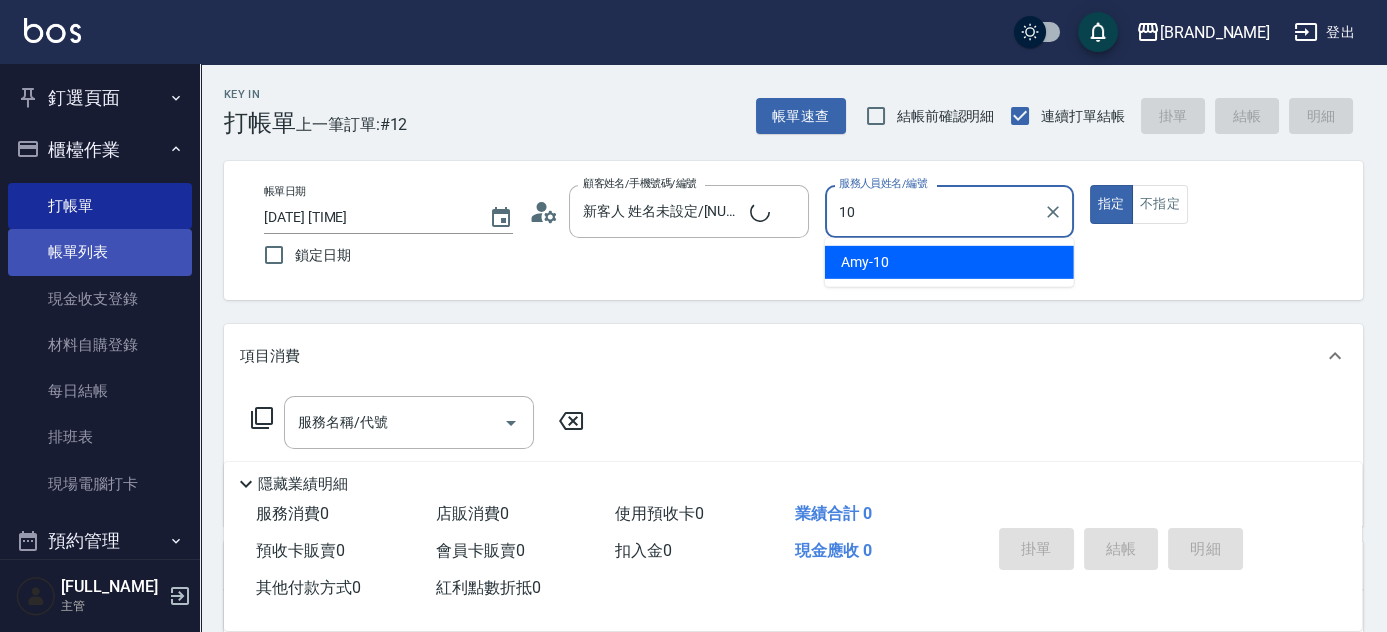type on "[FULL_NAME]-[PRICE]" 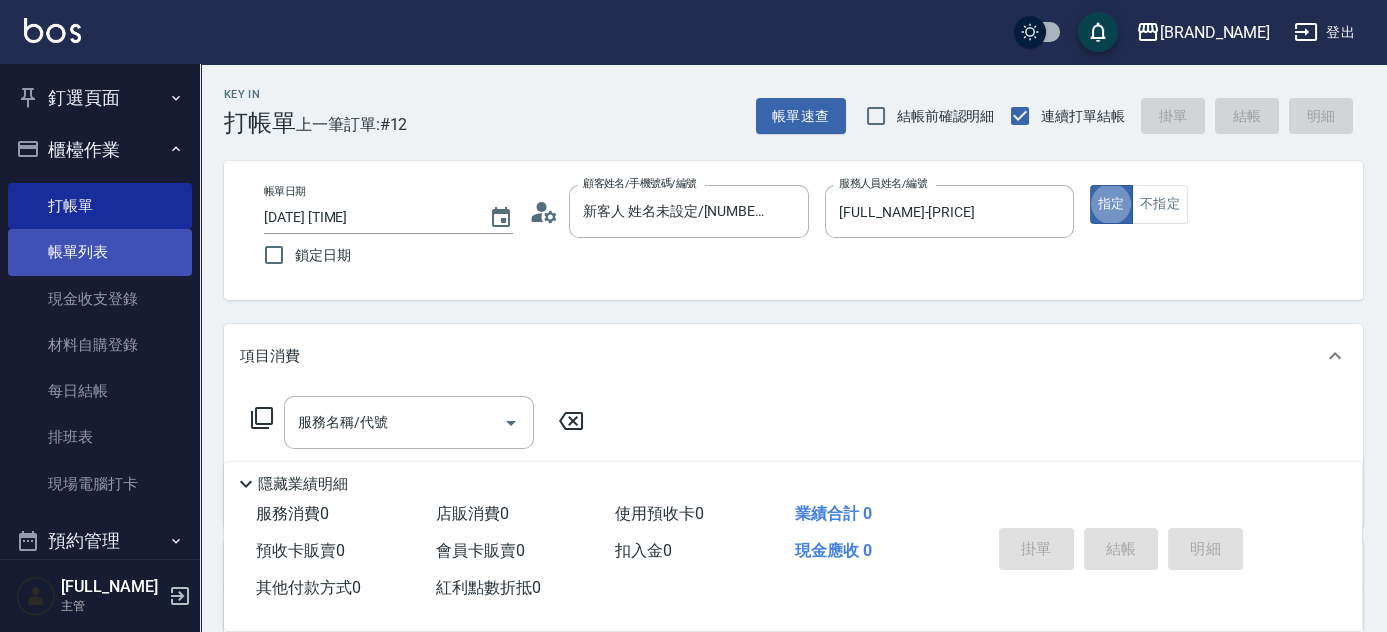 type on "true" 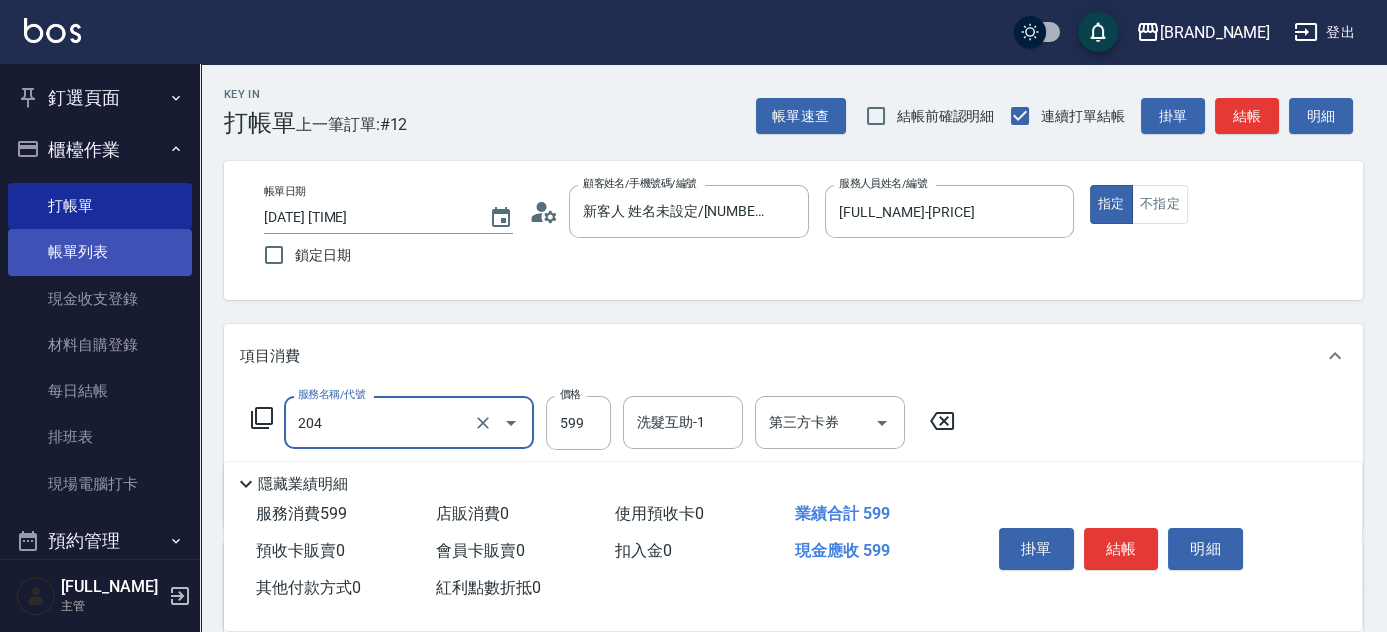 type on "A級洗+剪(204)" 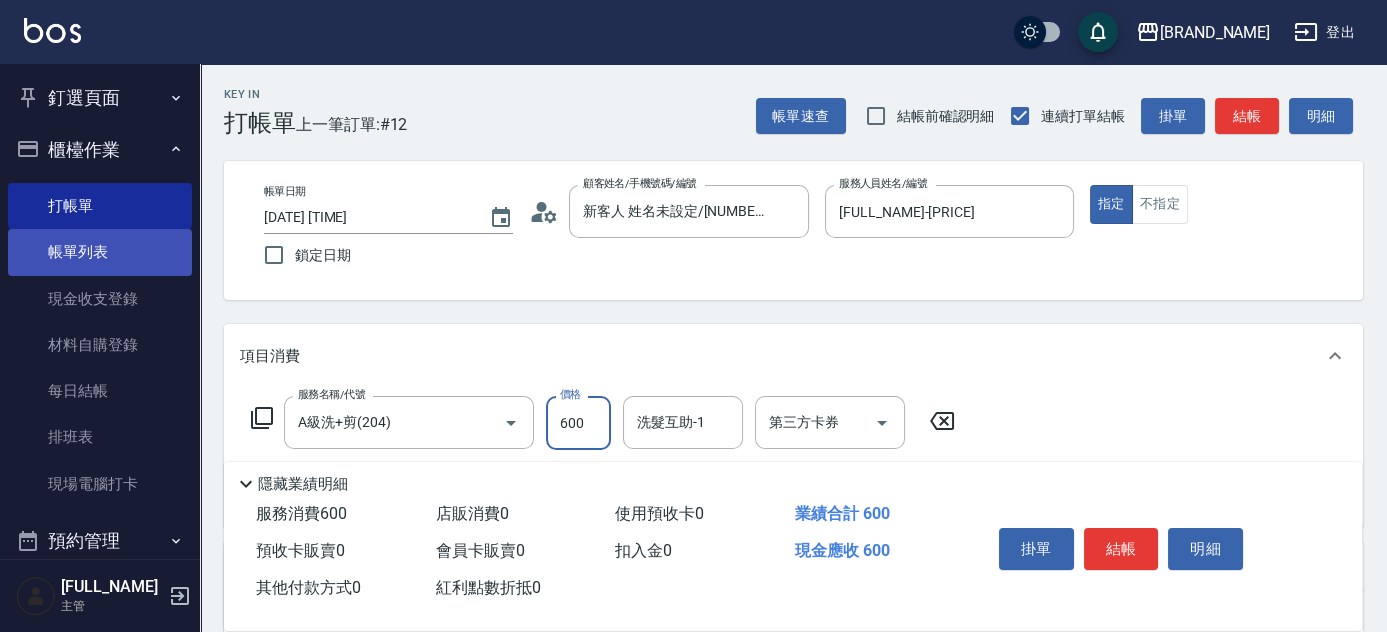 type on "600" 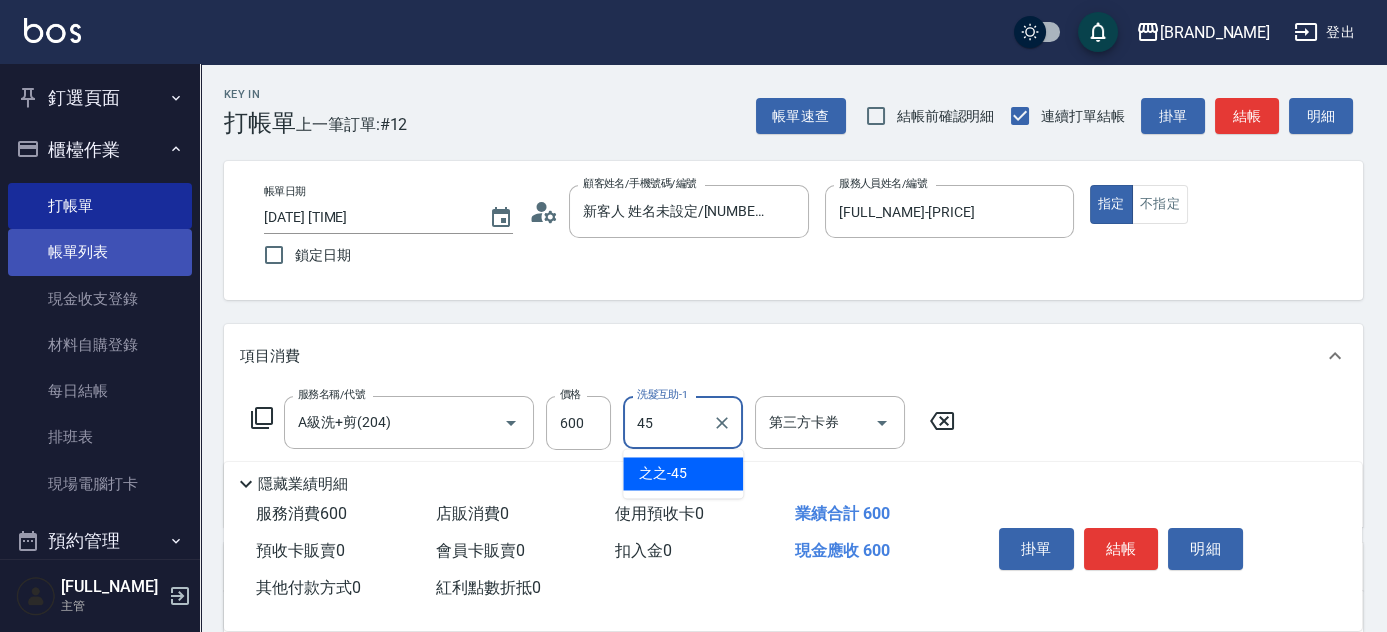 type on "之之-45" 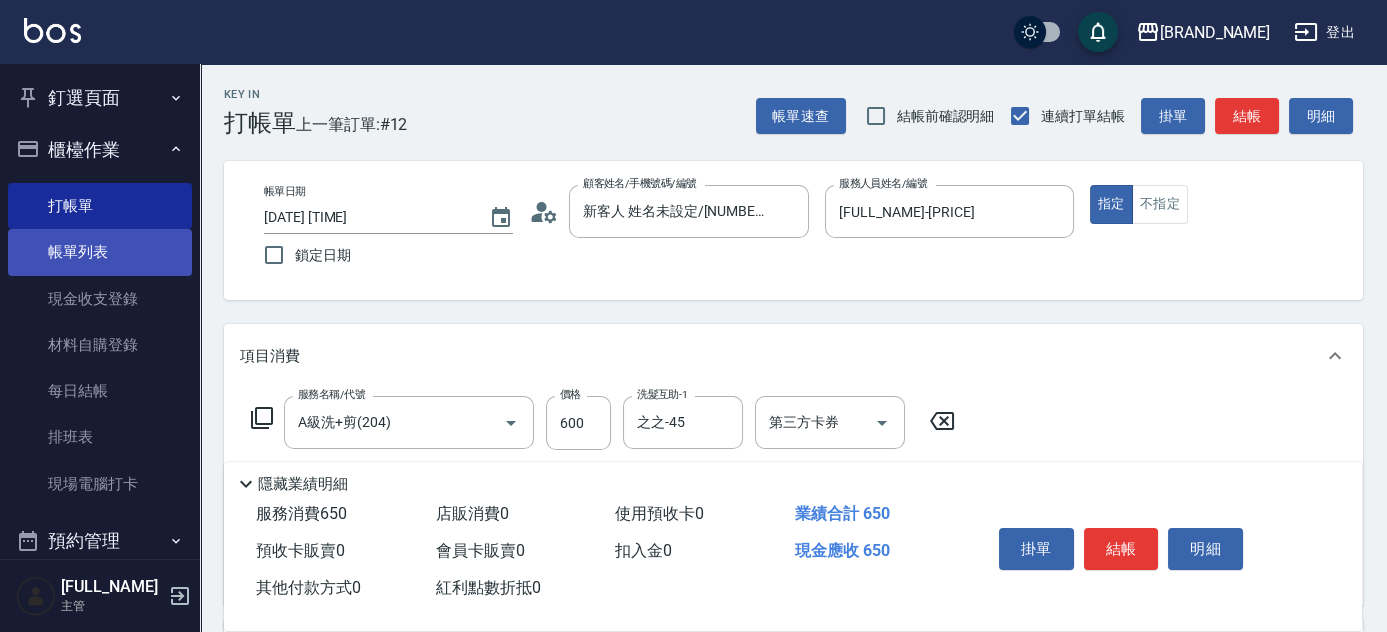 type on "精油(107)" 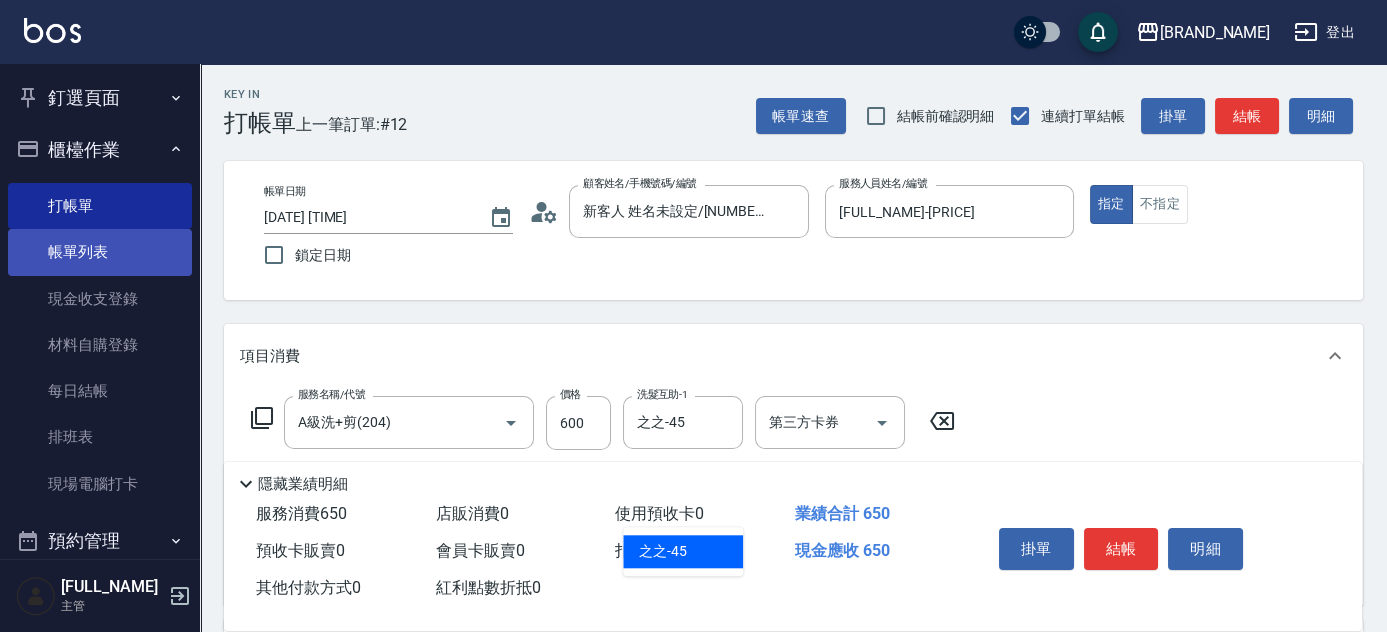 type on "之之-45" 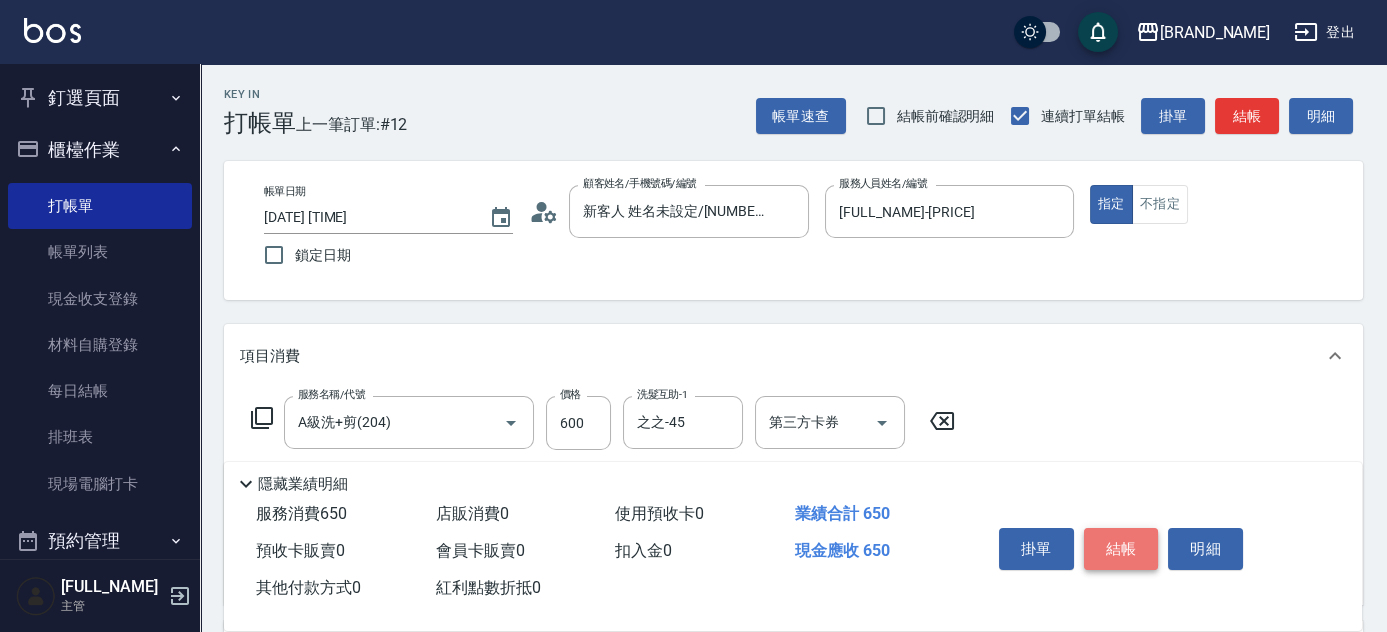 click on "結帳" at bounding box center [1121, 549] 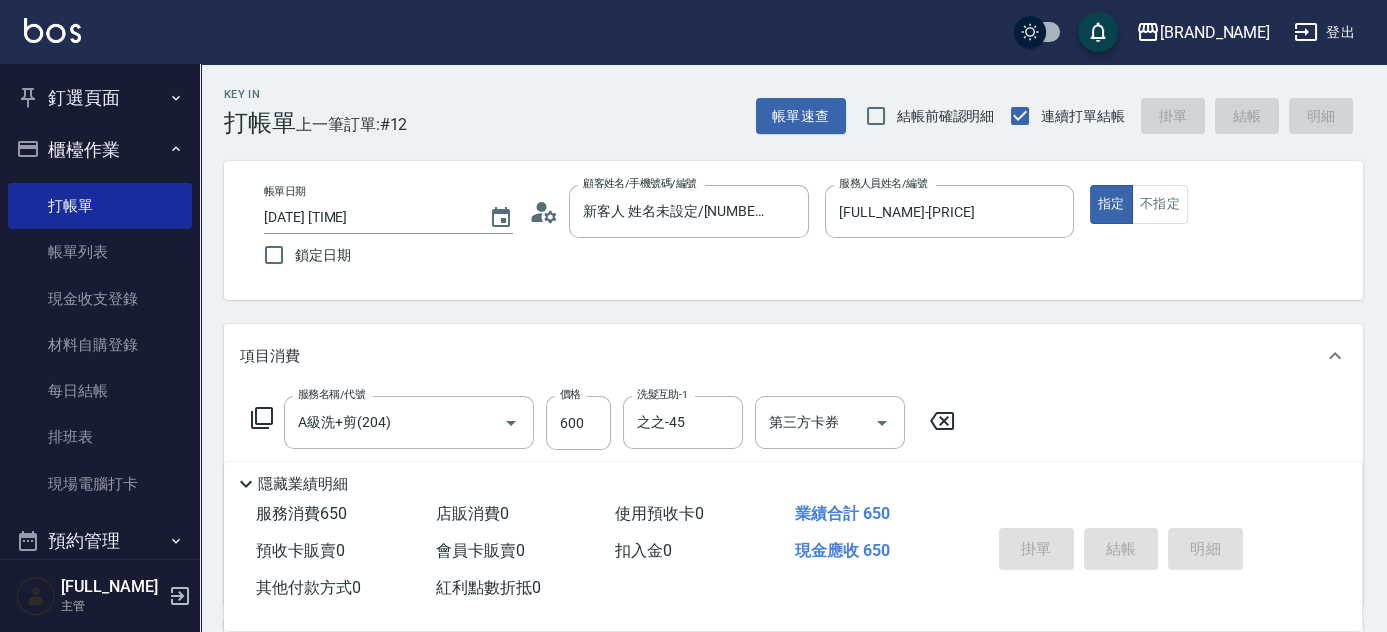 type on "[DATE] [TIME]" 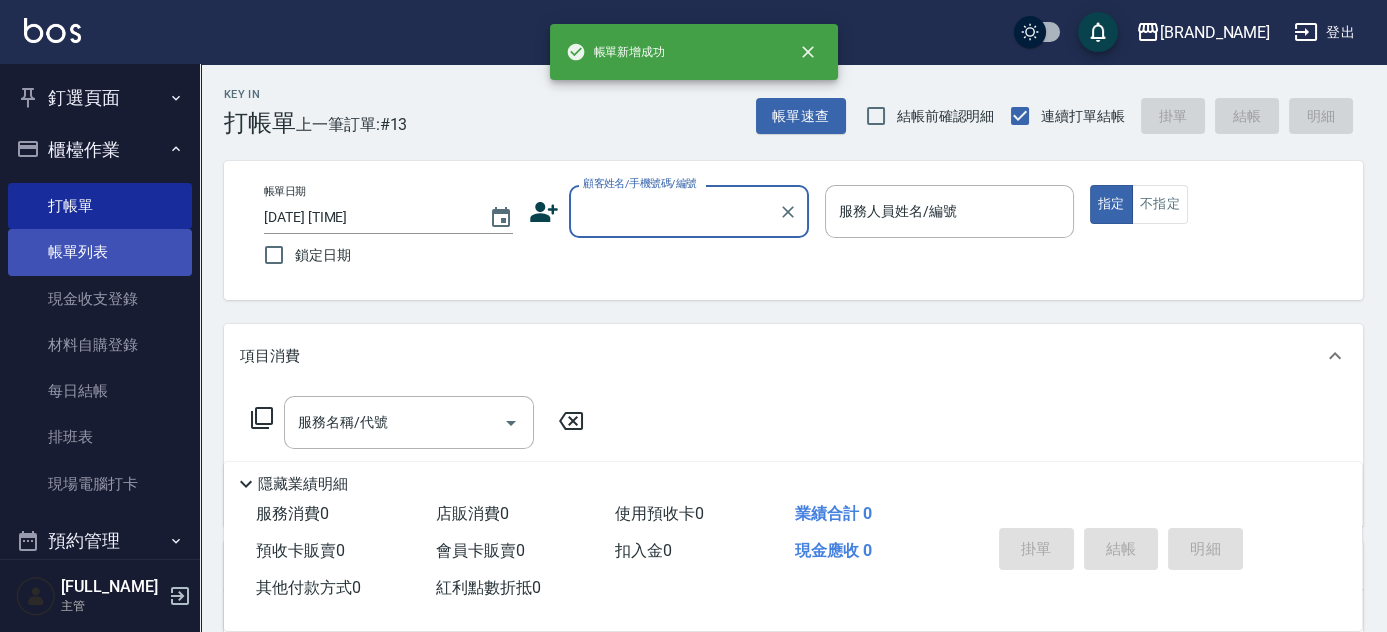 click on "帳單列表" at bounding box center [100, 252] 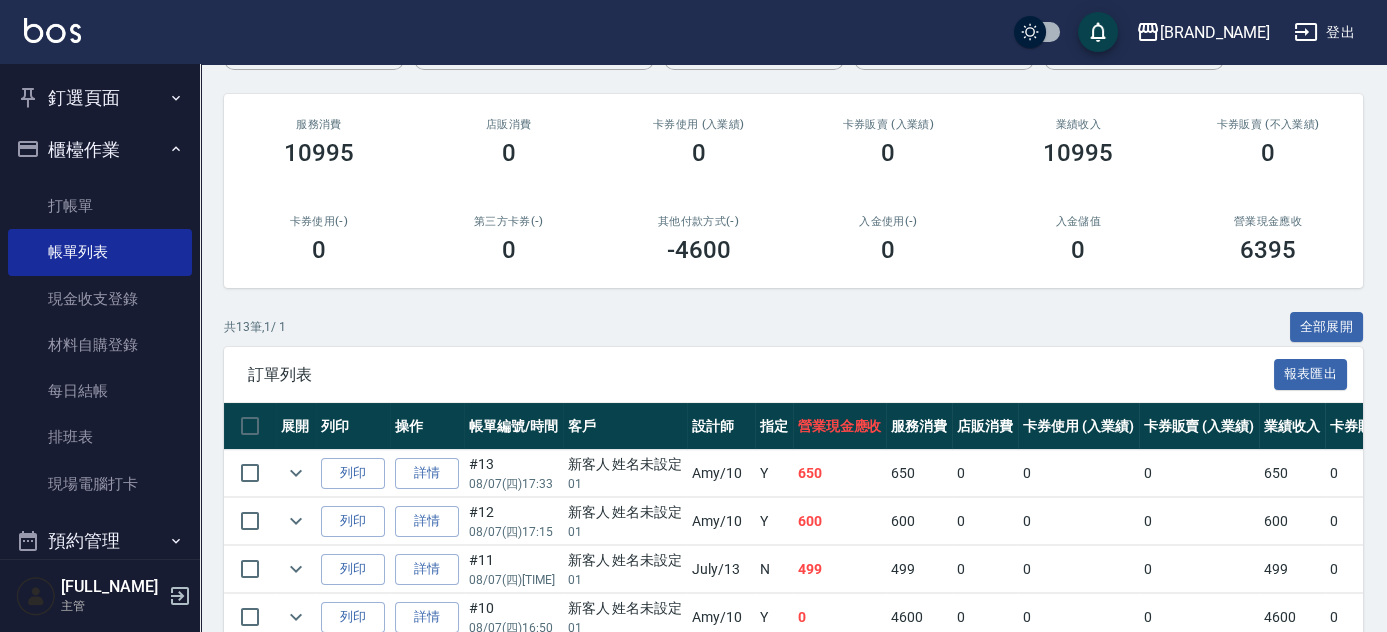 scroll, scrollTop: 282, scrollLeft: 0, axis: vertical 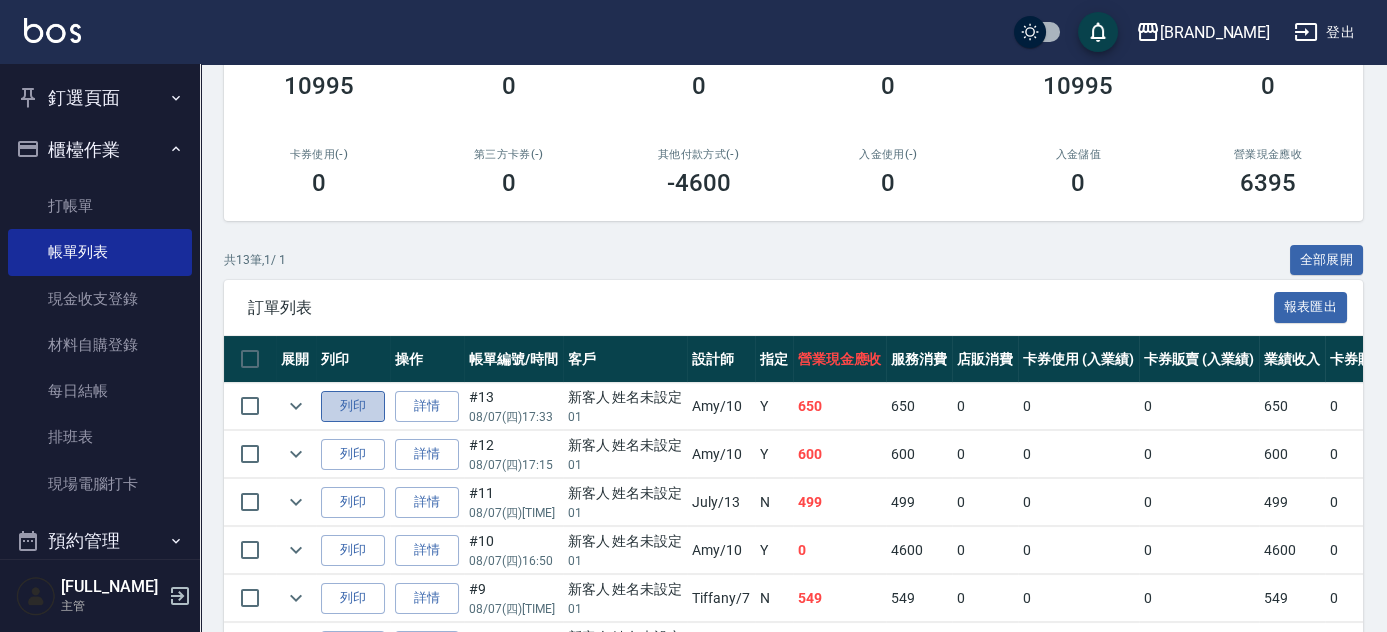 click on "列印" at bounding box center (353, 406) 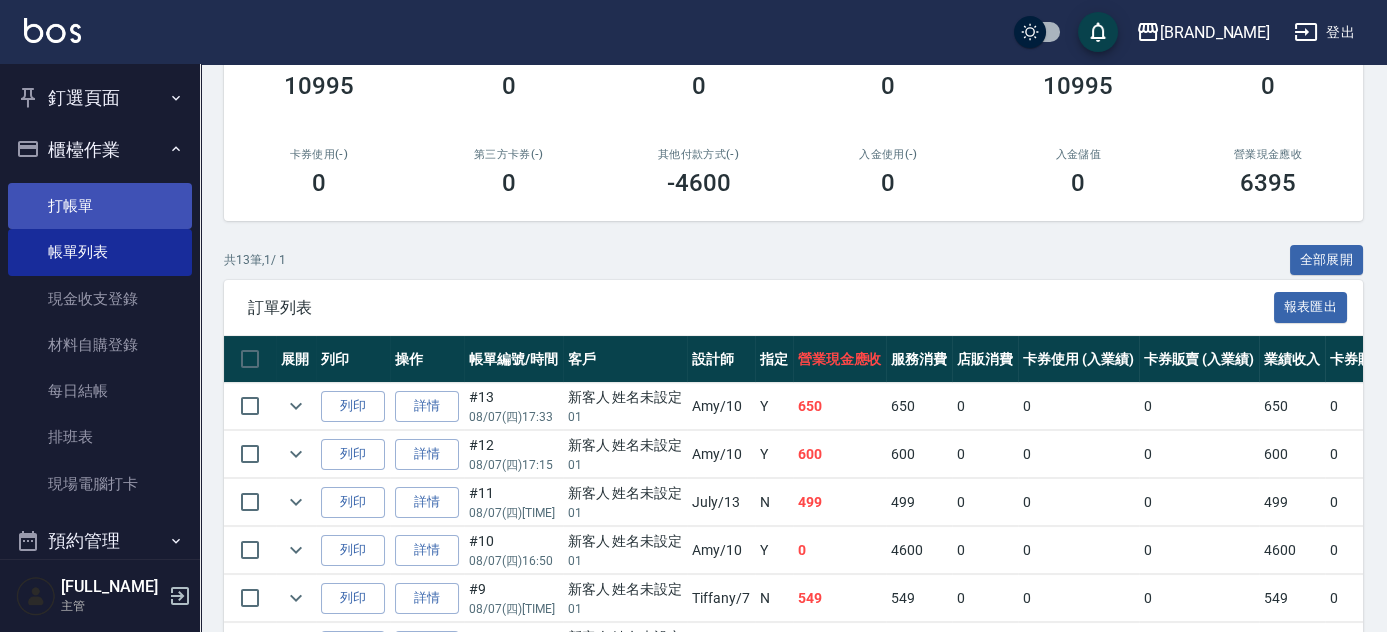 click on "打帳單" at bounding box center [100, 206] 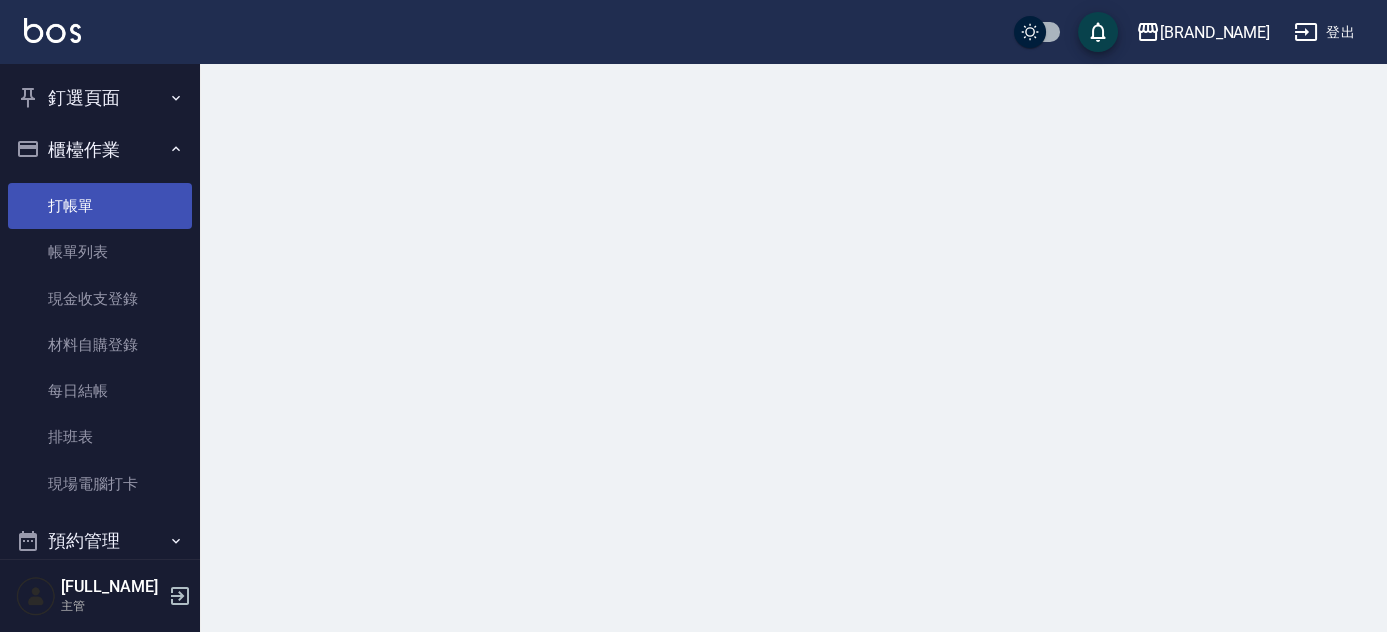 scroll, scrollTop: 0, scrollLeft: 0, axis: both 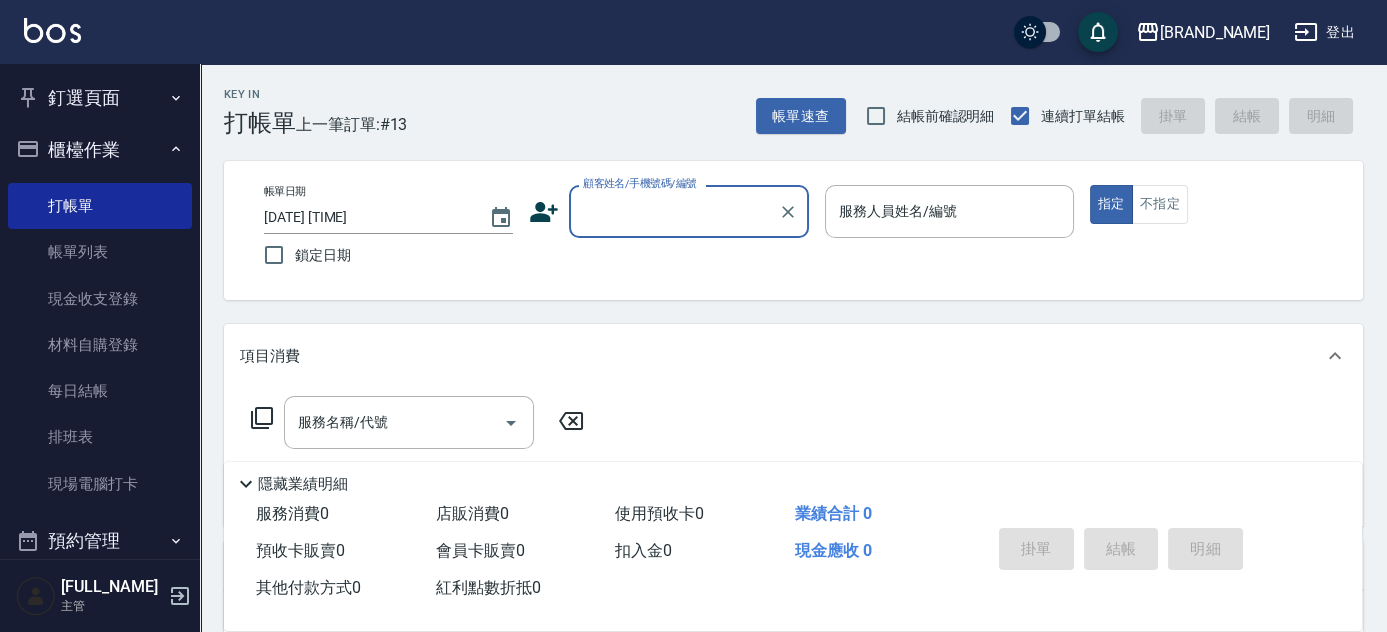 click on "顧客姓名/手機號碼/編號" at bounding box center (674, 211) 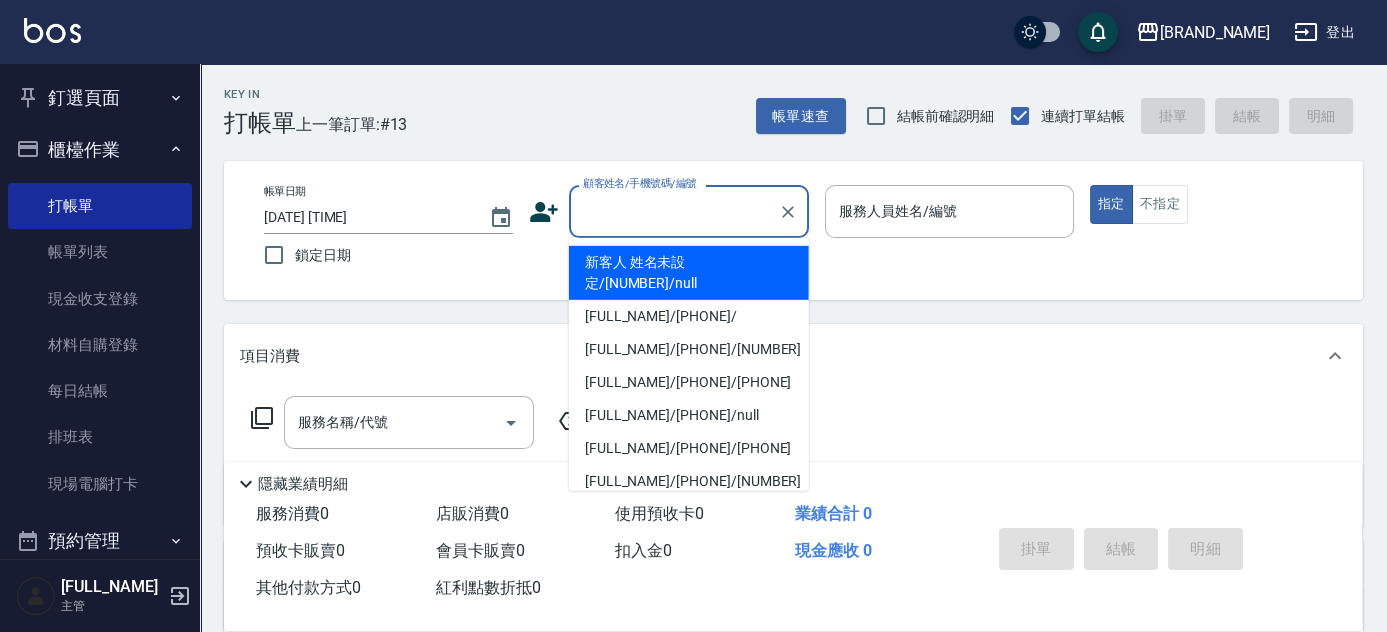 click on "新客人 姓名未設定/[NUMBER]/null" at bounding box center [689, 273] 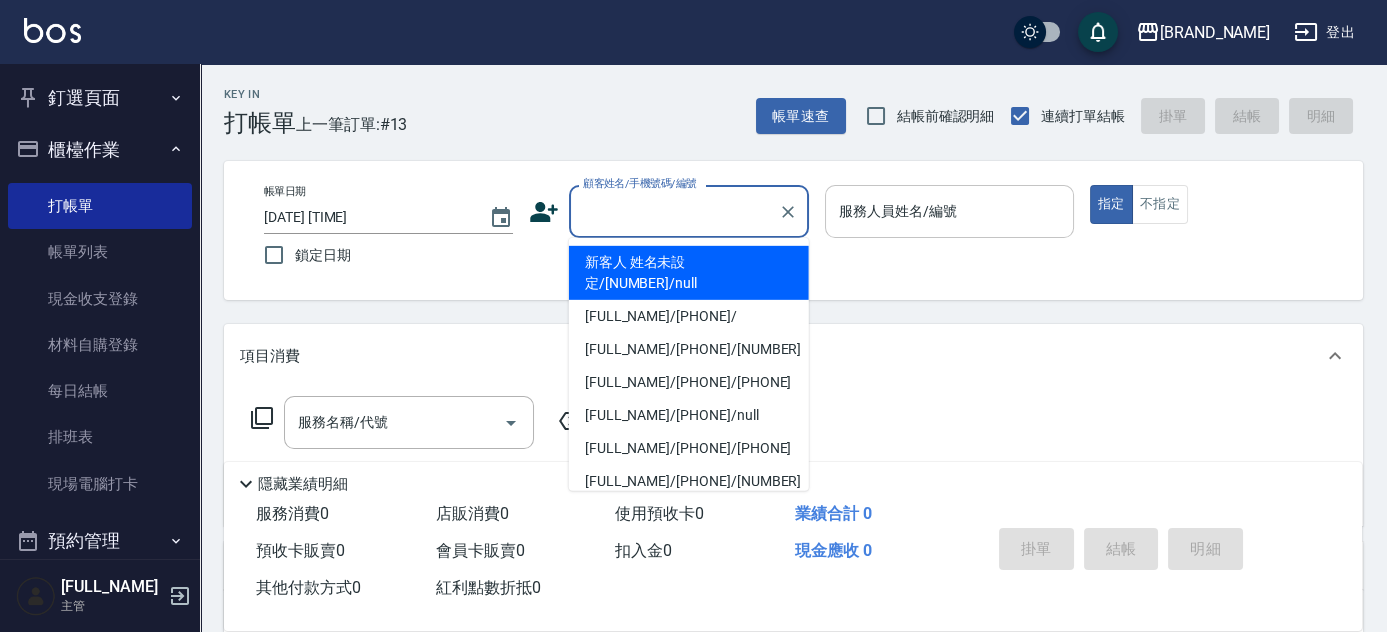 type on "新客人 姓名未設定/[NUMBER]/null" 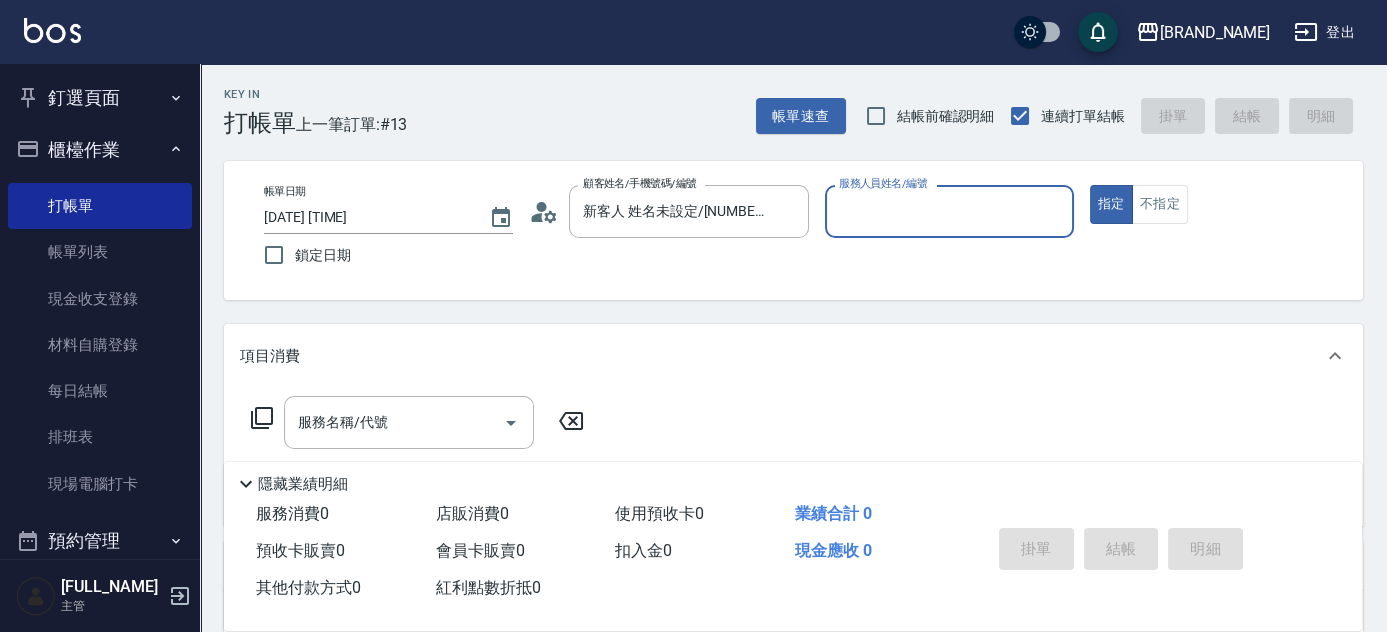click on "服務人員姓名/編號" at bounding box center [949, 211] 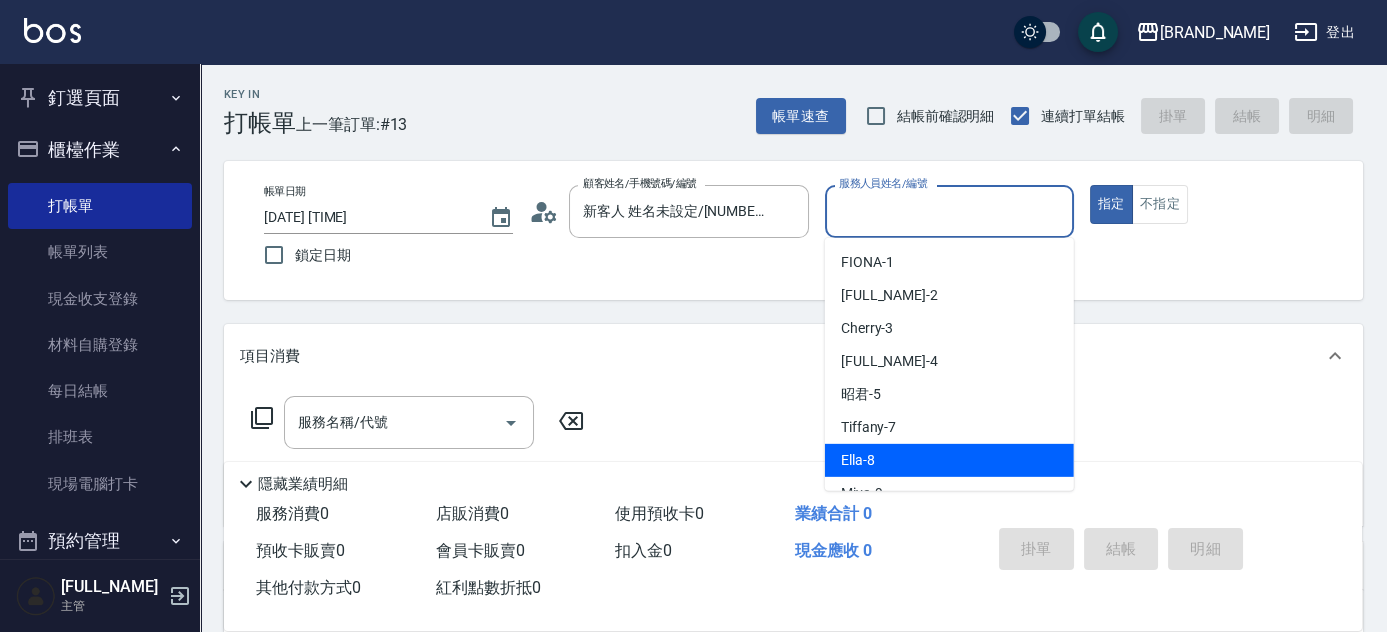 click on "Ella -8" at bounding box center (949, 460) 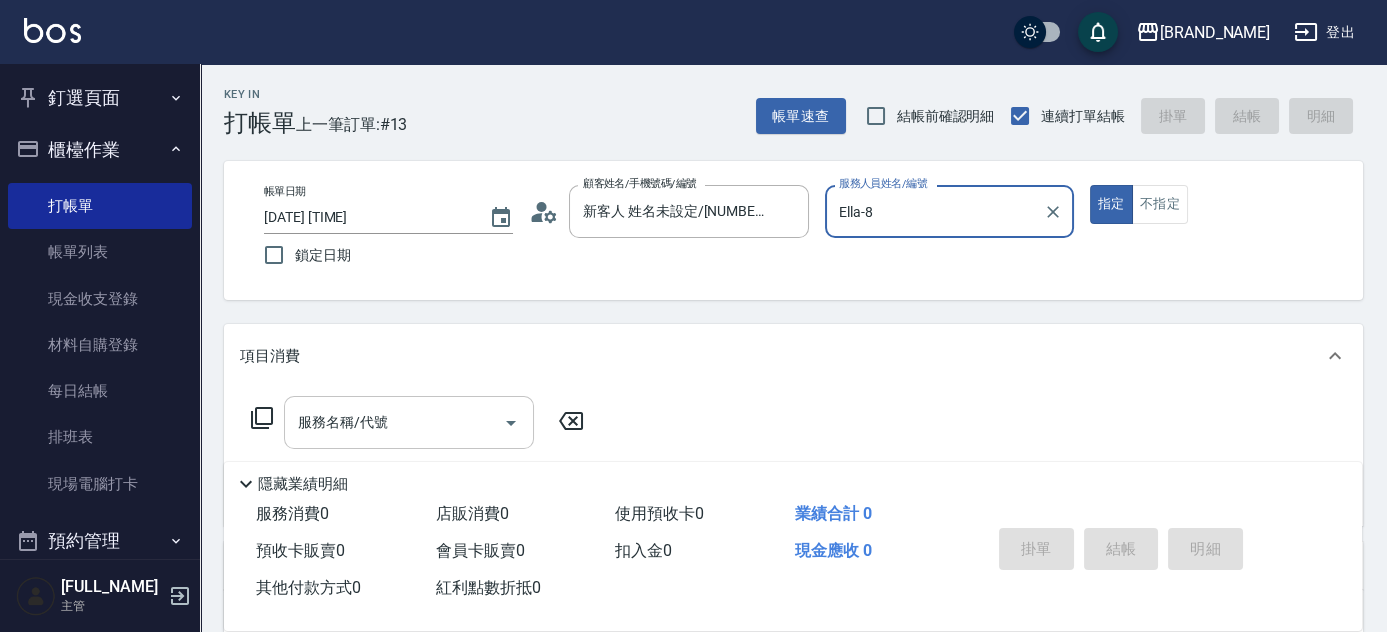 click on "服務名稱/代號" at bounding box center (394, 422) 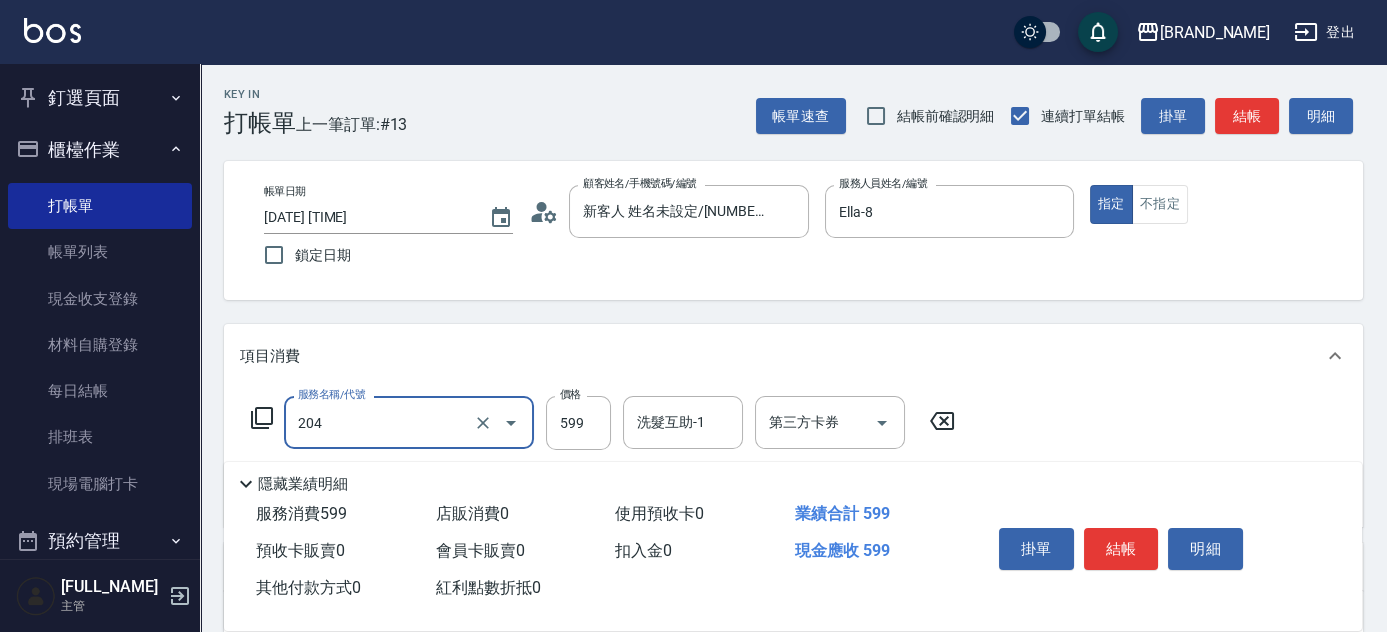 type on "A級洗+剪(204)" 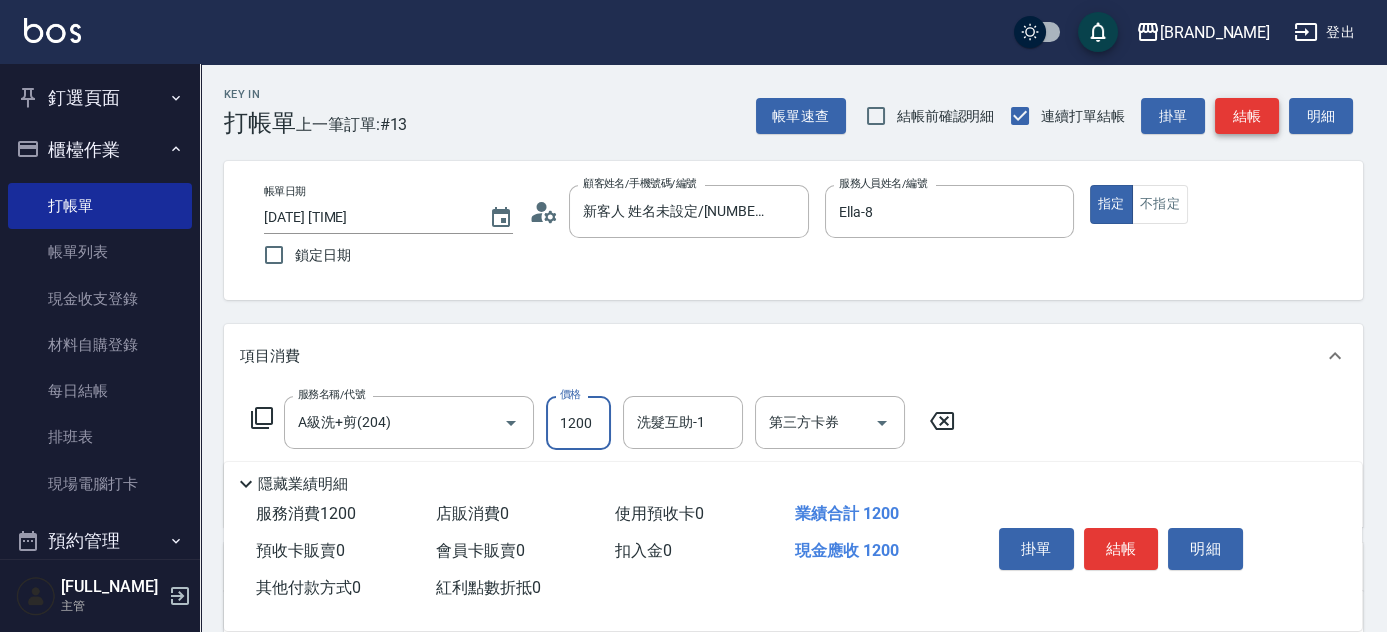 type on "1200" 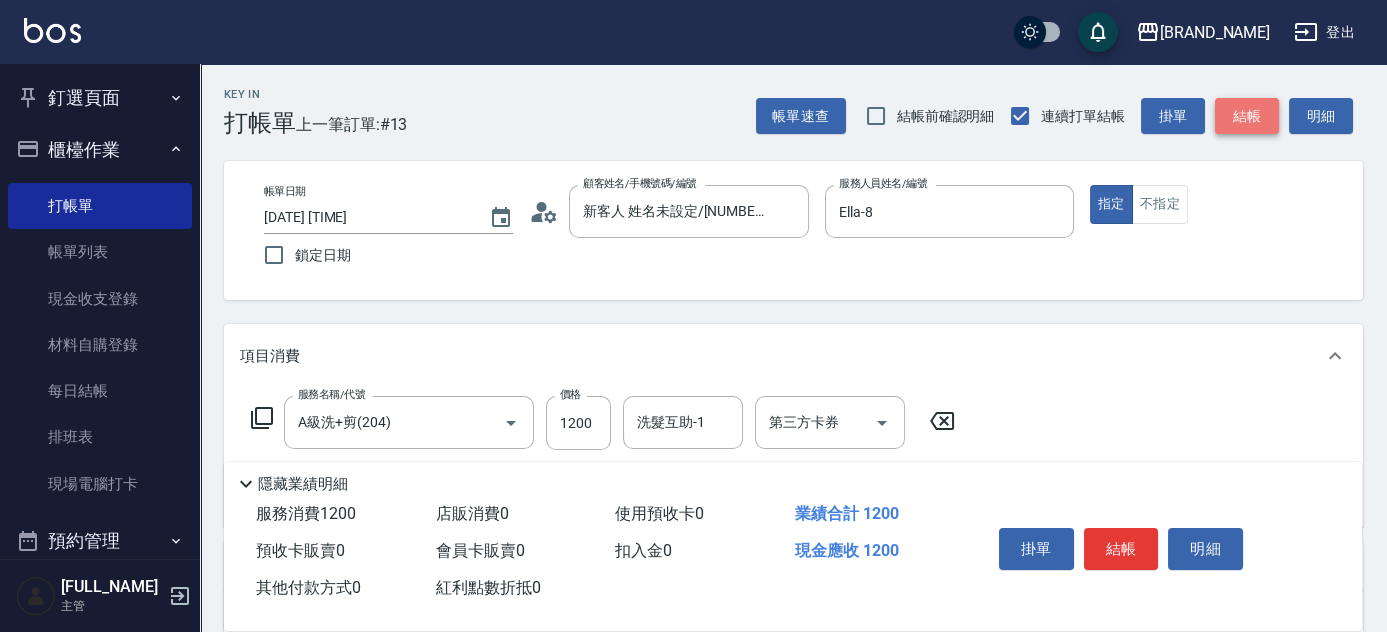 click on "結帳" at bounding box center (1247, 116) 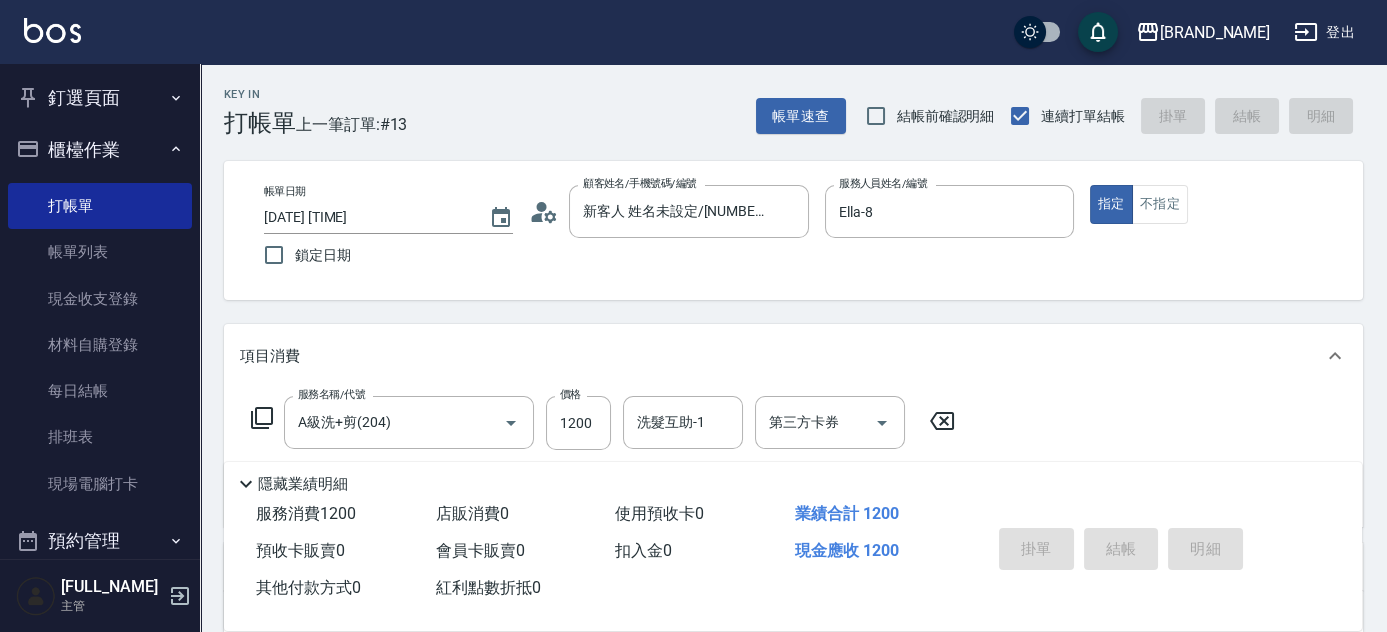 type 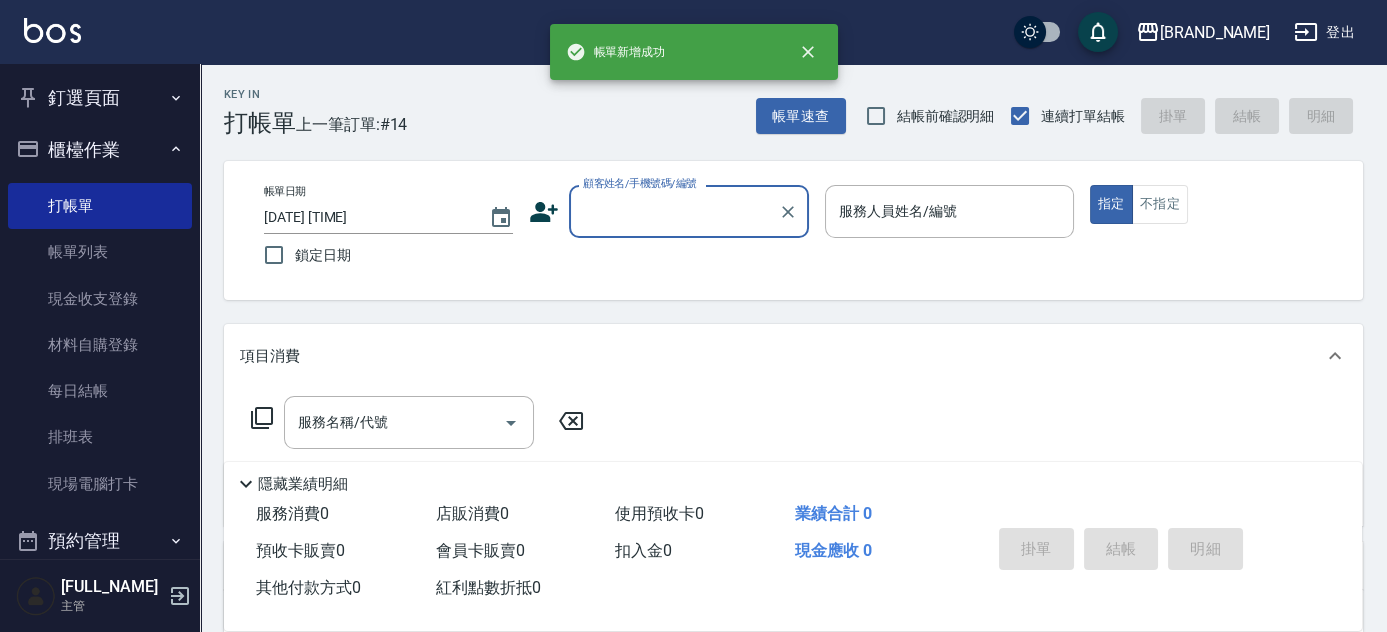 click on "顧客姓名/手機號碼/編號" at bounding box center (674, 211) 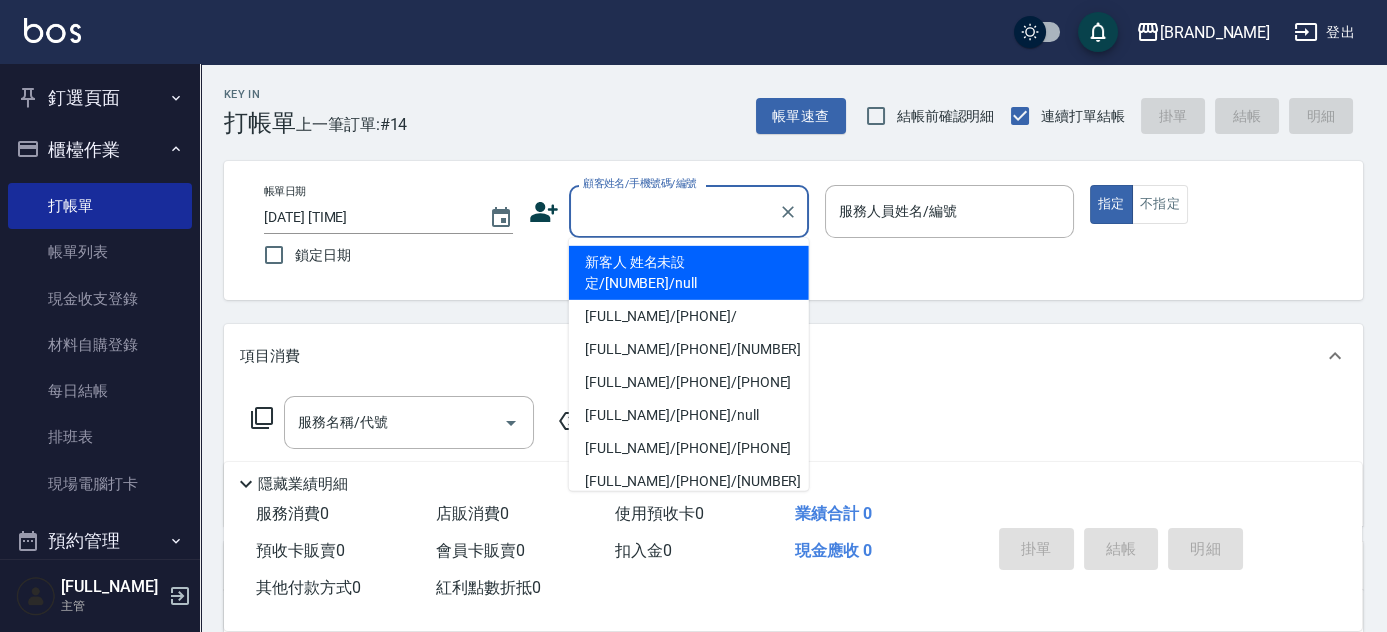 click on "新客人 姓名未設定/[NUMBER]/null" at bounding box center (689, 273) 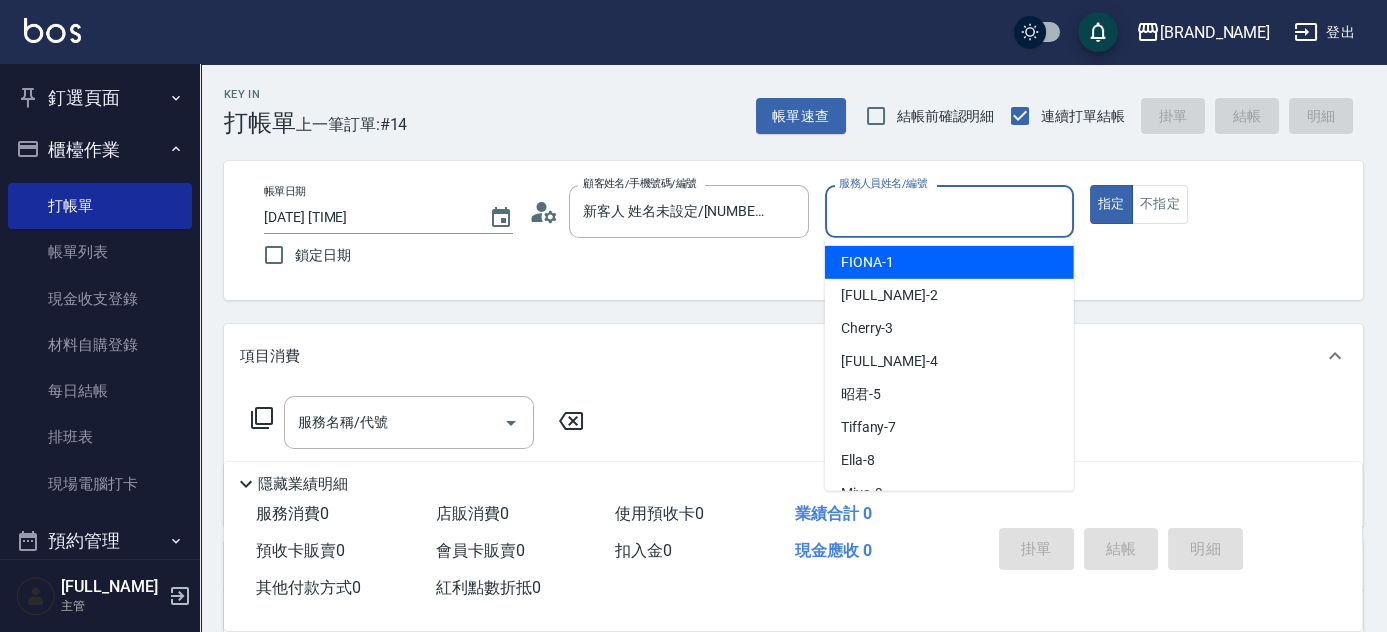click on "服務人員姓名/編號" at bounding box center [949, 211] 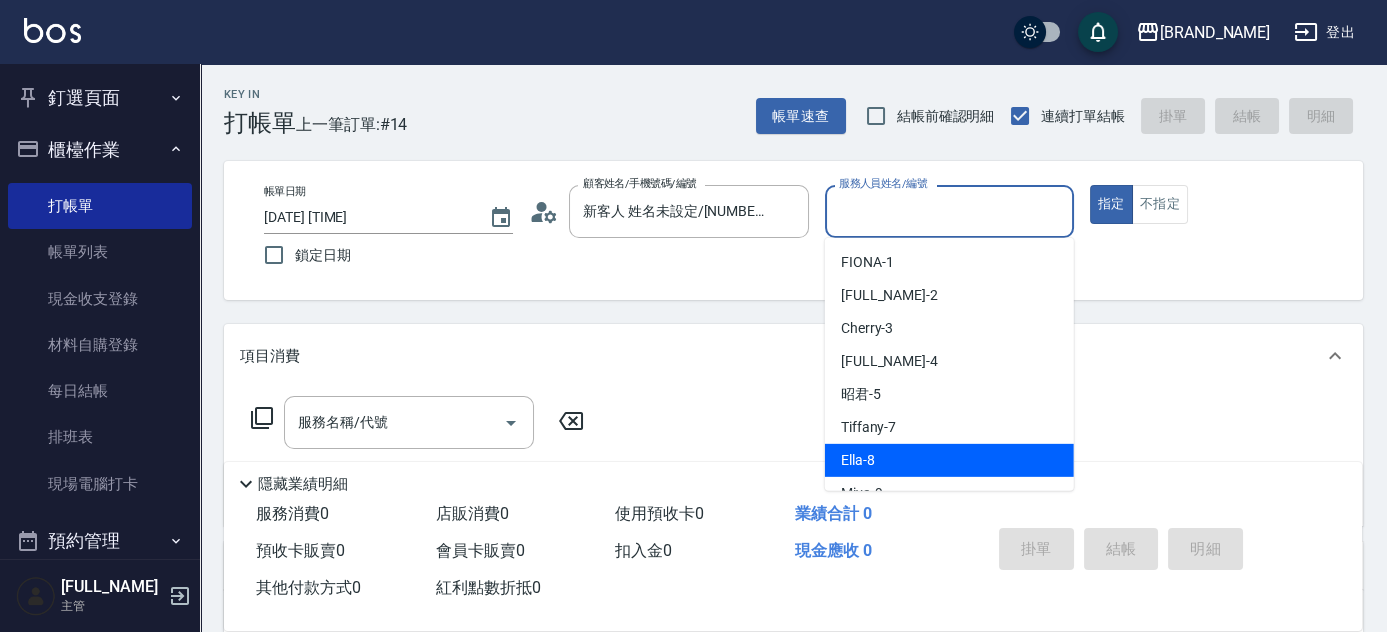 click on "Ella -8" at bounding box center [858, 460] 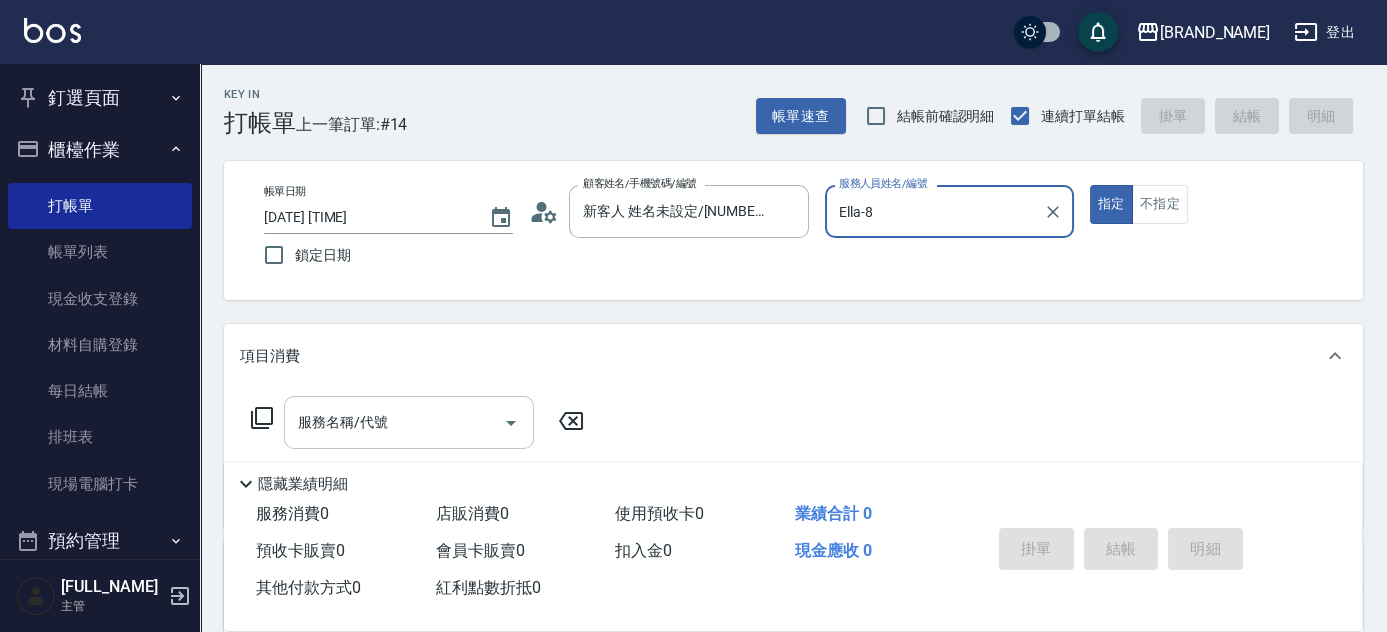 click on "服務名稱/代號" at bounding box center (394, 422) 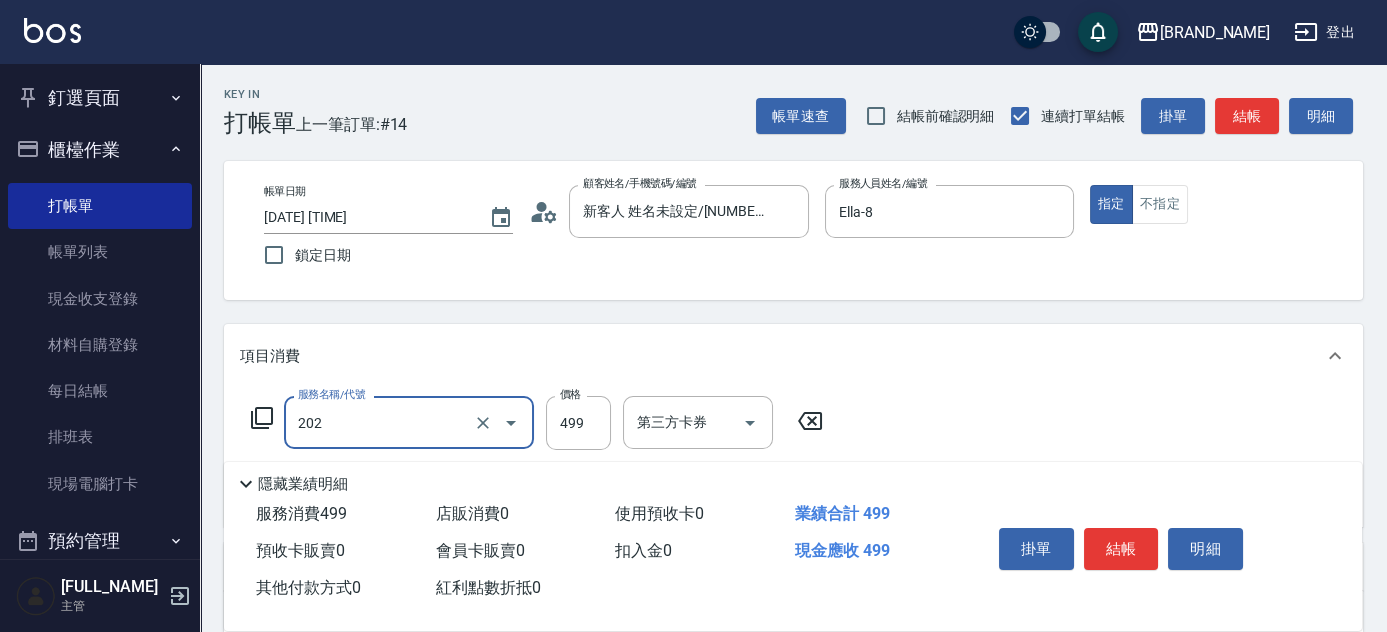 type on "A級單剪(202)" 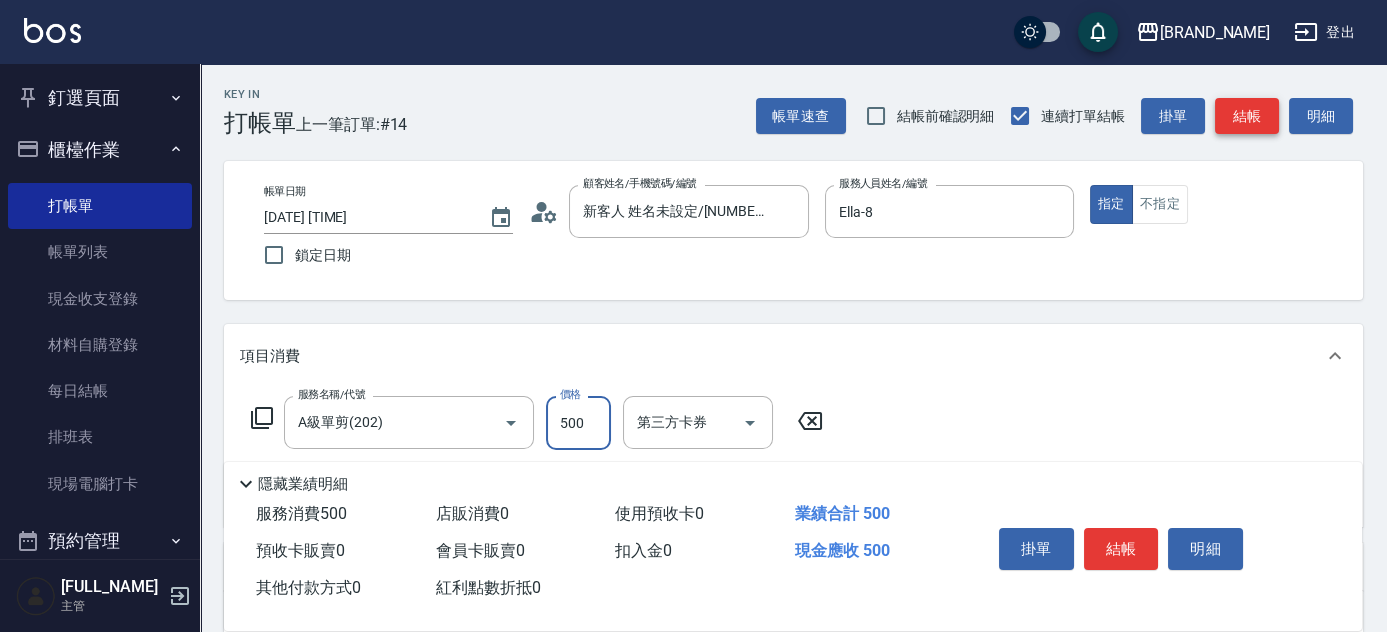 type on "500" 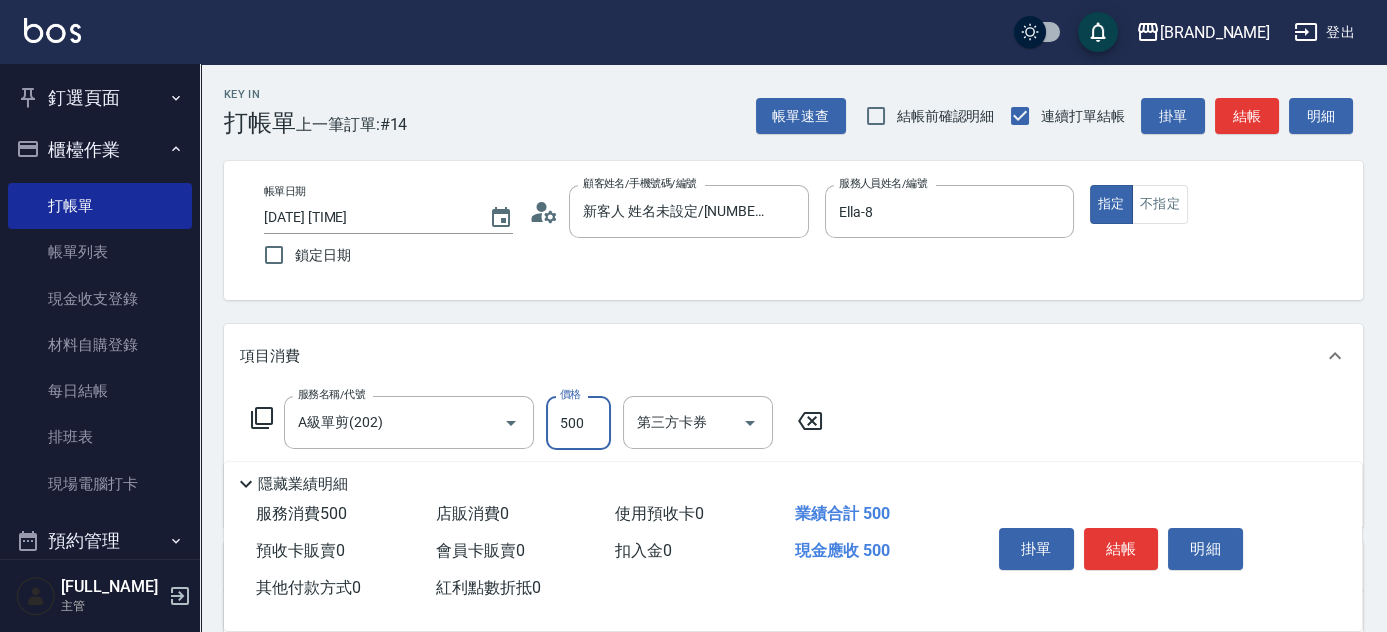 click on "結帳" at bounding box center [1247, 116] 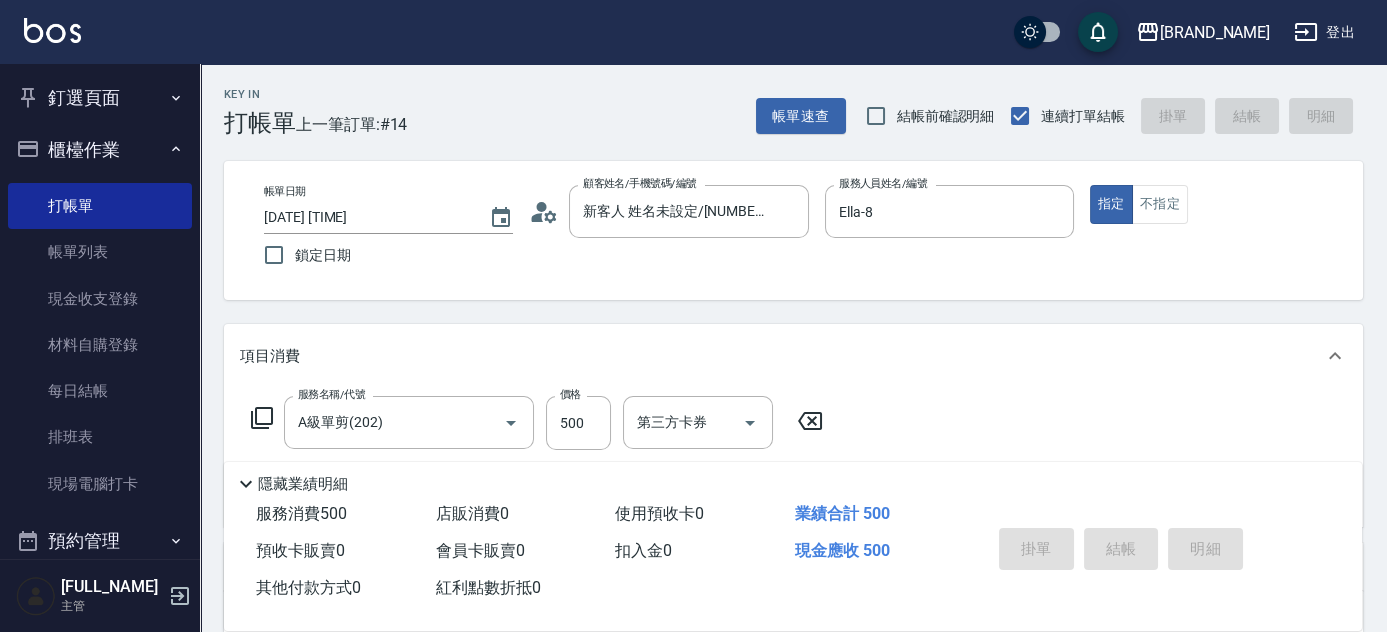 type 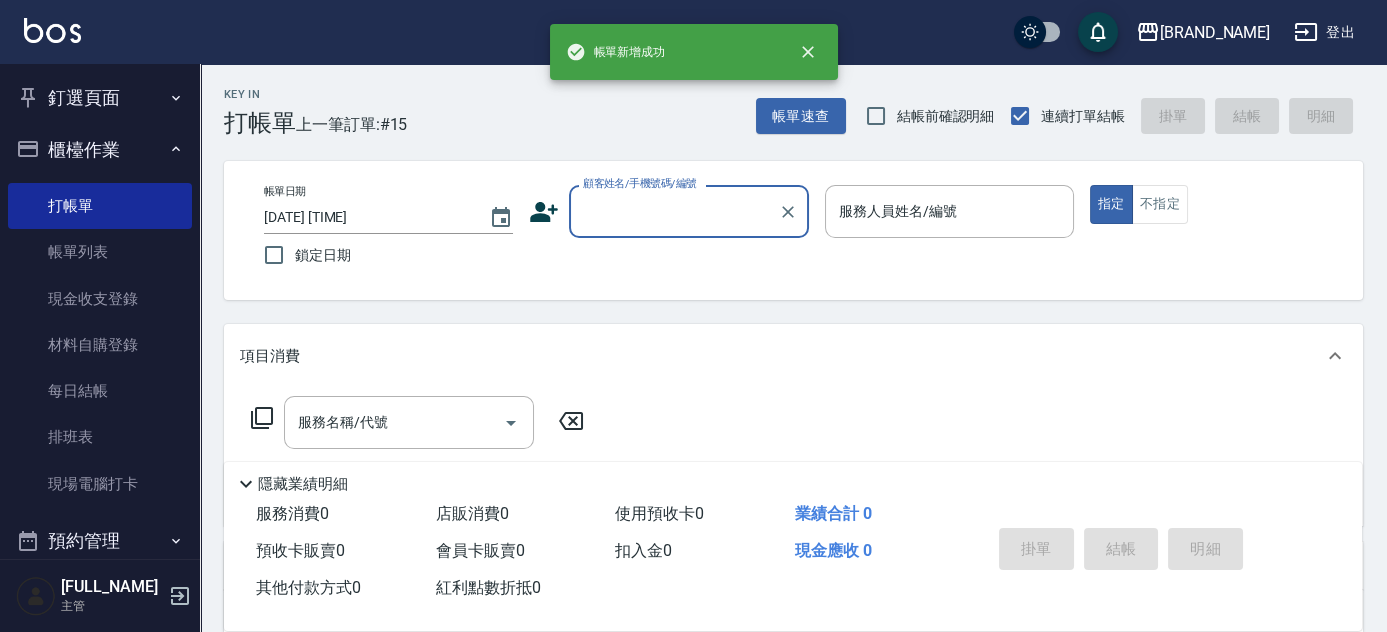 click on "顧客姓名/手機號碼/編號" at bounding box center [674, 211] 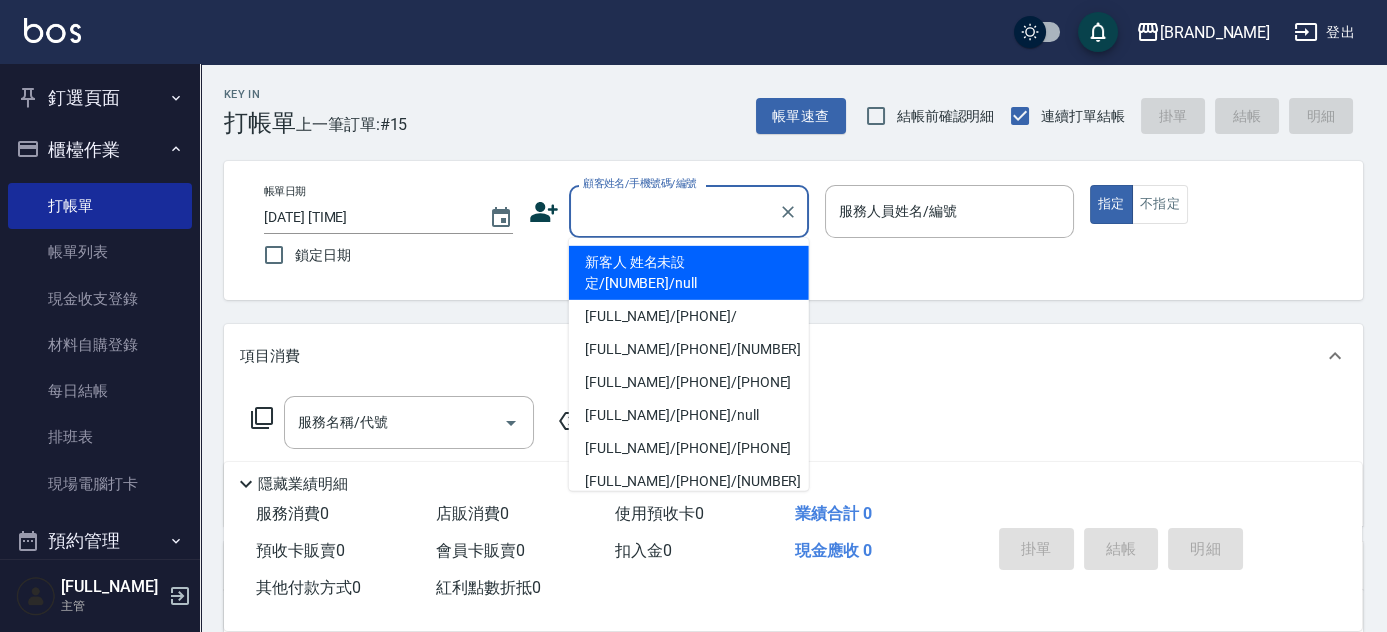 click on "新客人 姓名未設定/[NUMBER]/null" at bounding box center [689, 273] 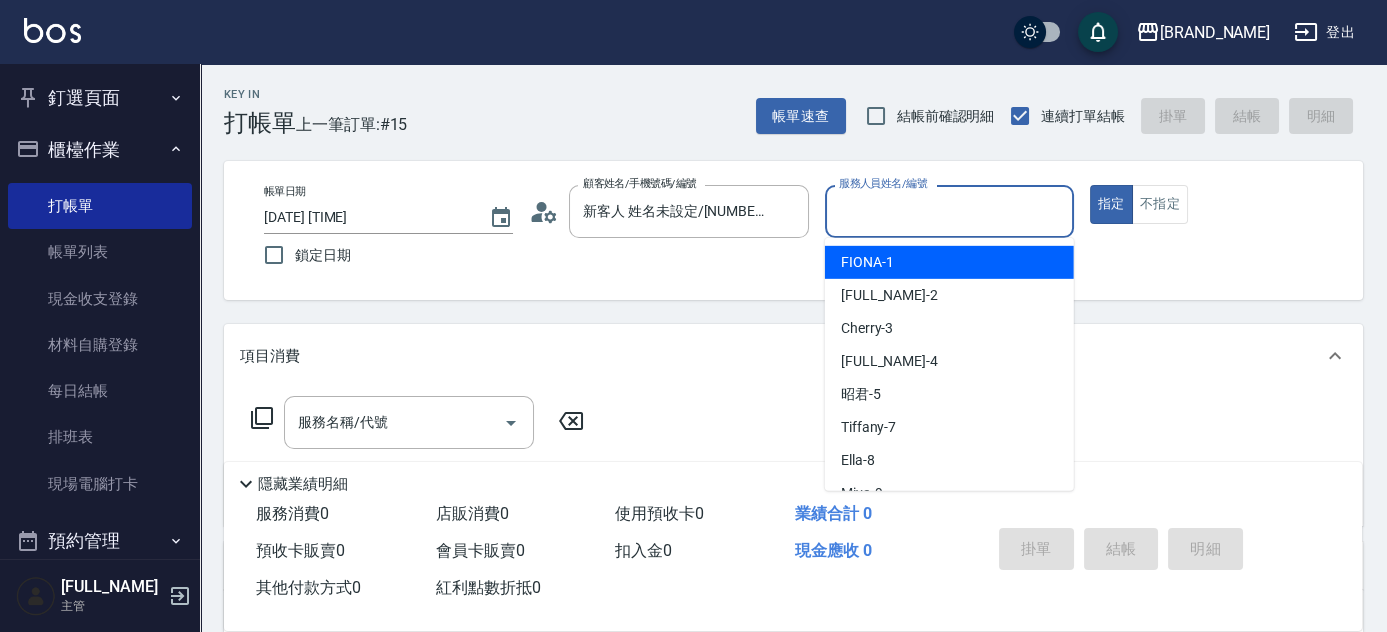 click on "服務人員姓名/編號" at bounding box center [949, 211] 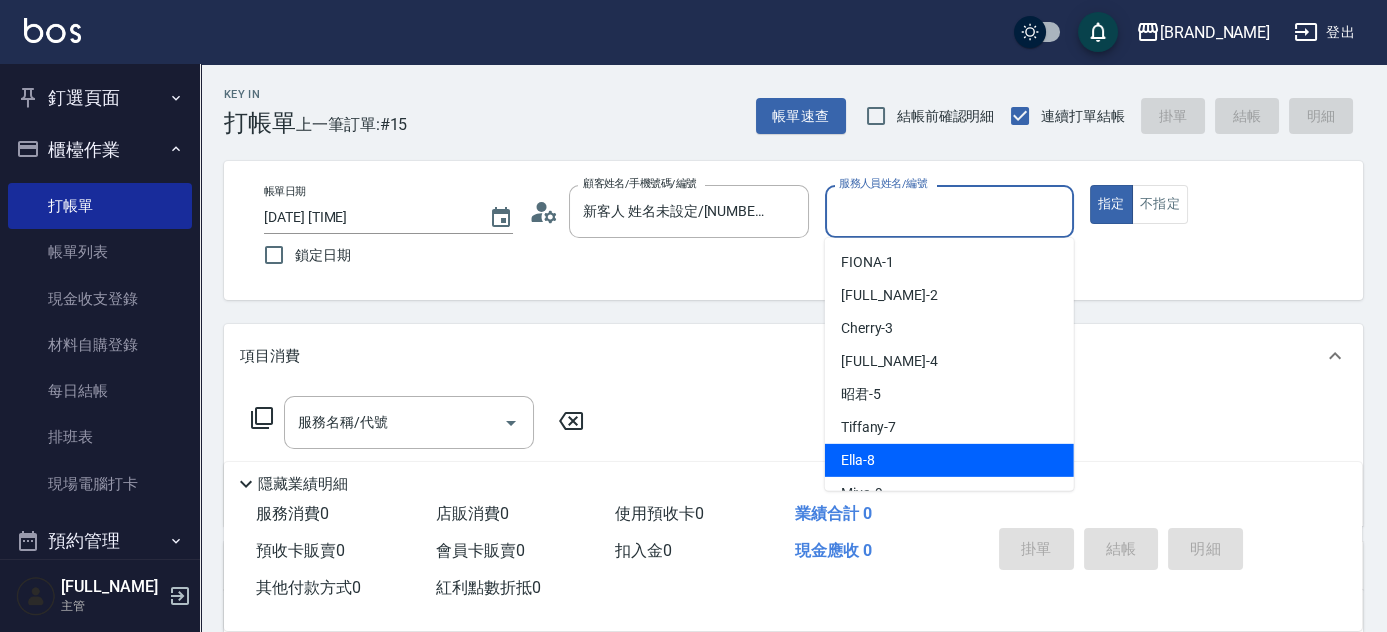 click on "Ella -8" at bounding box center (949, 460) 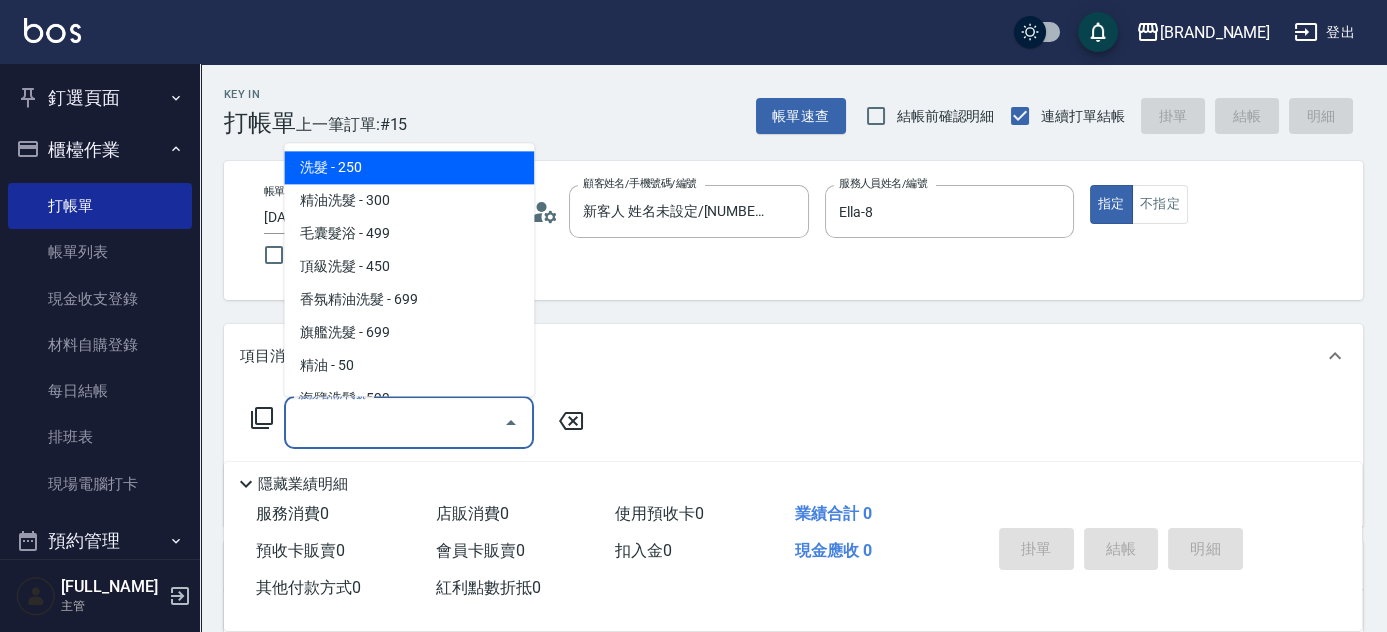 click on "服務名稱/代號 服務名稱/代號" at bounding box center [409, 422] 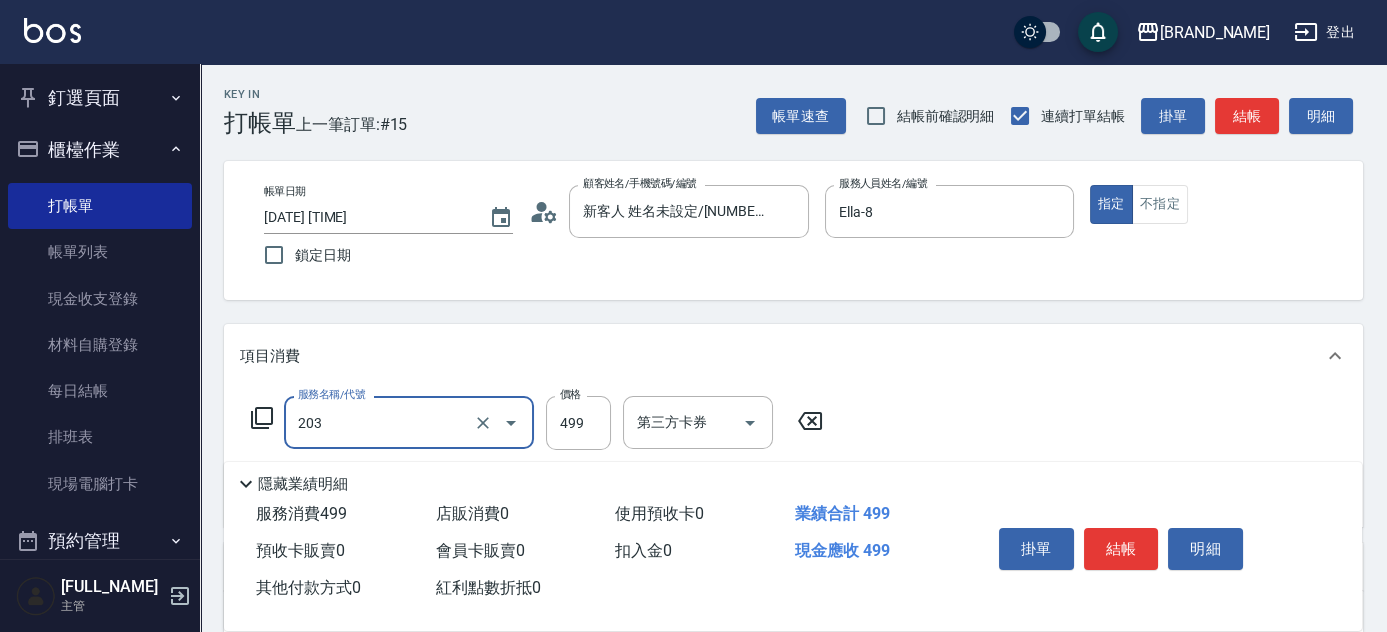 type on "B級洗+剪(203)" 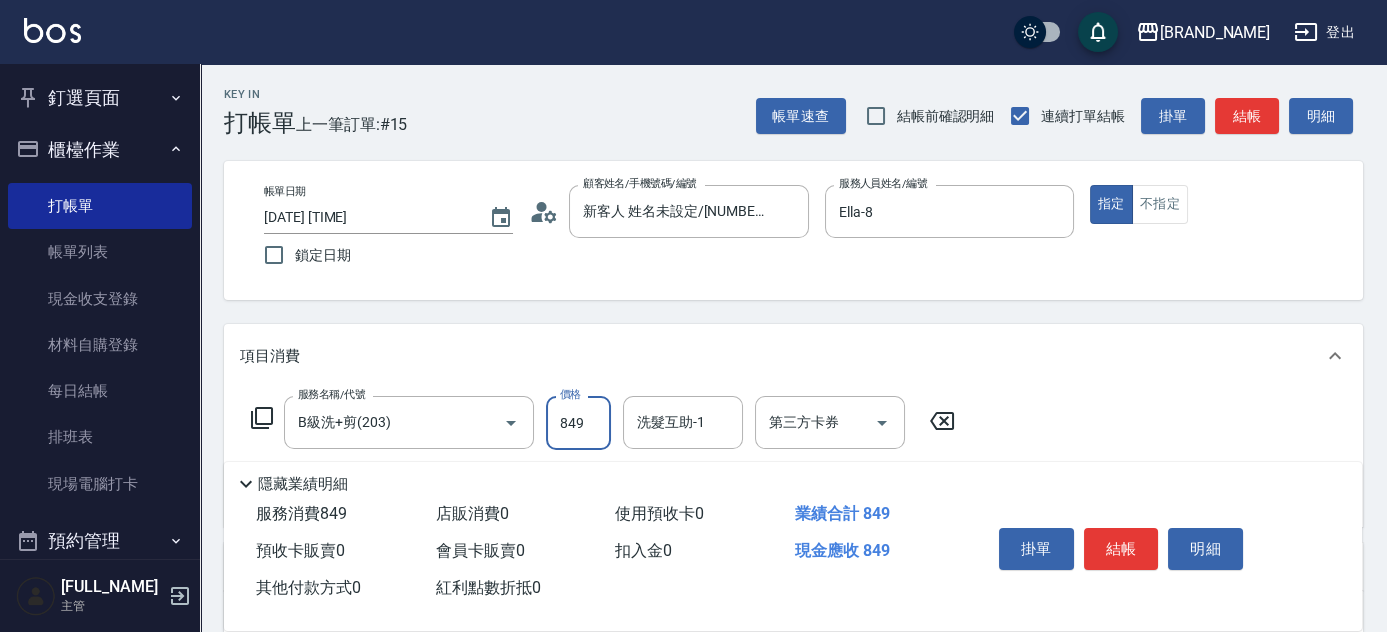 type on "849" 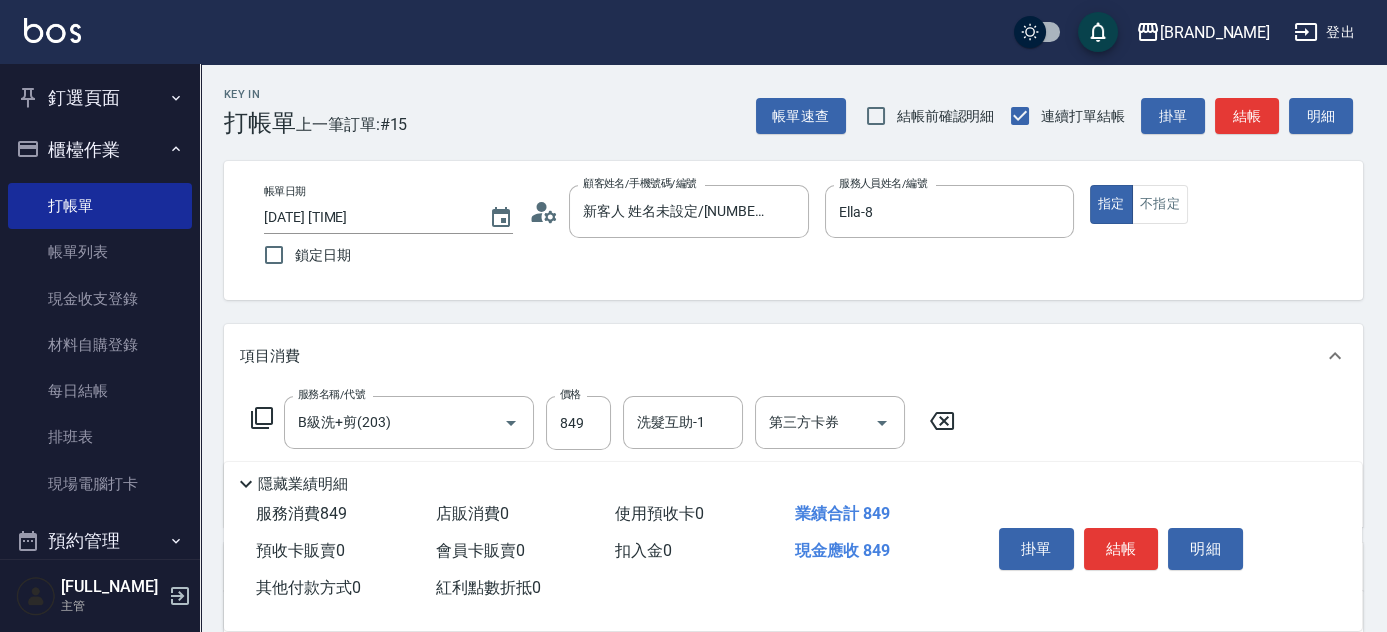click on "指定 不指定" at bounding box center [1214, 204] 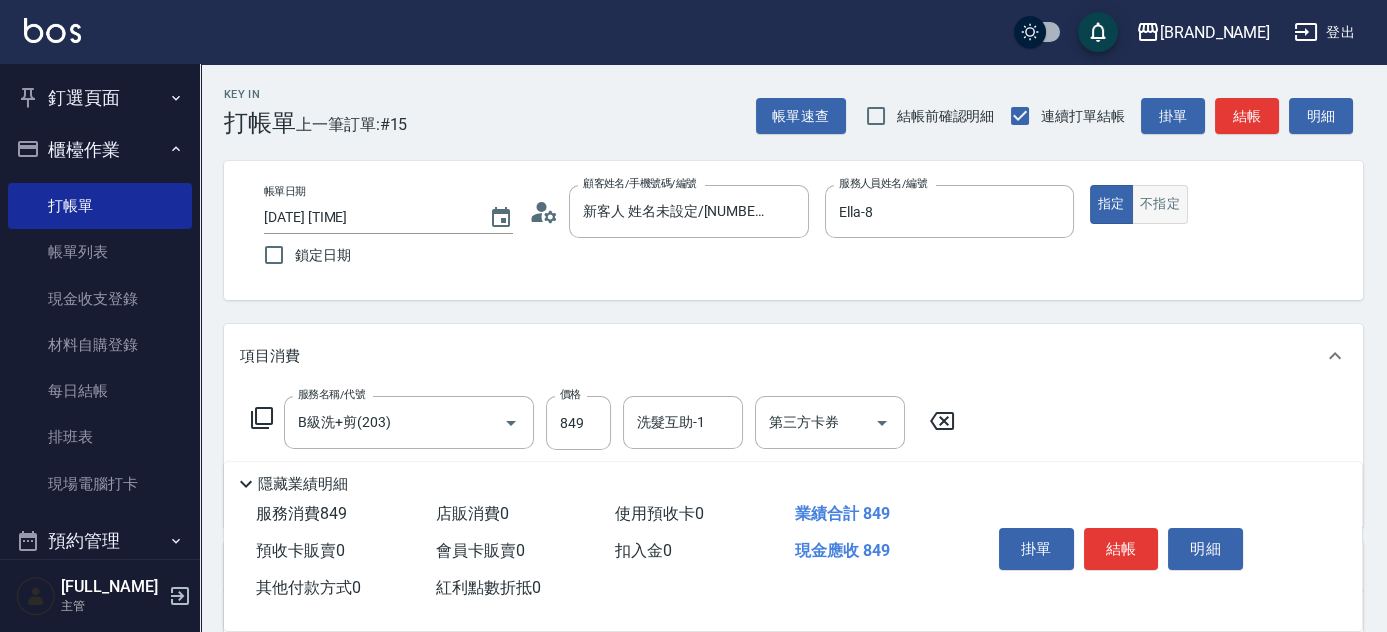 click on "不指定" at bounding box center (1160, 204) 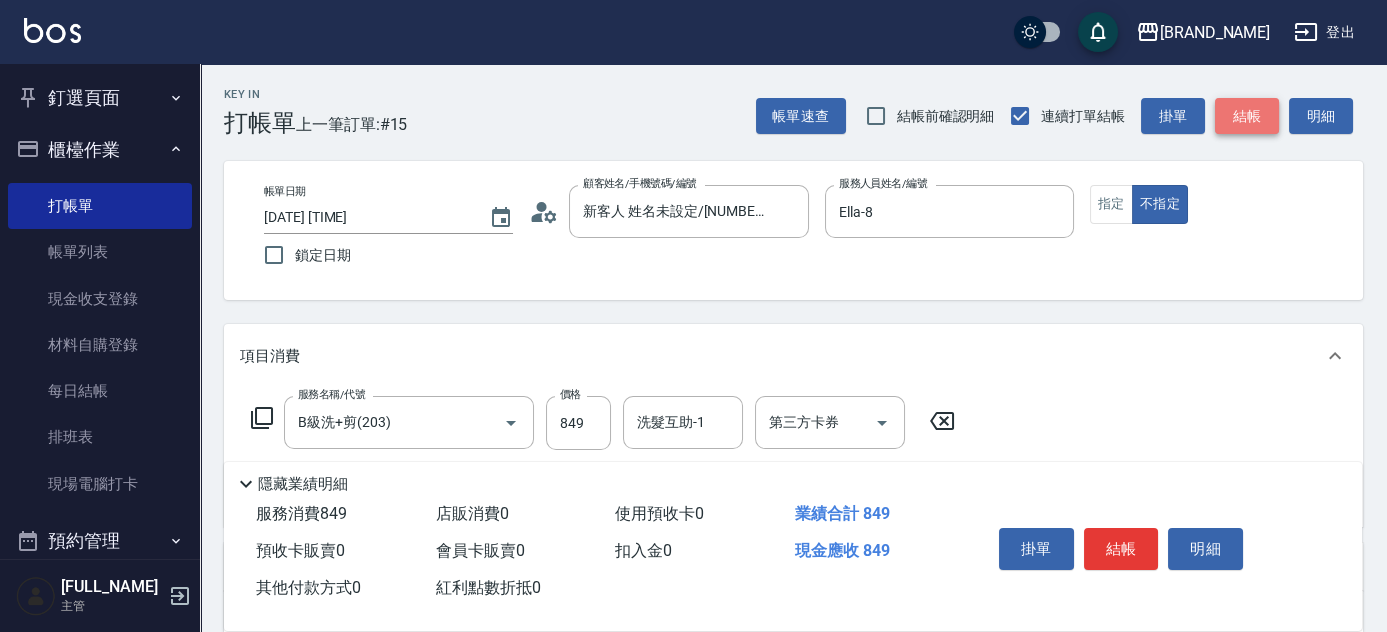 click on "結帳" at bounding box center (1247, 116) 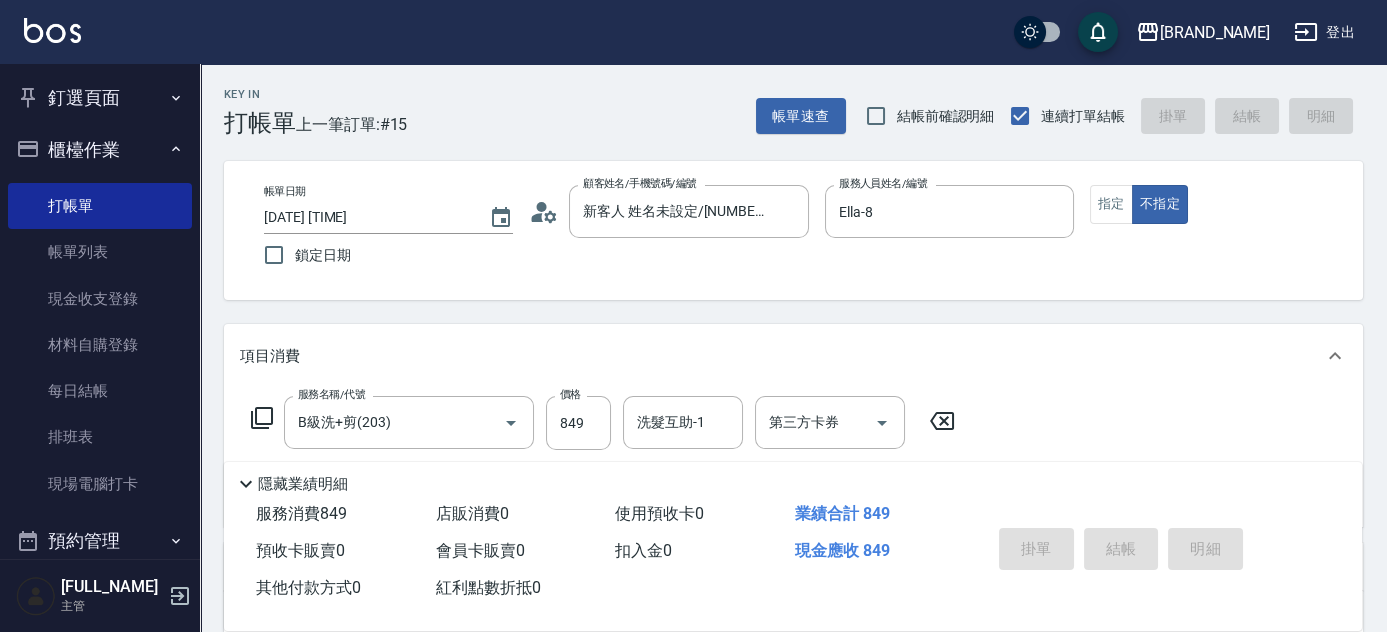 type on "[DATE] [TIME]" 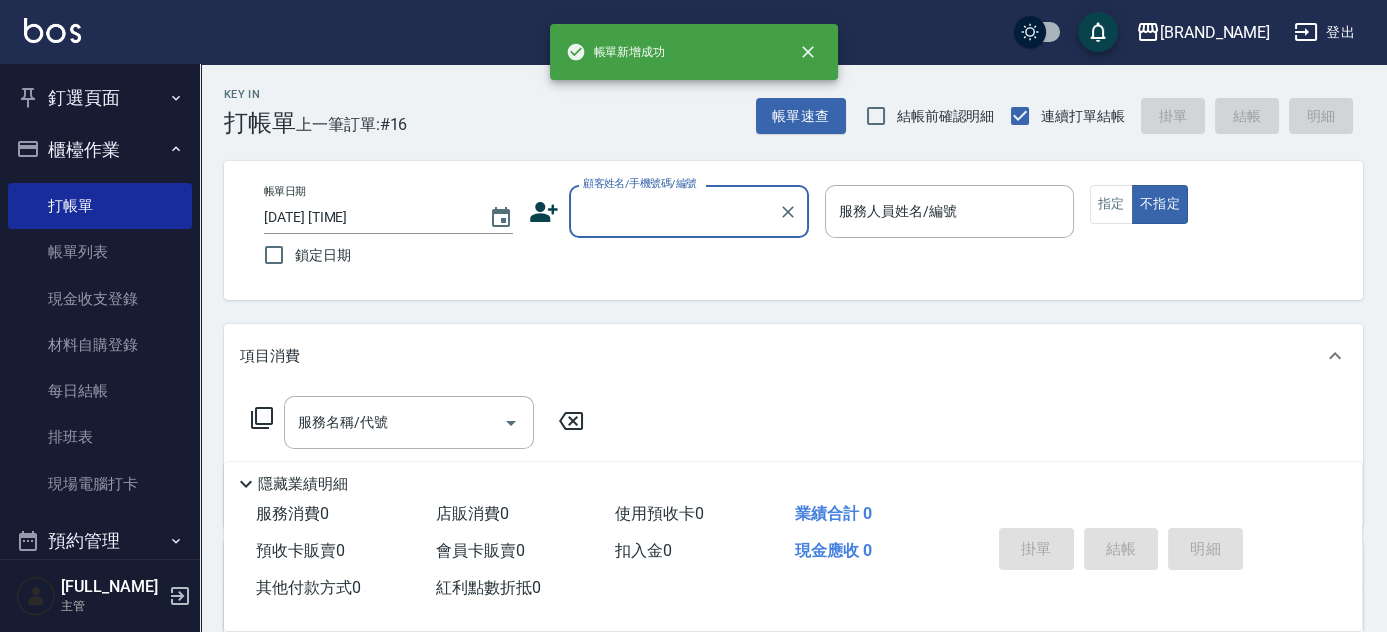 click on "顧客姓名/手機號碼/編號" at bounding box center (674, 211) 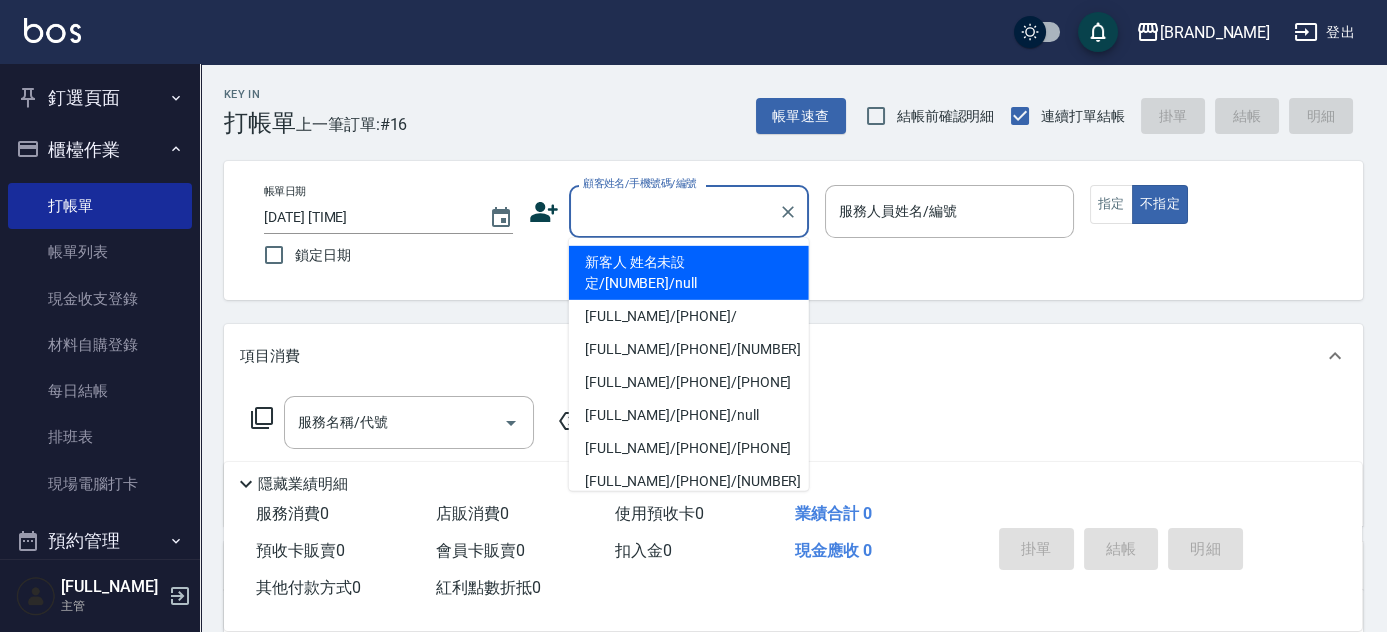 click on "新客人 姓名未設定/[NUMBER]/null" at bounding box center [689, 273] 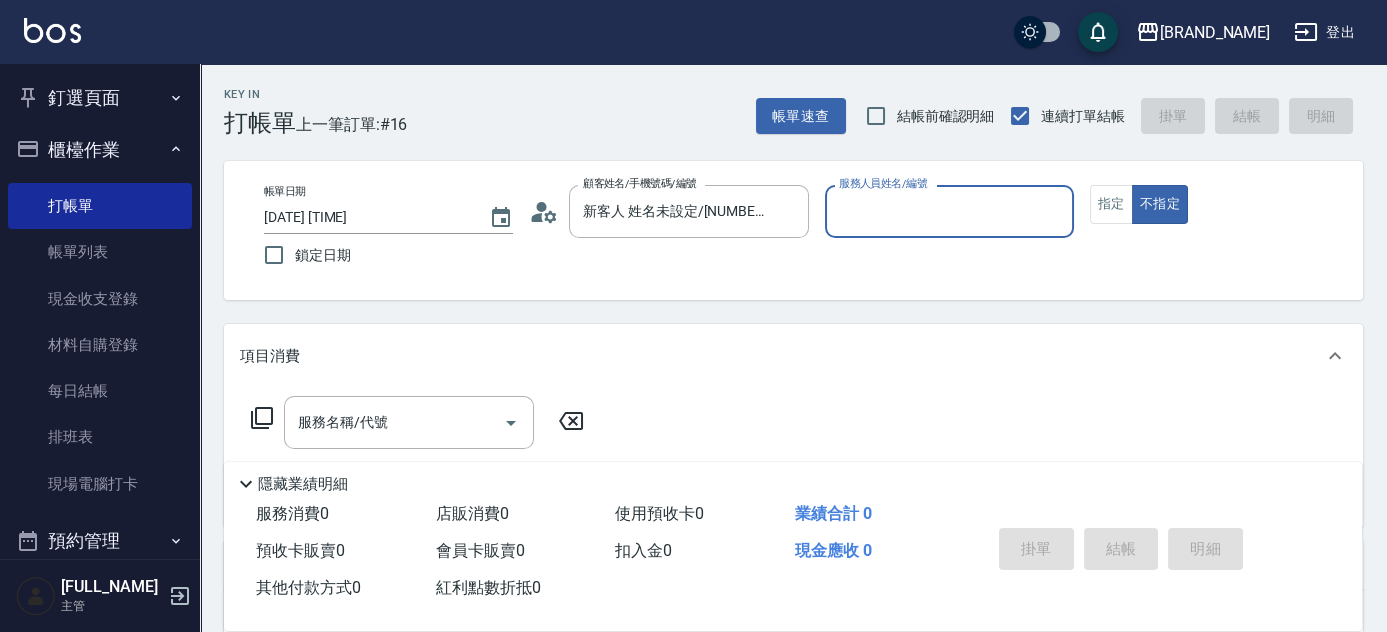 click on "服務人員姓名/編號" at bounding box center (949, 211) 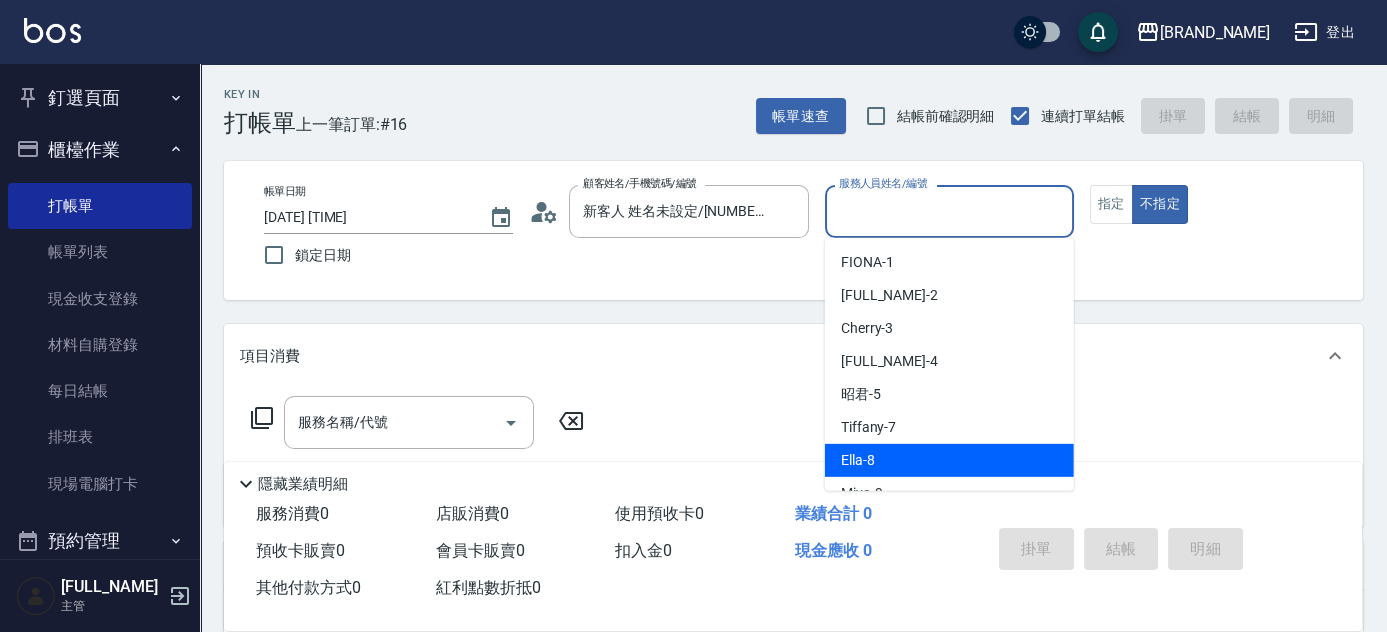 click on "Ella -8" at bounding box center [949, 460] 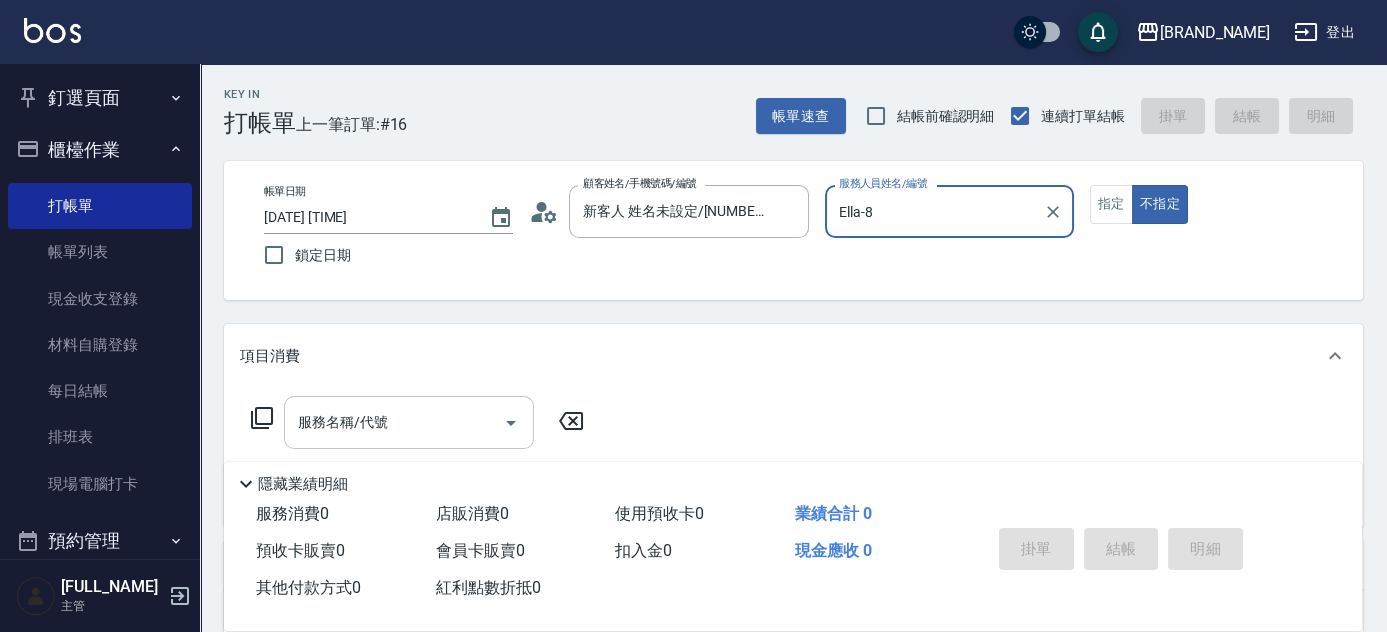 click on "服務名稱/代號" at bounding box center [394, 422] 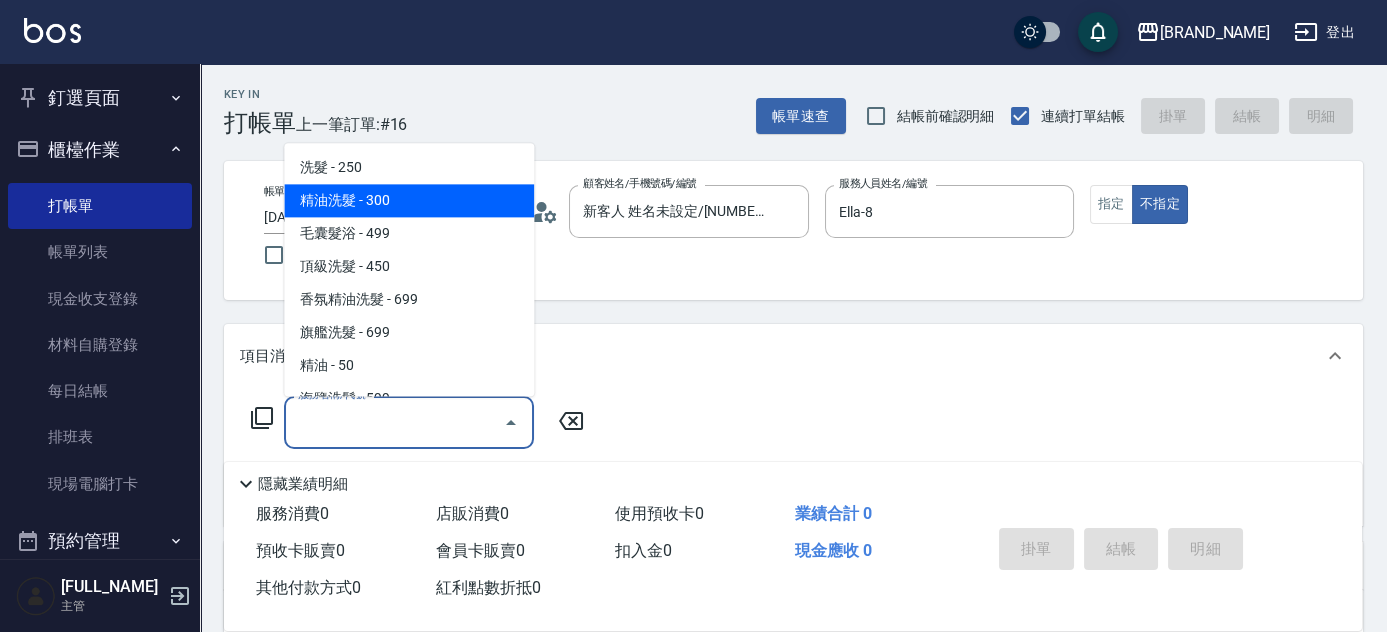 drag, startPoint x: 362, startPoint y: 202, endPoint x: 379, endPoint y: 218, distance: 23.345236 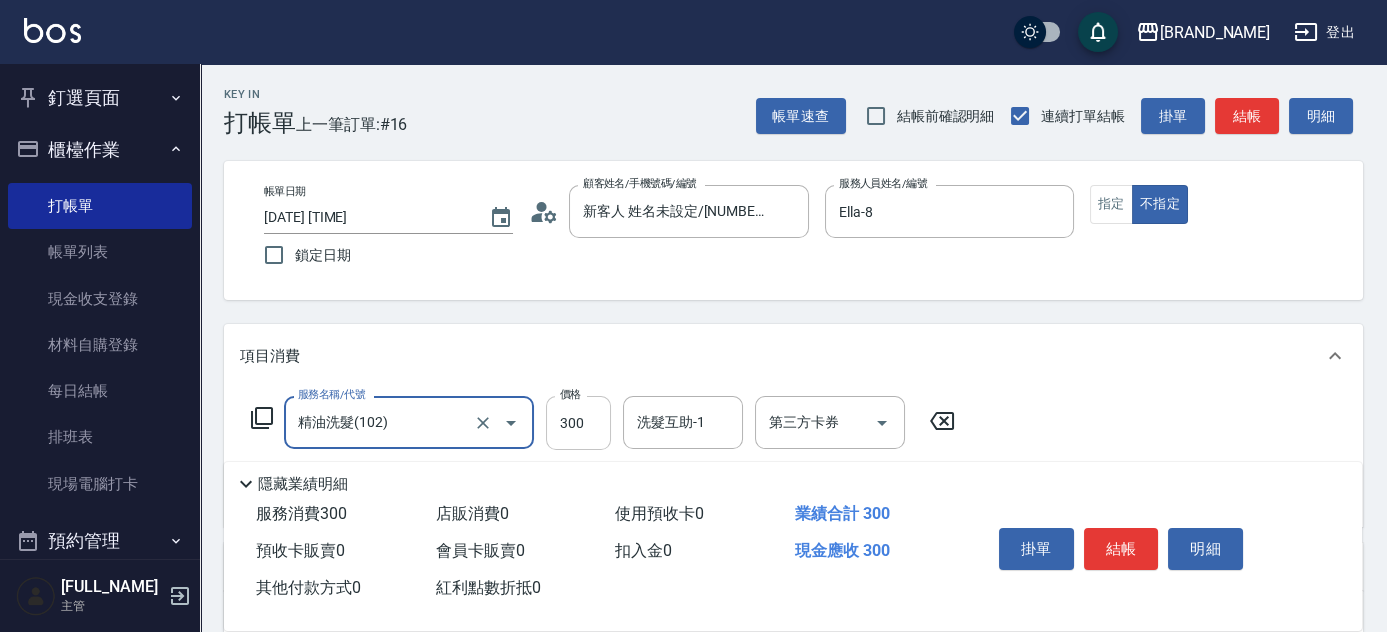 click on "300" at bounding box center (578, 423) 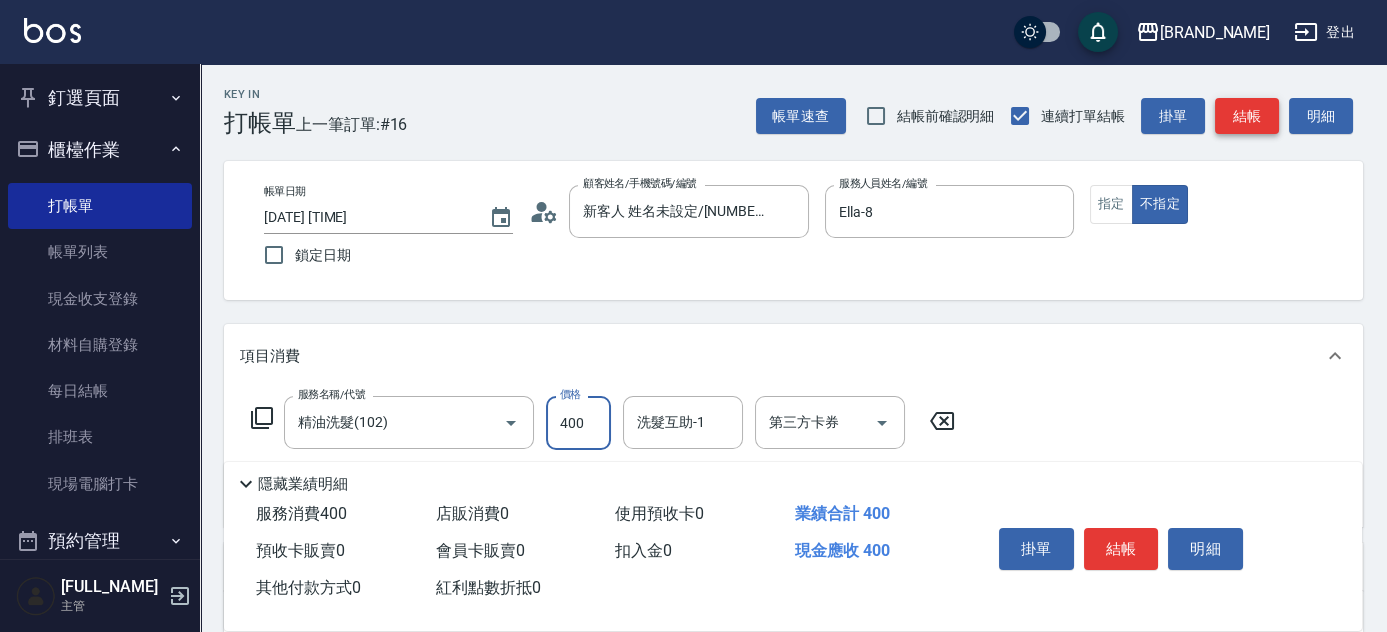 type on "400" 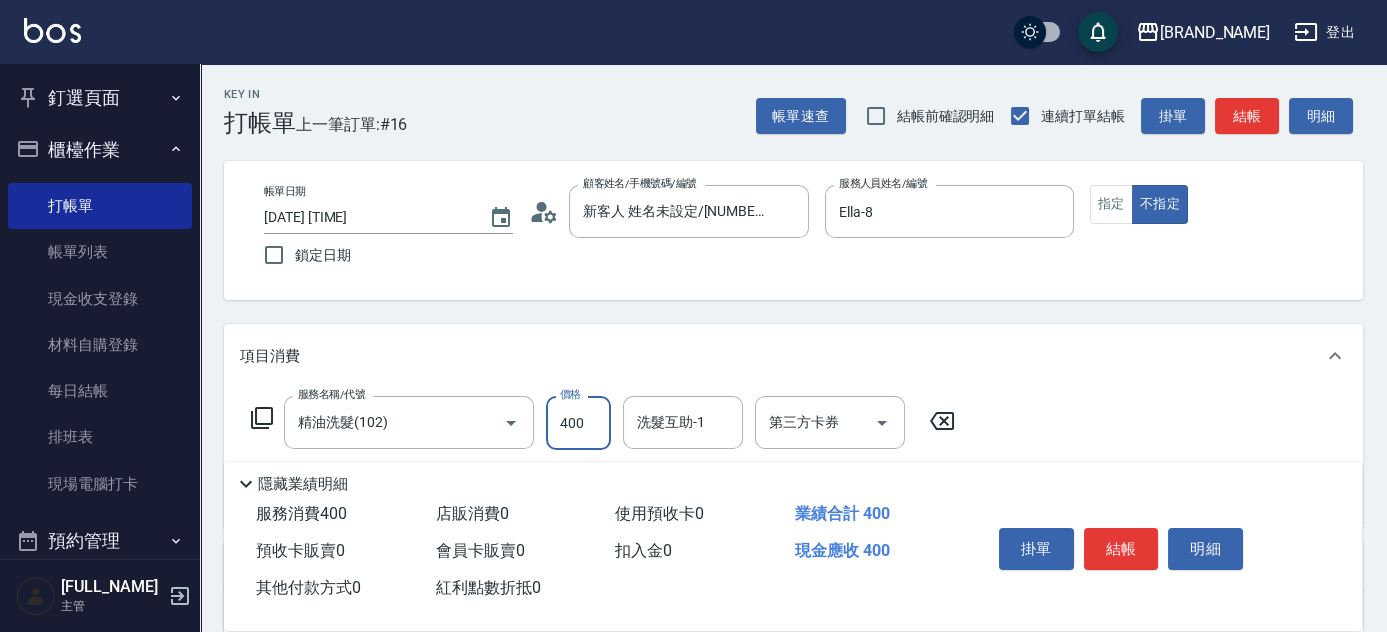 click on "結帳" at bounding box center [1247, 116] 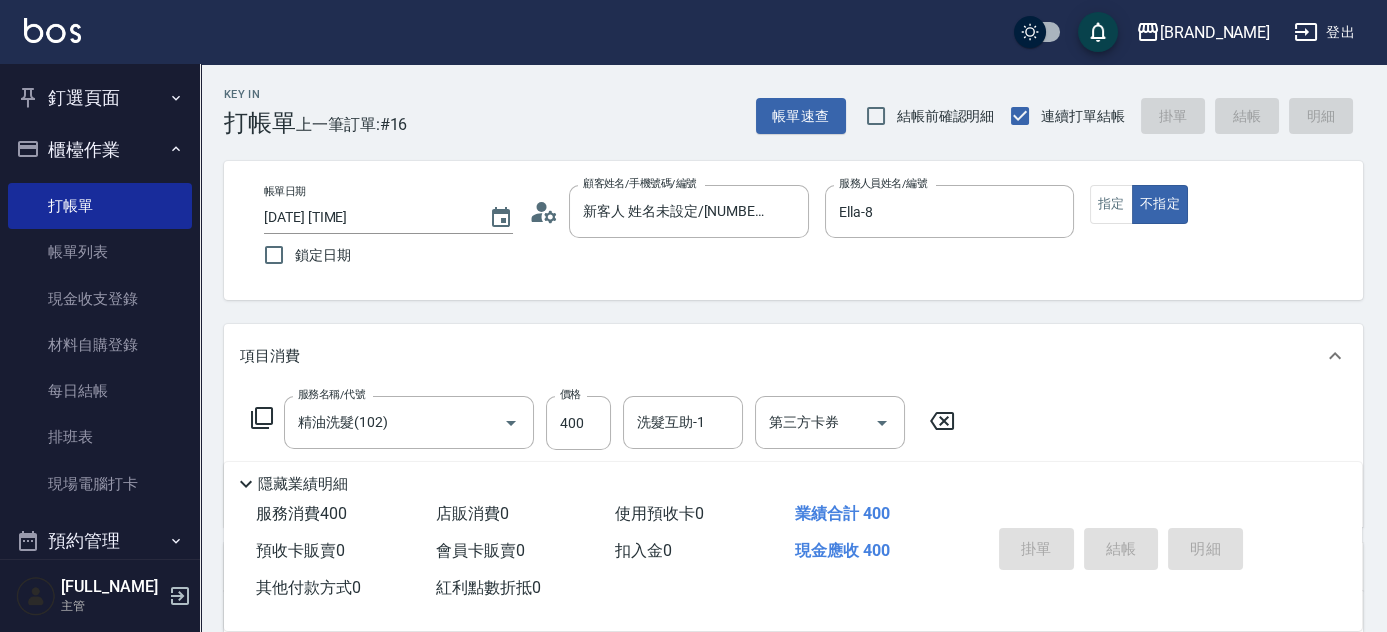 type 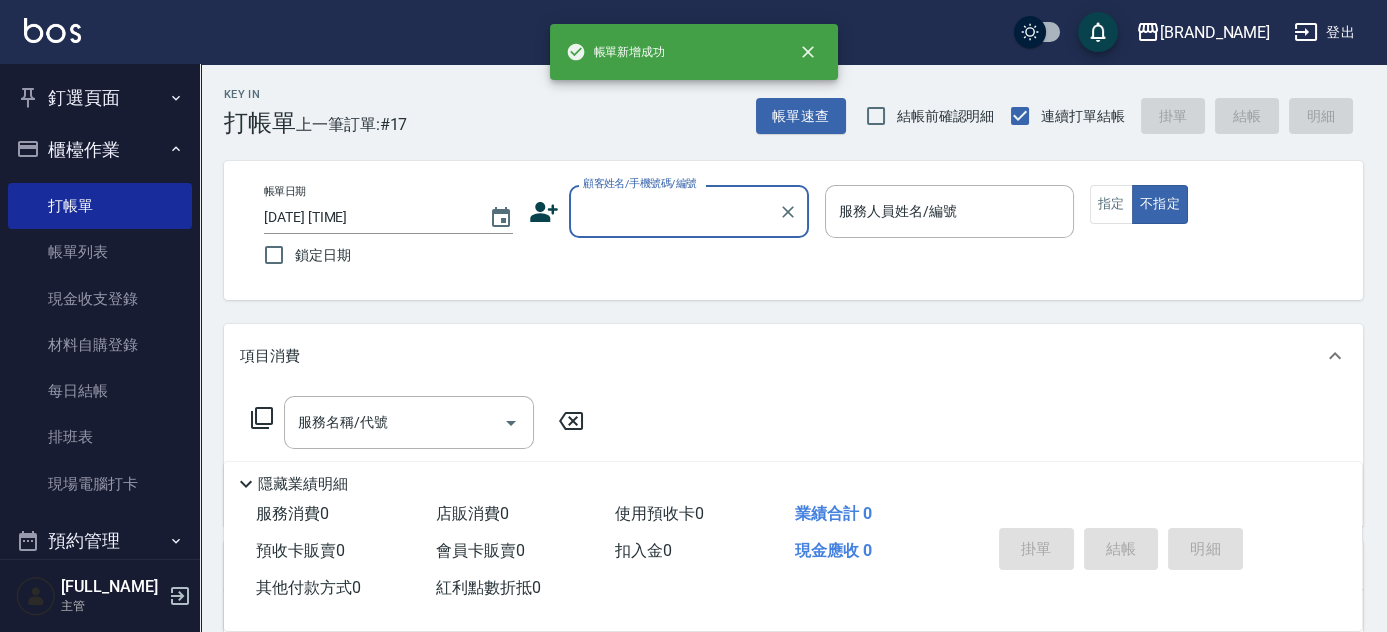 click on "顧客姓名/手機號碼/編號" at bounding box center [674, 211] 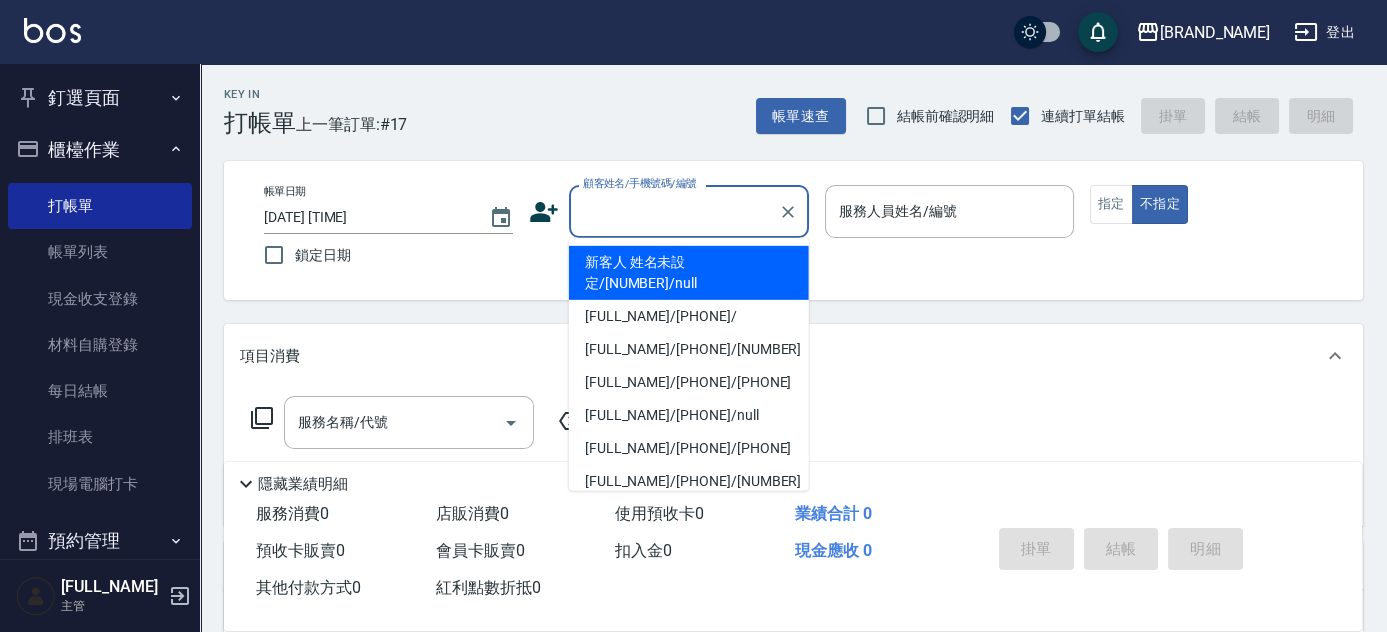 click on "新客人 姓名未設定/[NUMBER]/null" at bounding box center [689, 273] 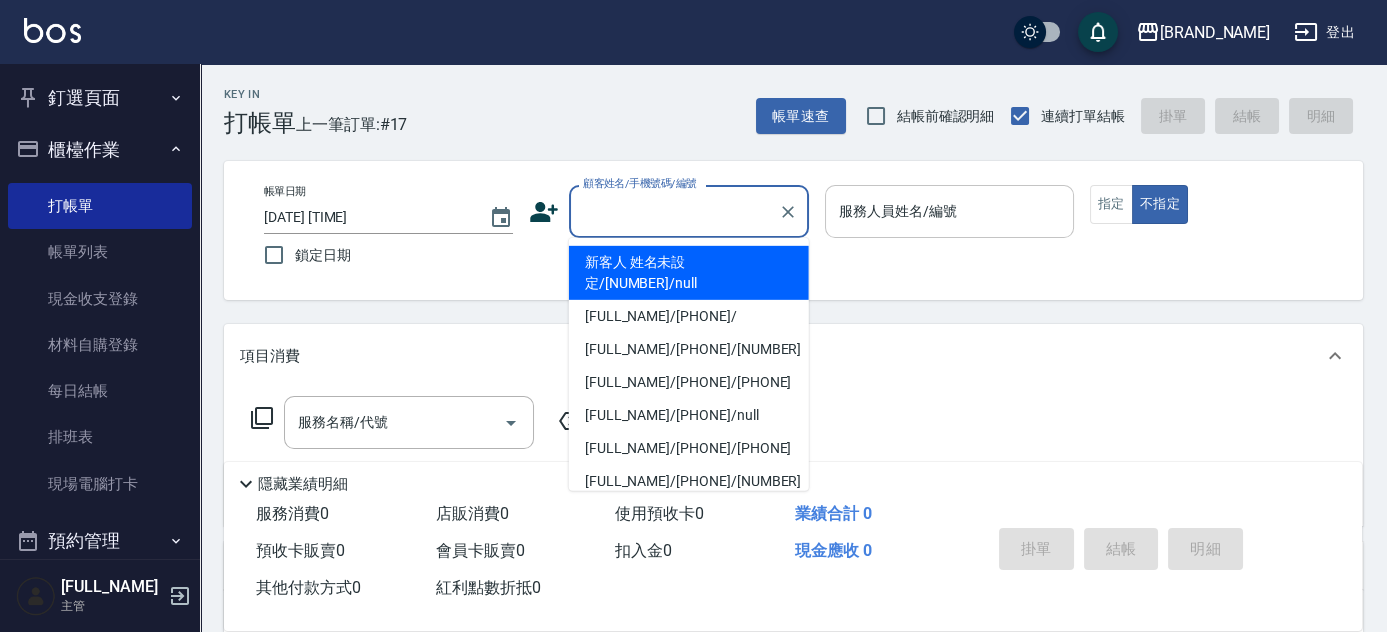 type on "新客人 姓名未設定/[NUMBER]/null" 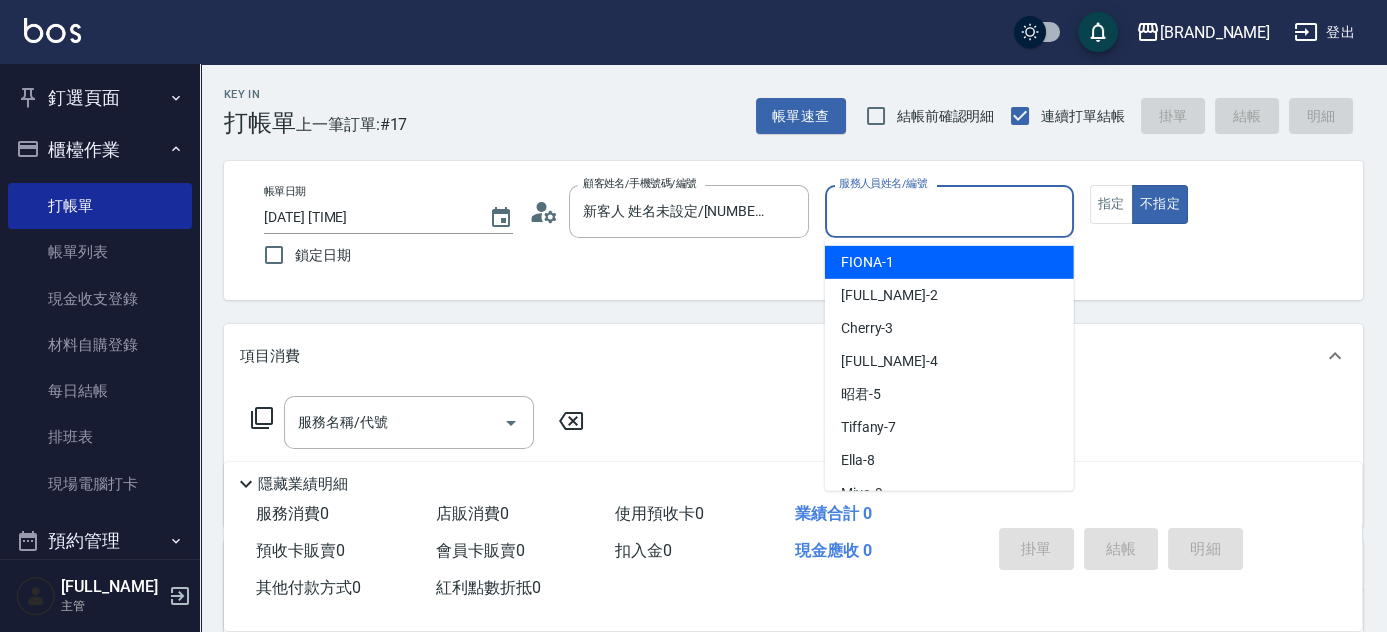 click on "服務人員姓名/編號" at bounding box center [949, 211] 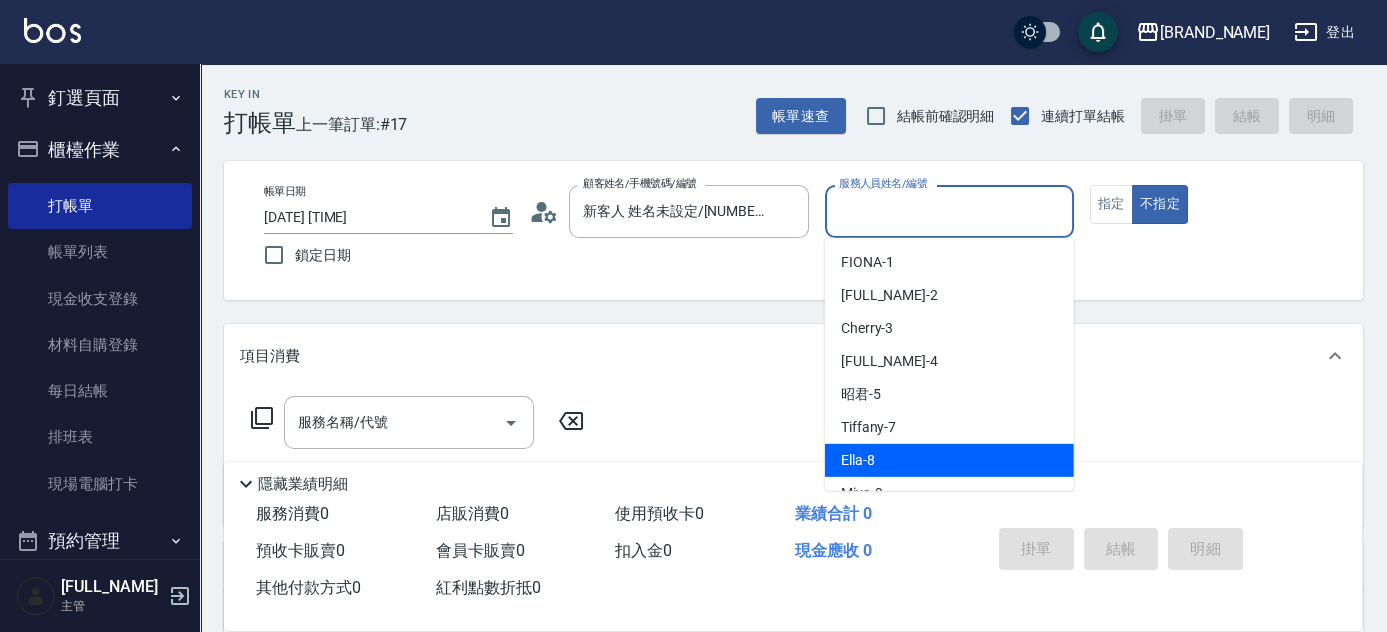 click on "Ella -8" at bounding box center (949, 460) 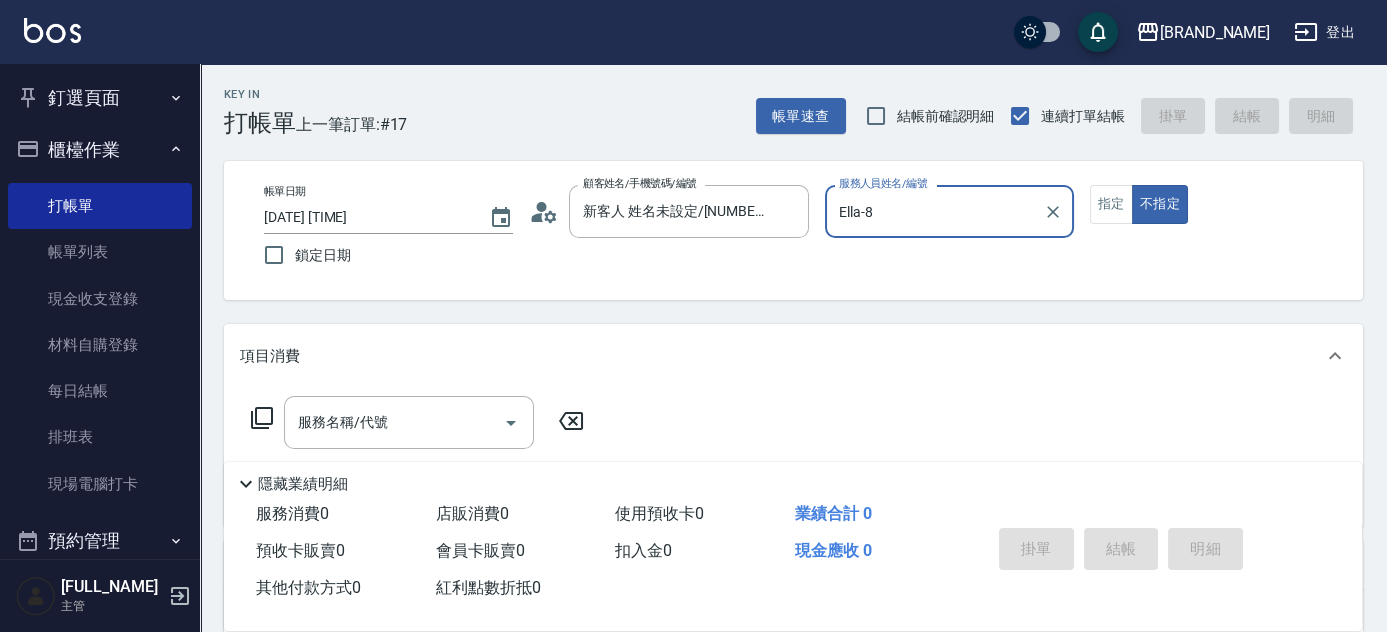 click 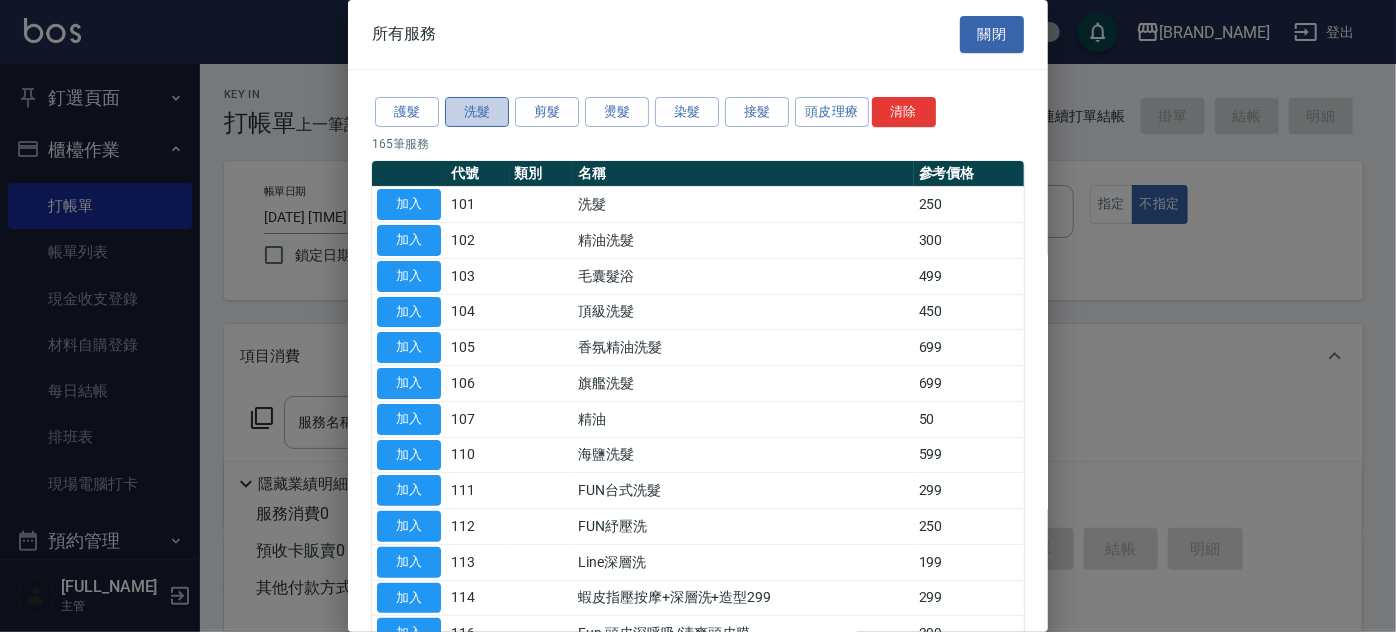 click on "洗髮" at bounding box center [477, 112] 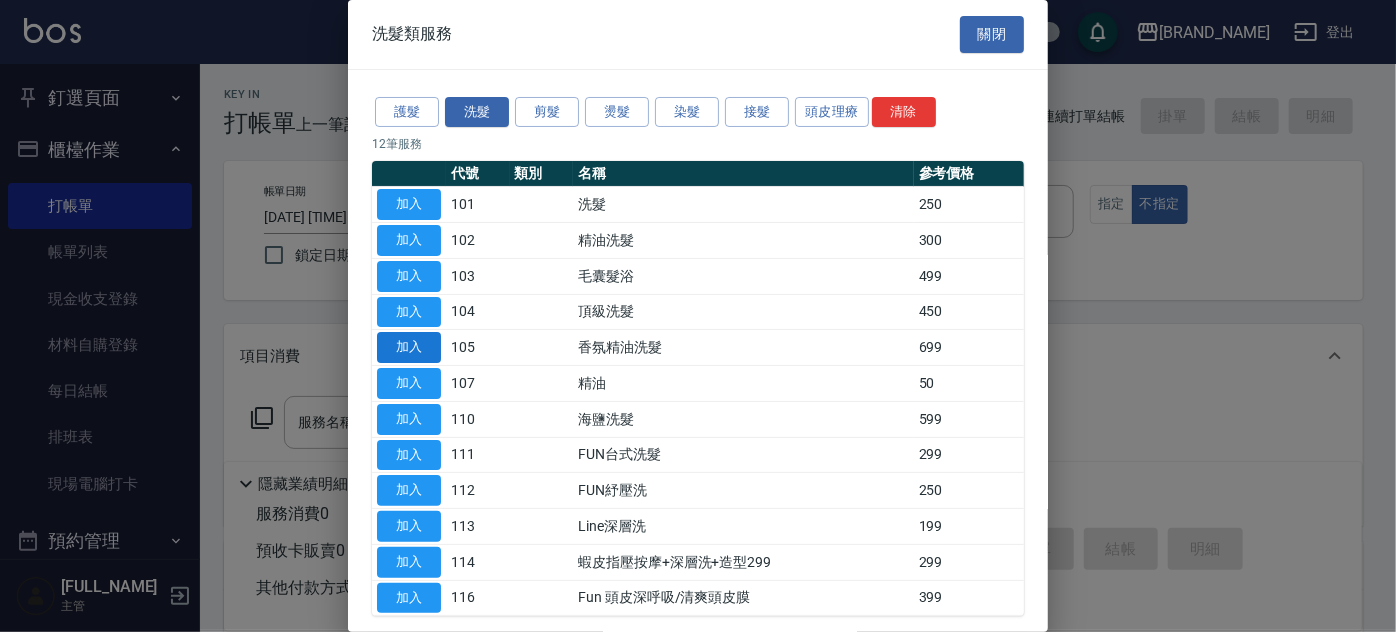 click on "加入" at bounding box center (409, 347) 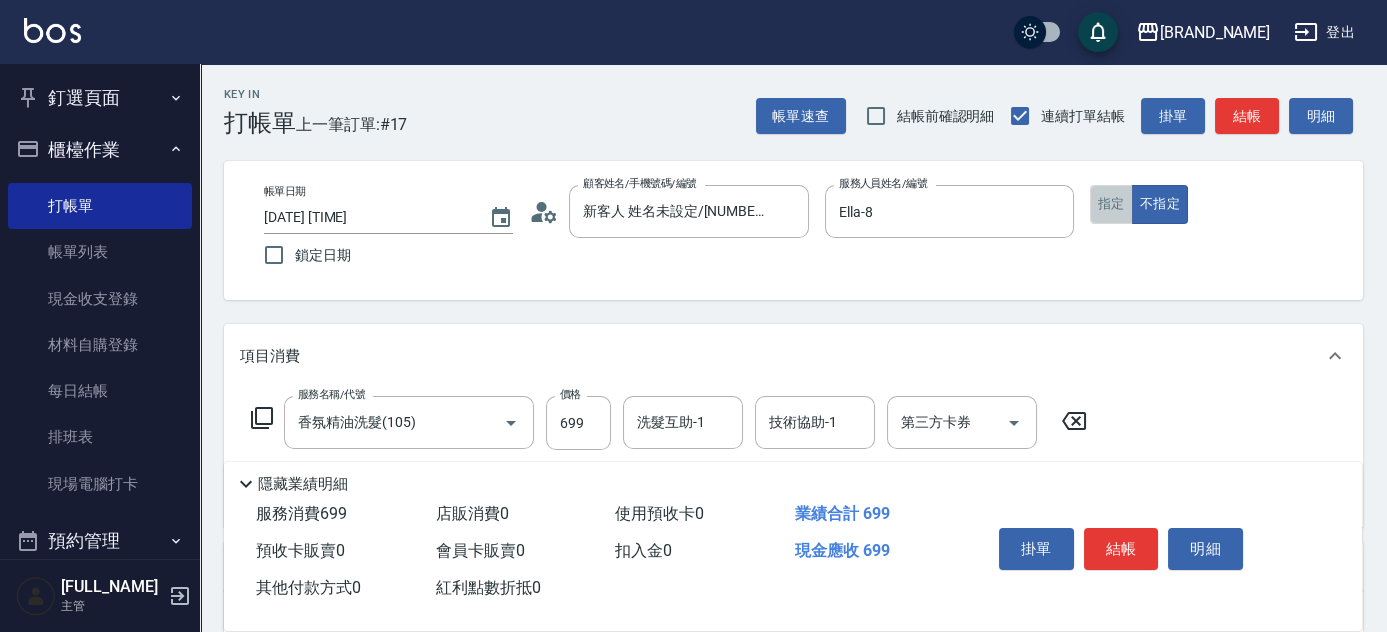 click on "指定" at bounding box center [1111, 204] 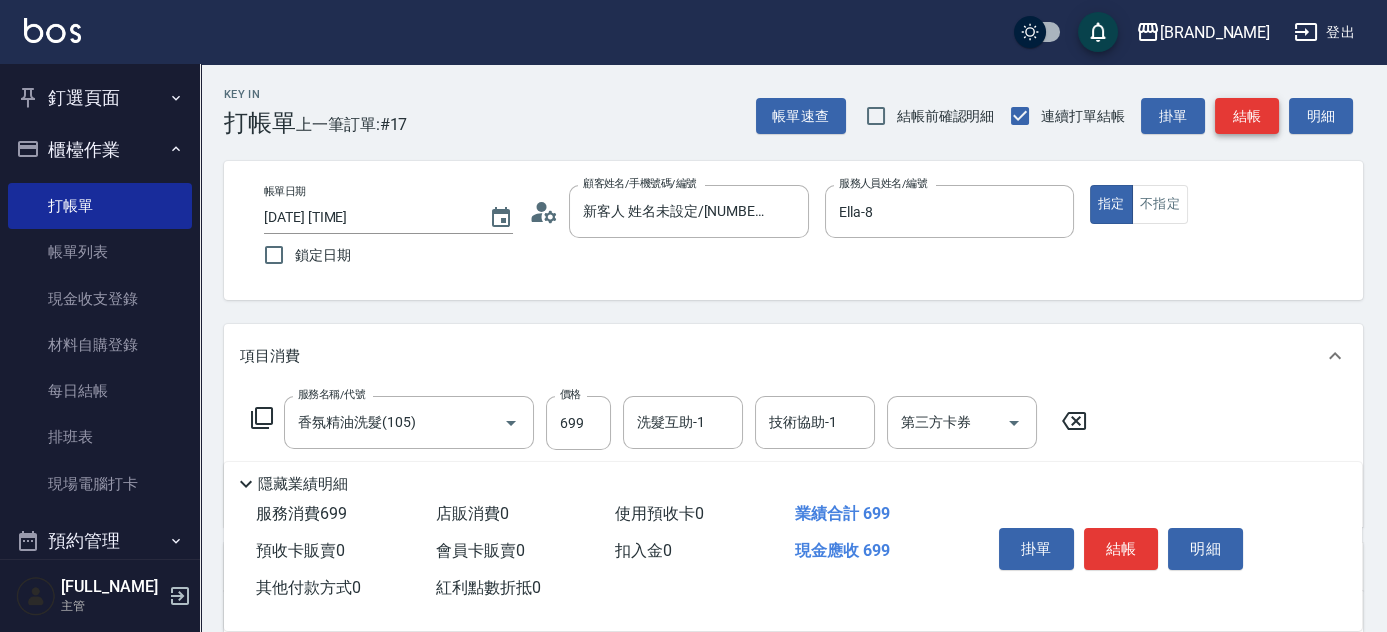 click on "結帳" at bounding box center [1247, 116] 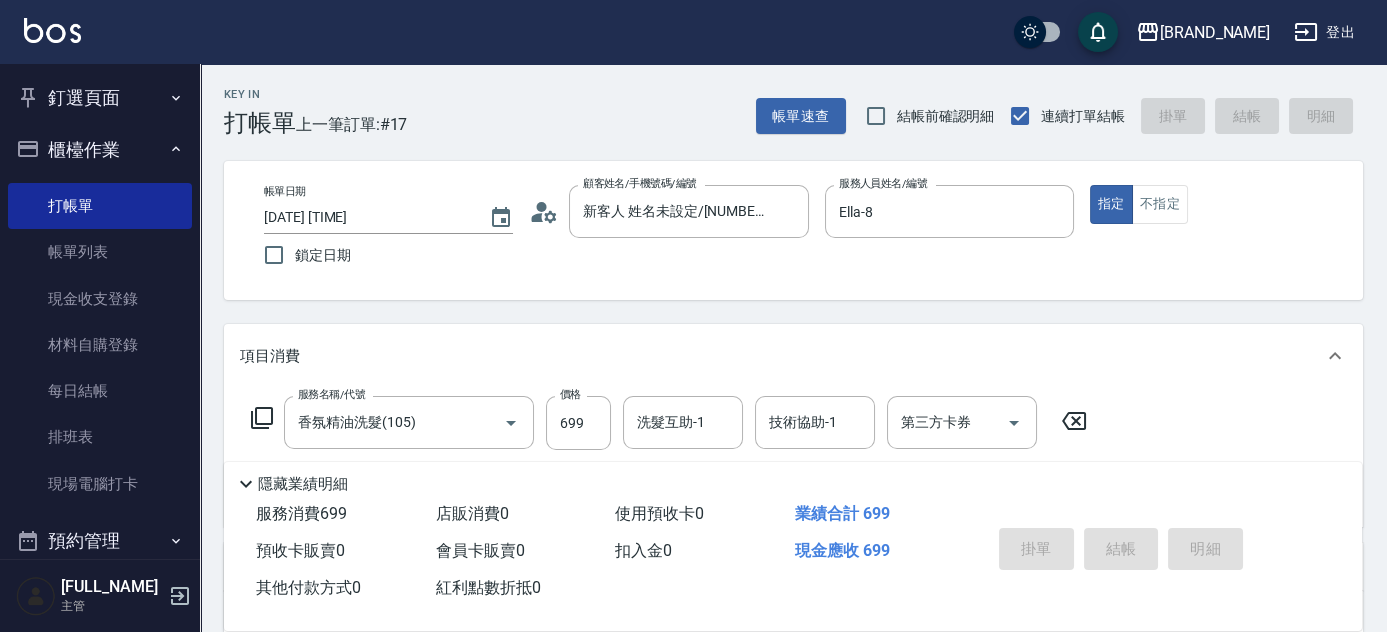 type 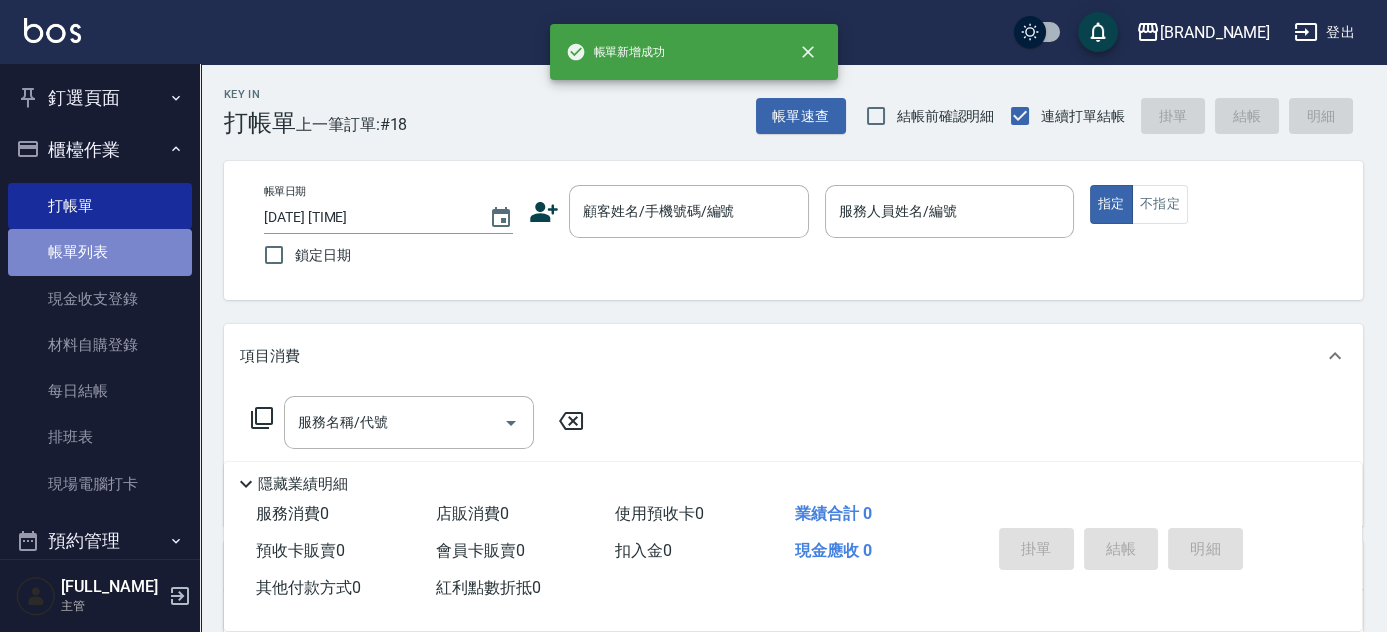 click on "帳單列表" at bounding box center [100, 252] 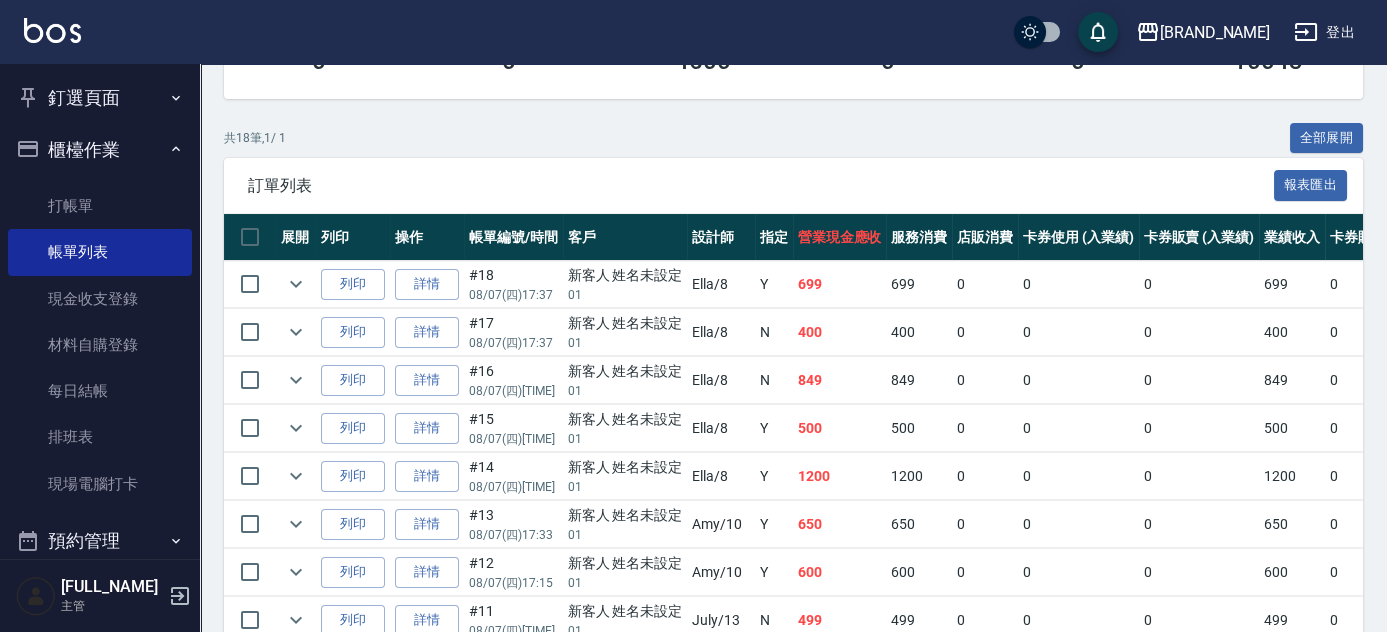scroll, scrollTop: 452, scrollLeft: 0, axis: vertical 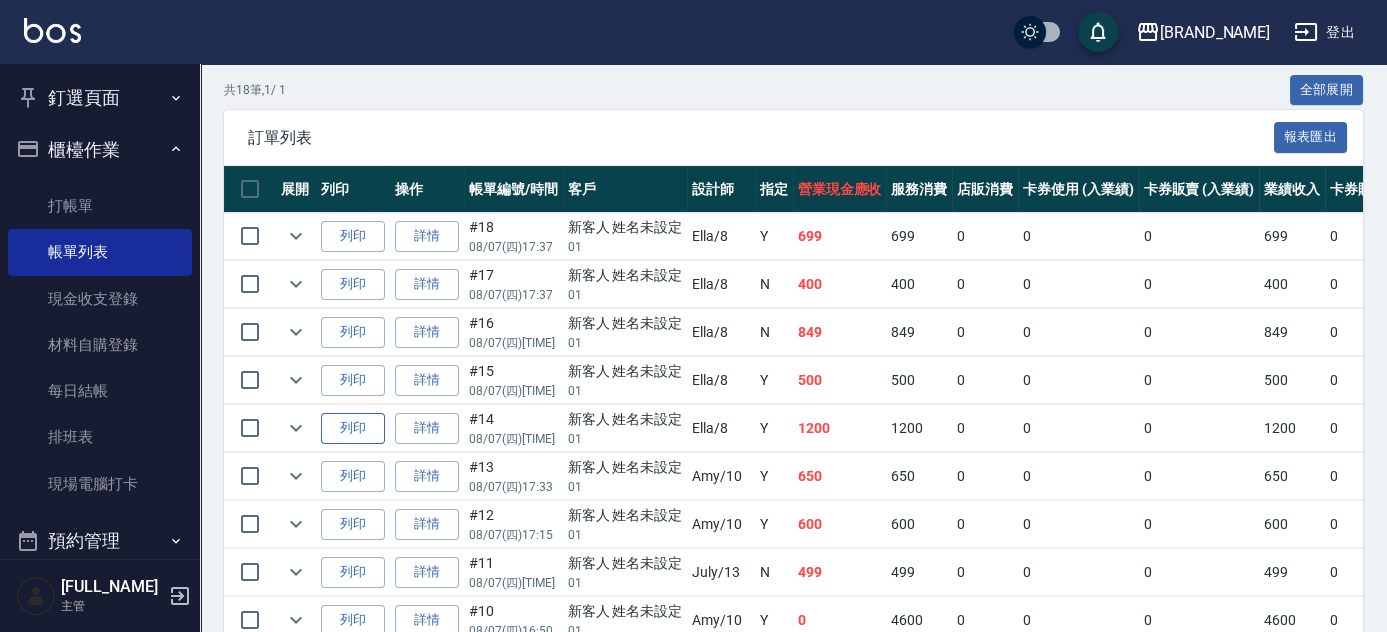 click on "列印" at bounding box center (353, 428) 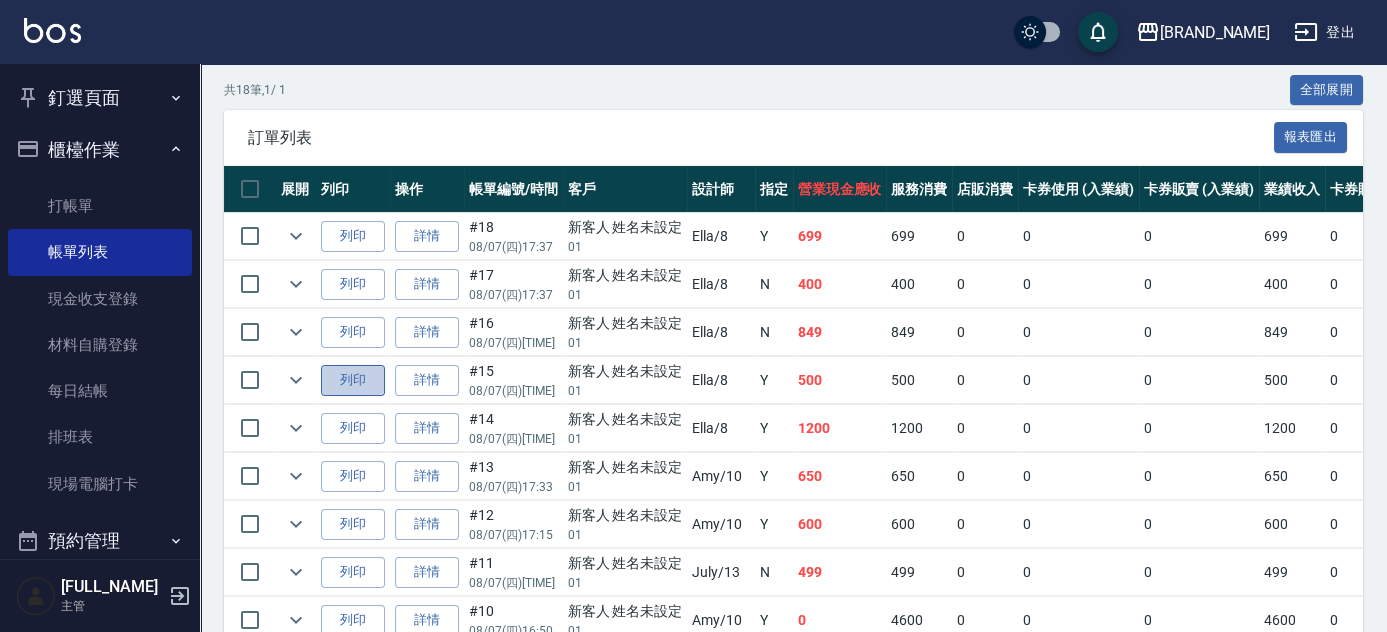 click on "列印" at bounding box center (353, 380) 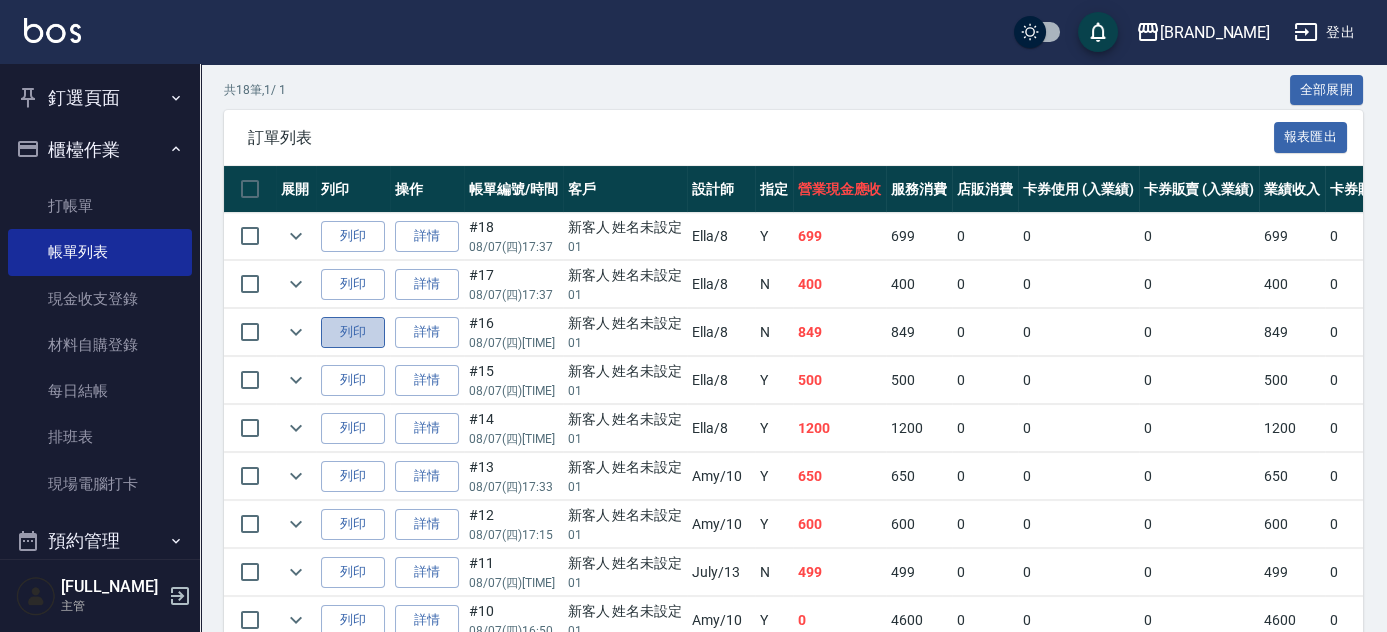 click on "列印" at bounding box center (353, 332) 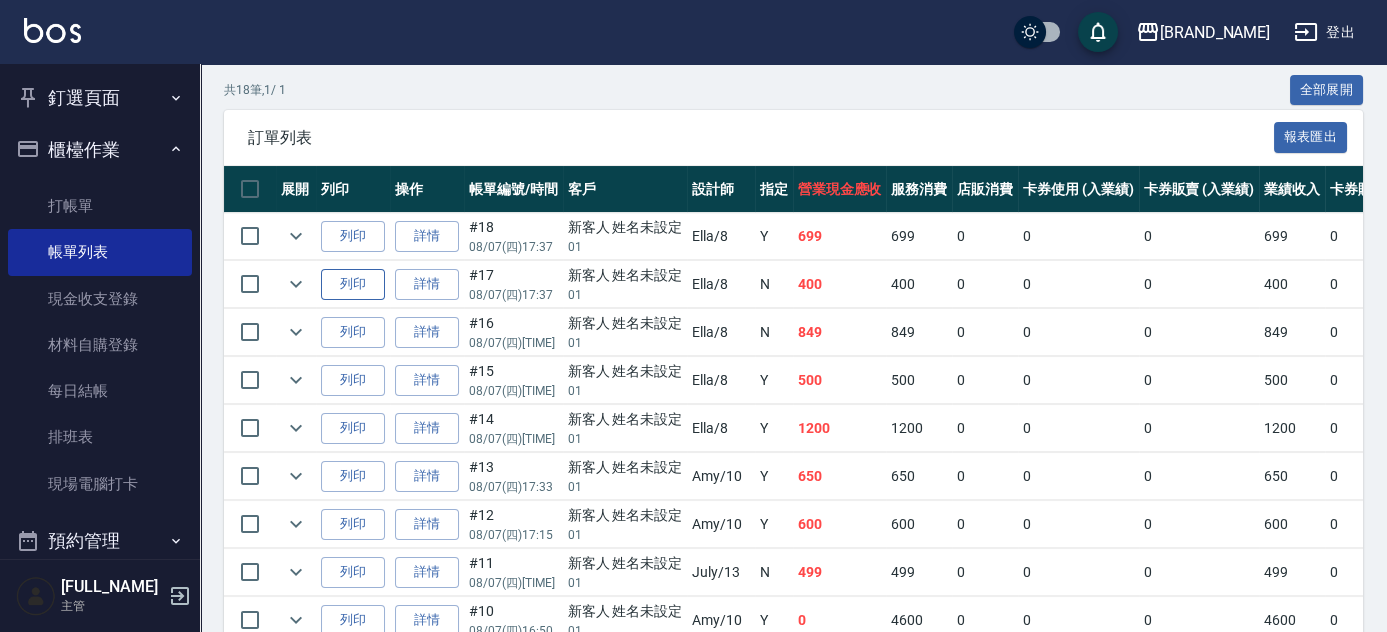 click on "列印" at bounding box center [353, 284] 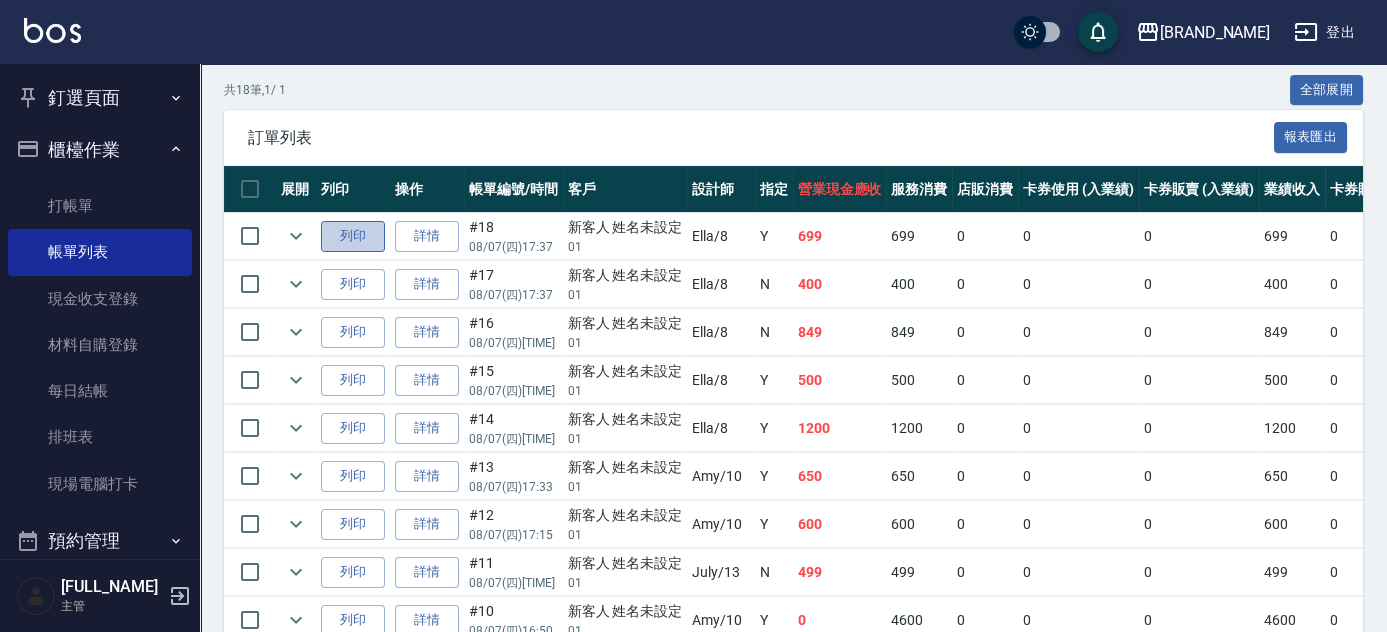 click on "列印" at bounding box center [353, 236] 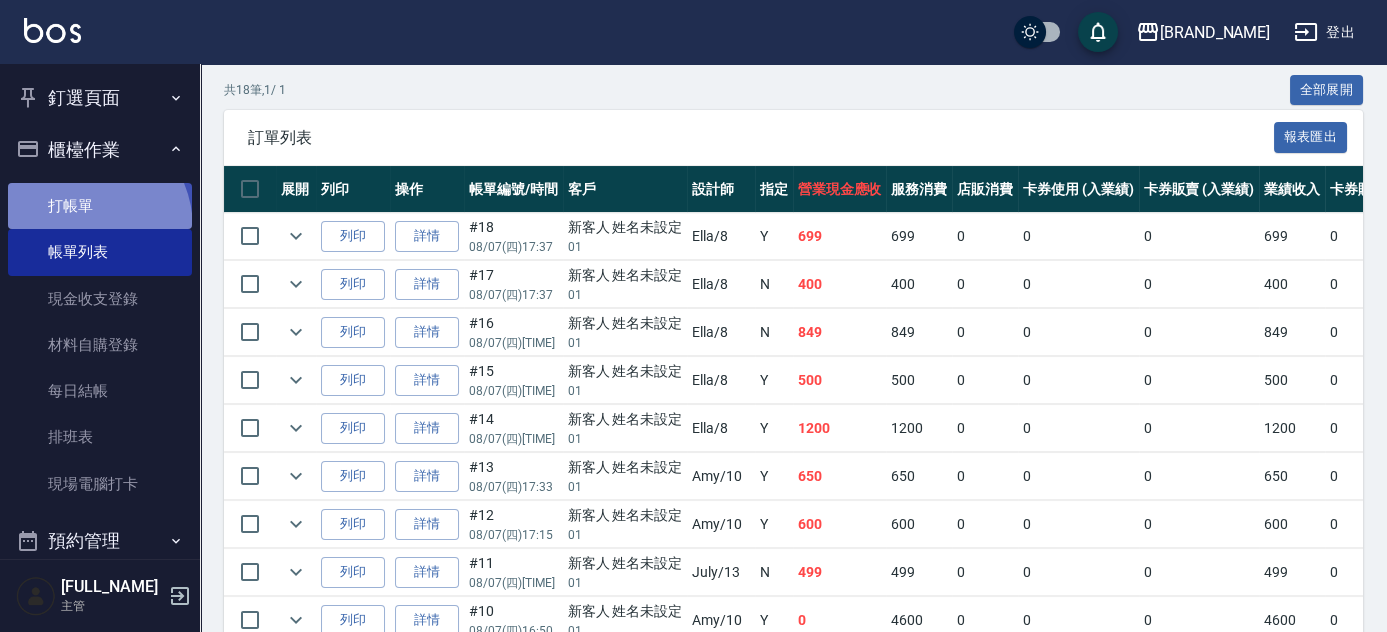 click on "打帳單" at bounding box center (100, 206) 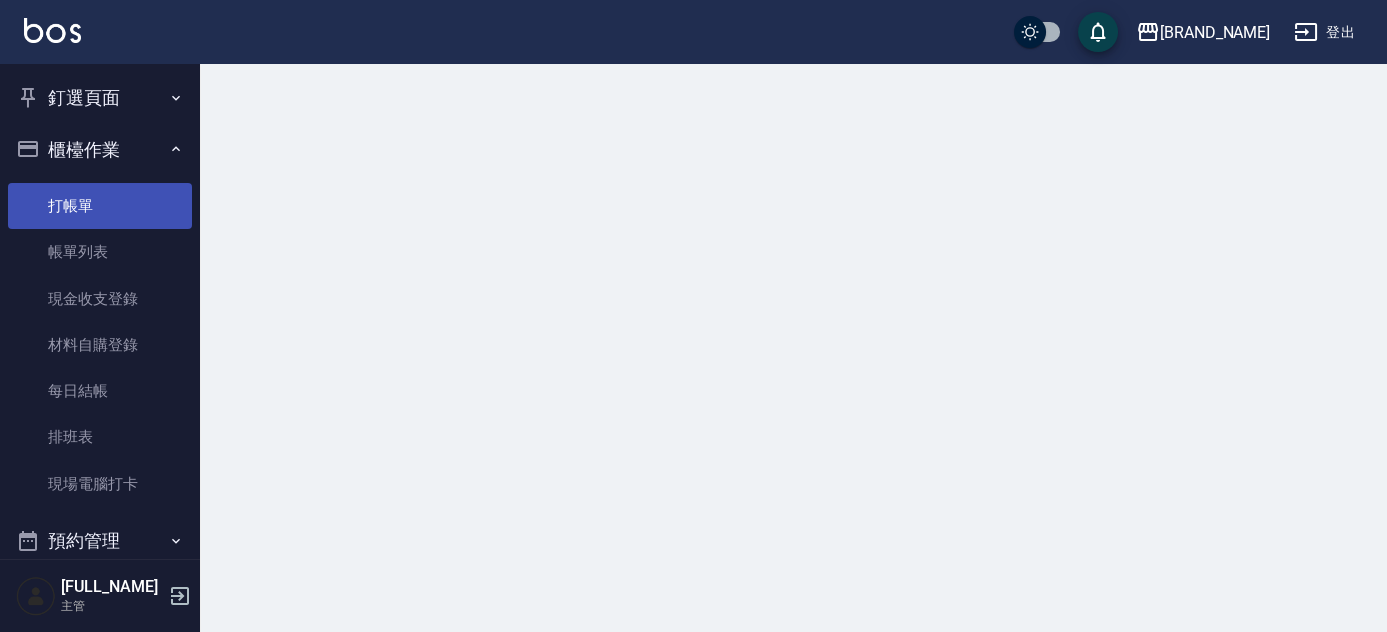 scroll, scrollTop: 0, scrollLeft: 0, axis: both 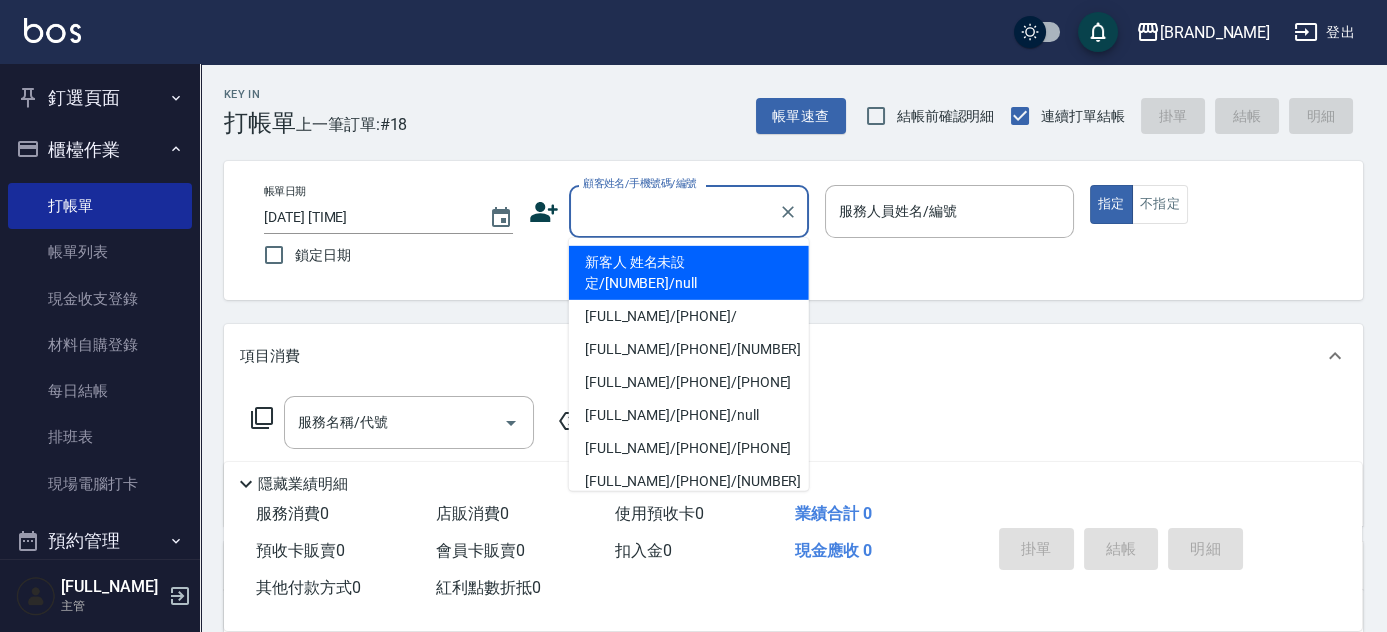 drag, startPoint x: 760, startPoint y: 202, endPoint x: 749, endPoint y: 231, distance: 31.016125 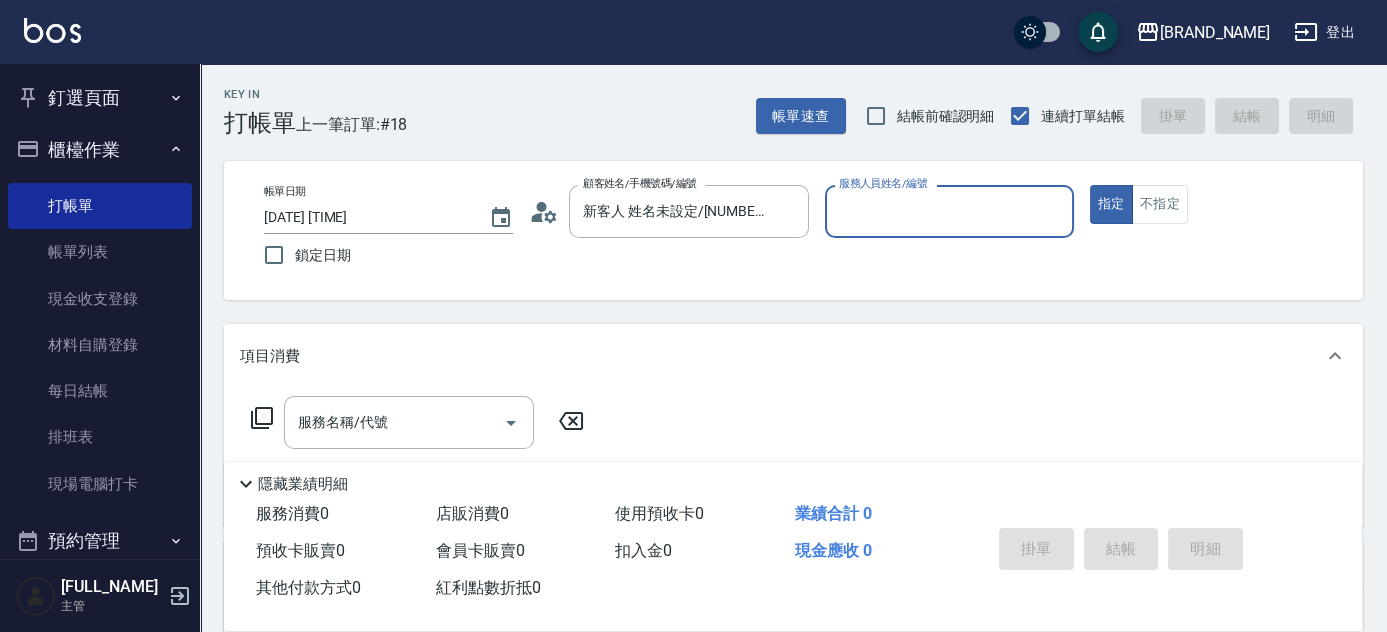 click at bounding box center (949, 248) 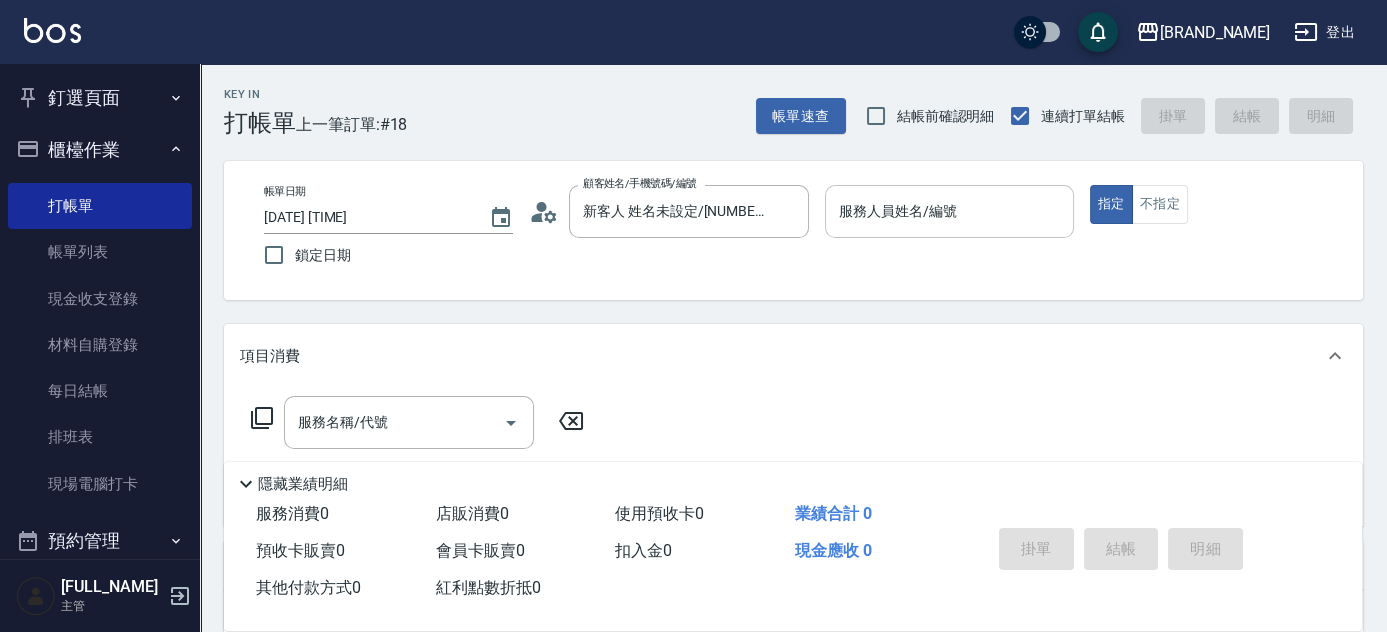 click on "服務人員姓名/編號" at bounding box center (949, 211) 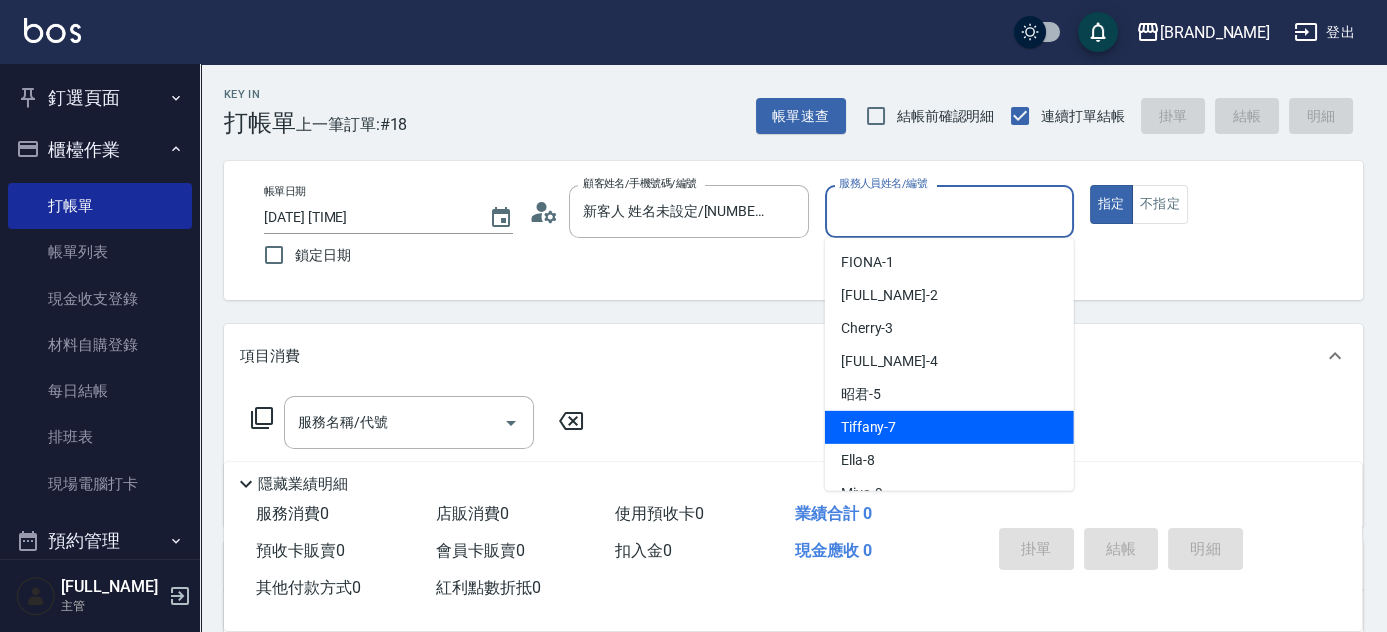 click on "Tiffany -7" at bounding box center (949, 427) 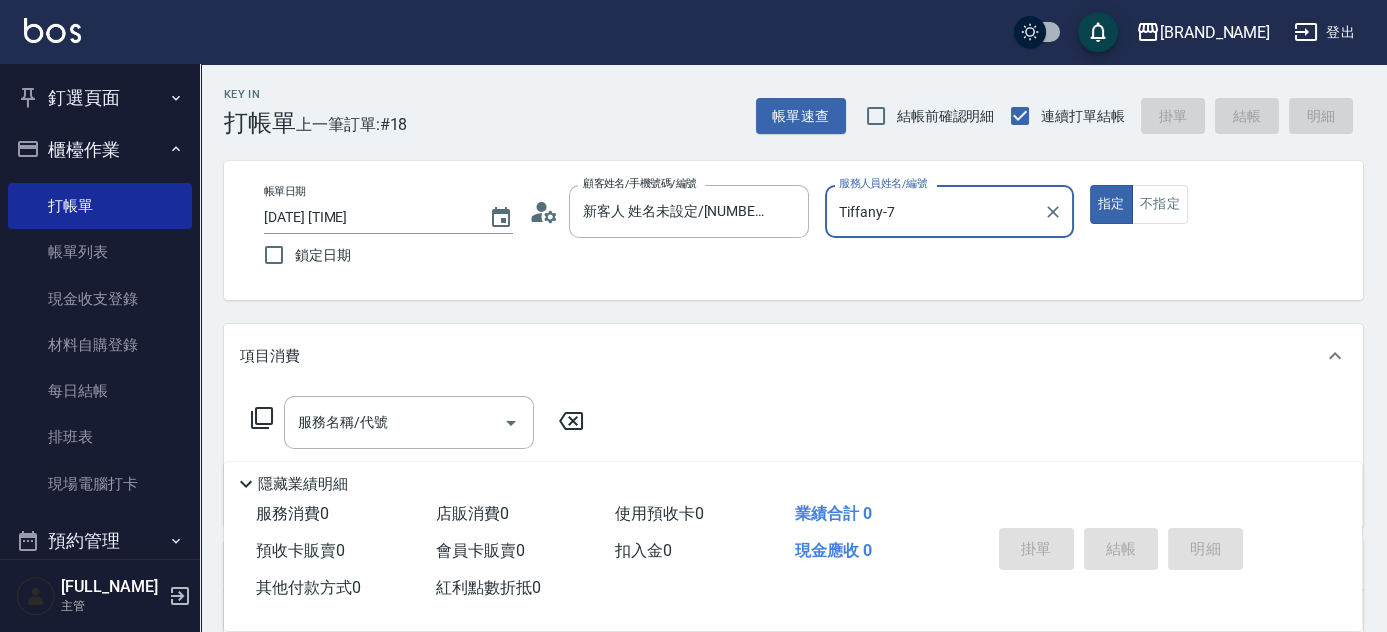 click on "服務名稱/代號 服務名稱/代號" at bounding box center [409, 422] 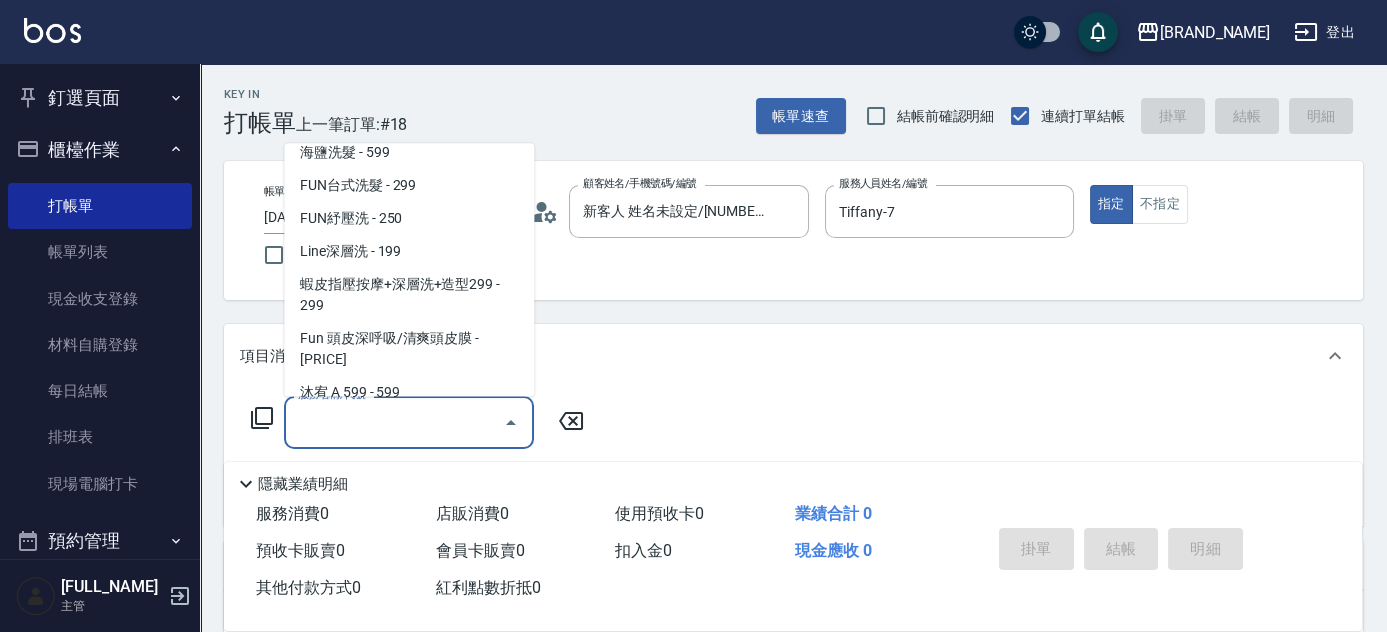 scroll, scrollTop: 442, scrollLeft: 0, axis: vertical 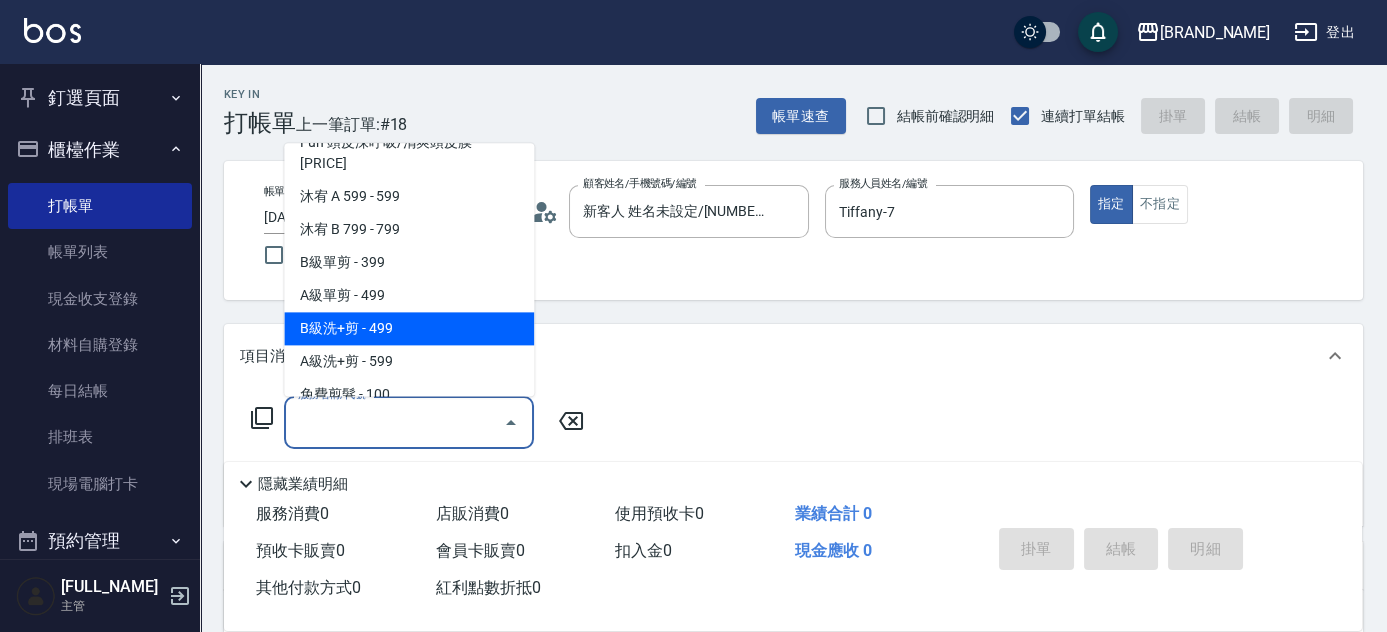 click on "B級洗+剪 - 499" at bounding box center [409, 329] 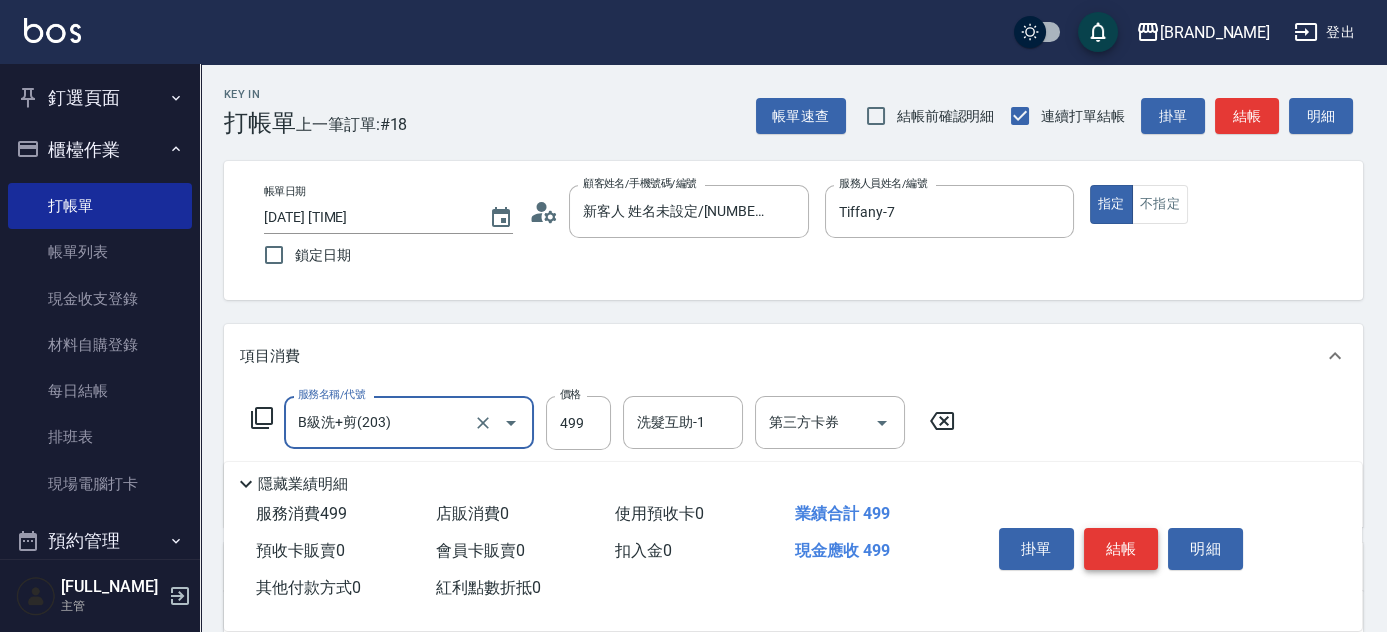 click on "結帳" at bounding box center (1121, 549) 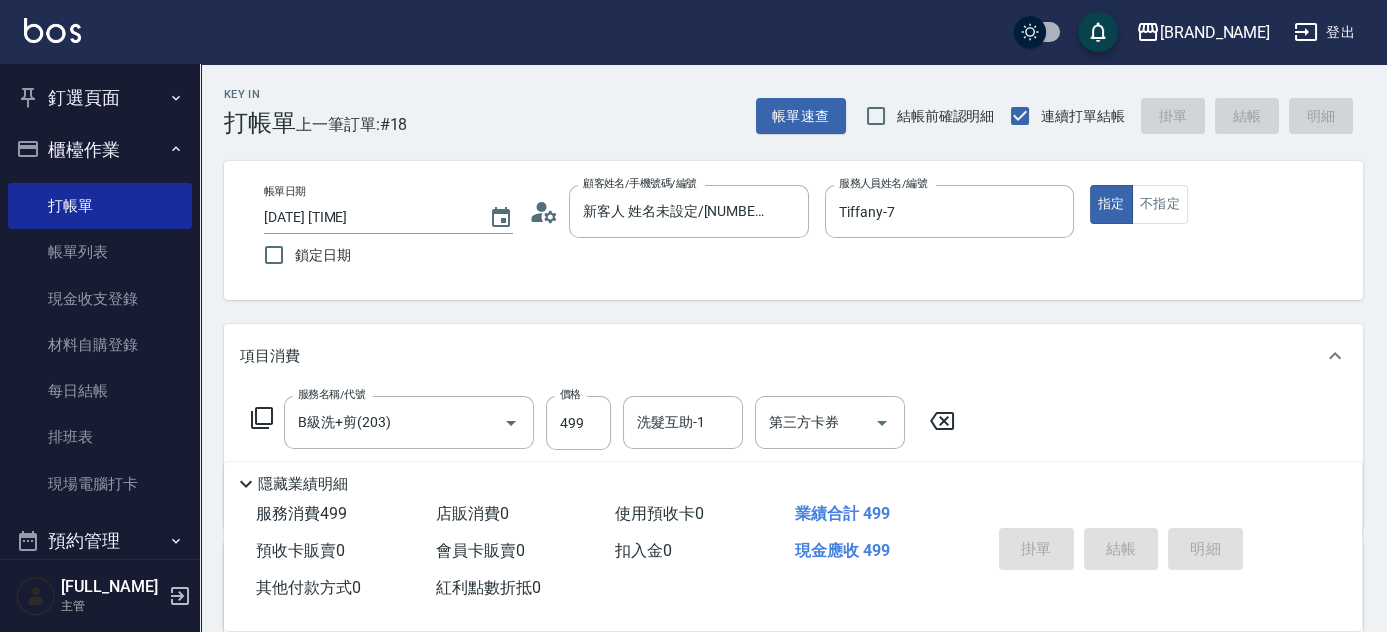 type on "[DATE] [TIME]" 